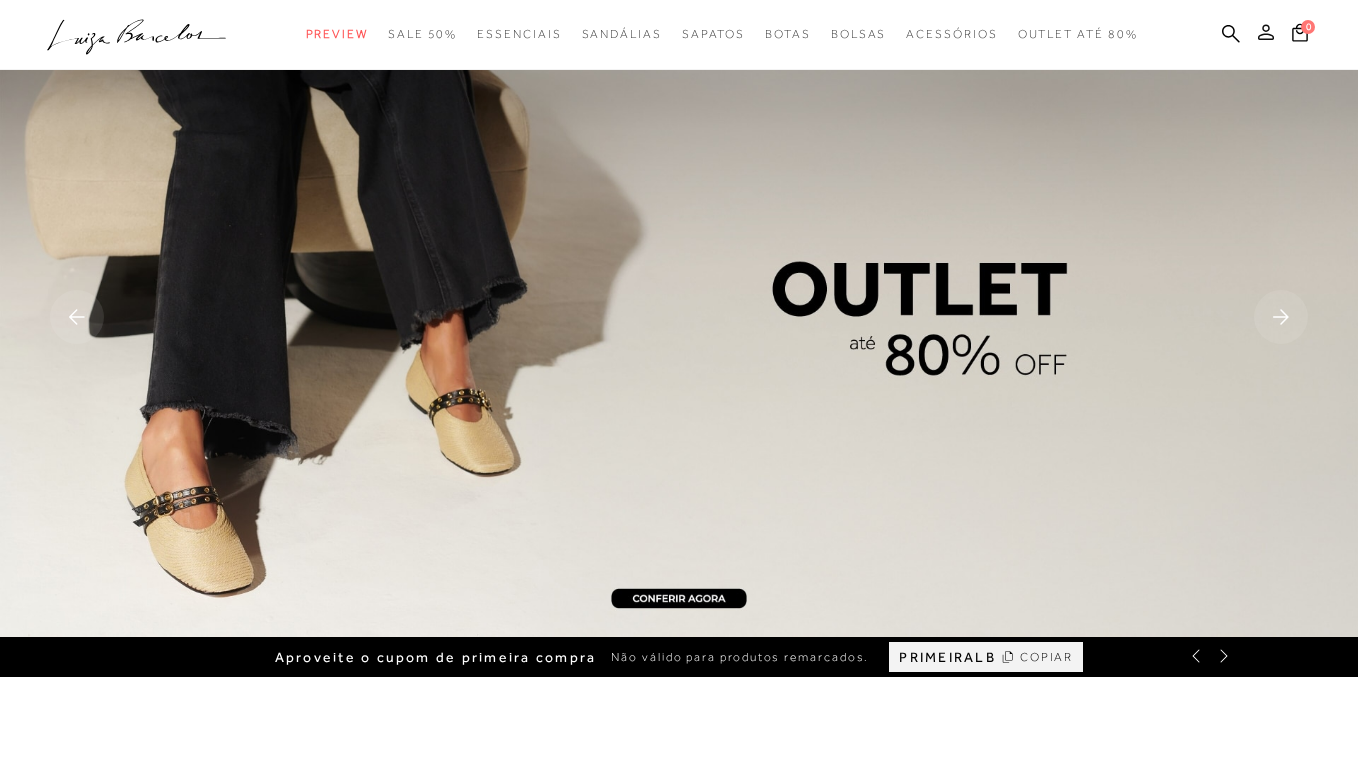 scroll, scrollTop: 0, scrollLeft: 0, axis: both 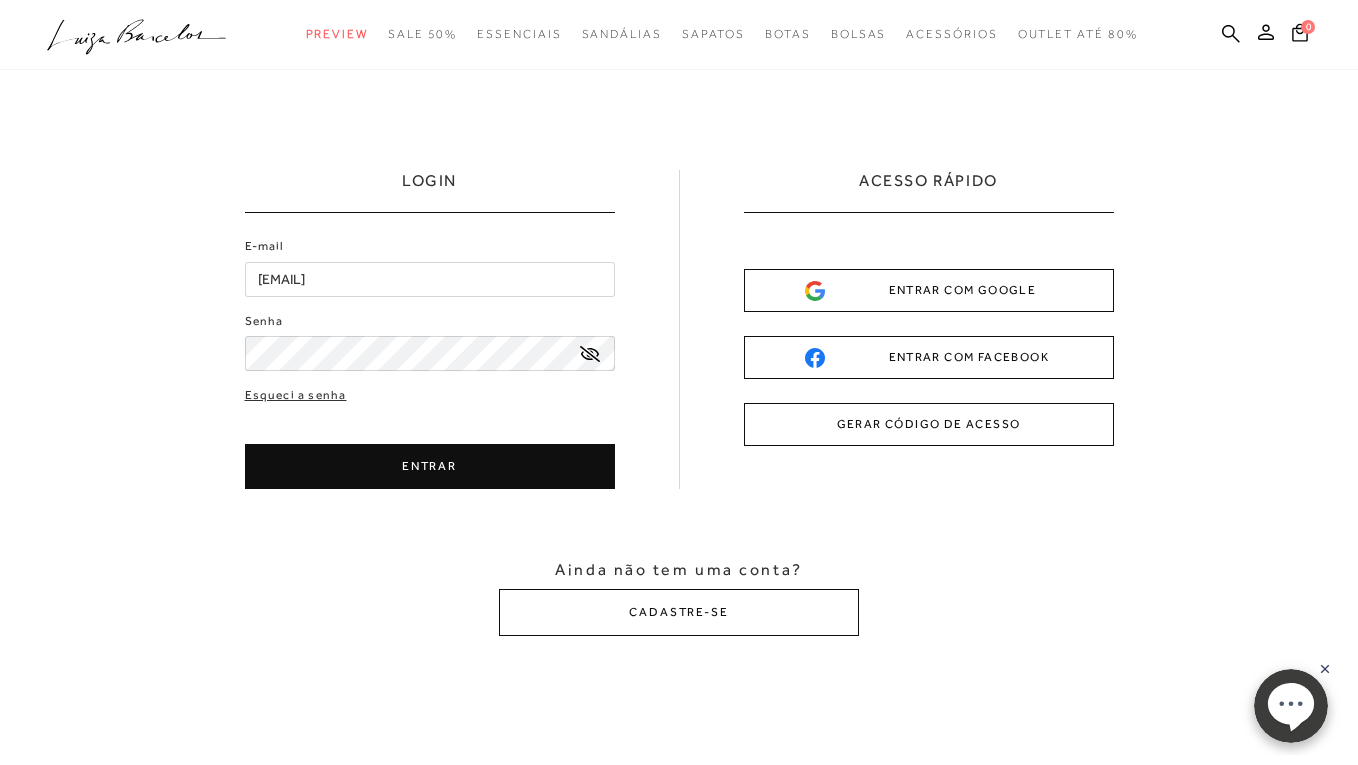 click on "ENTRAR" at bounding box center (430, 466) 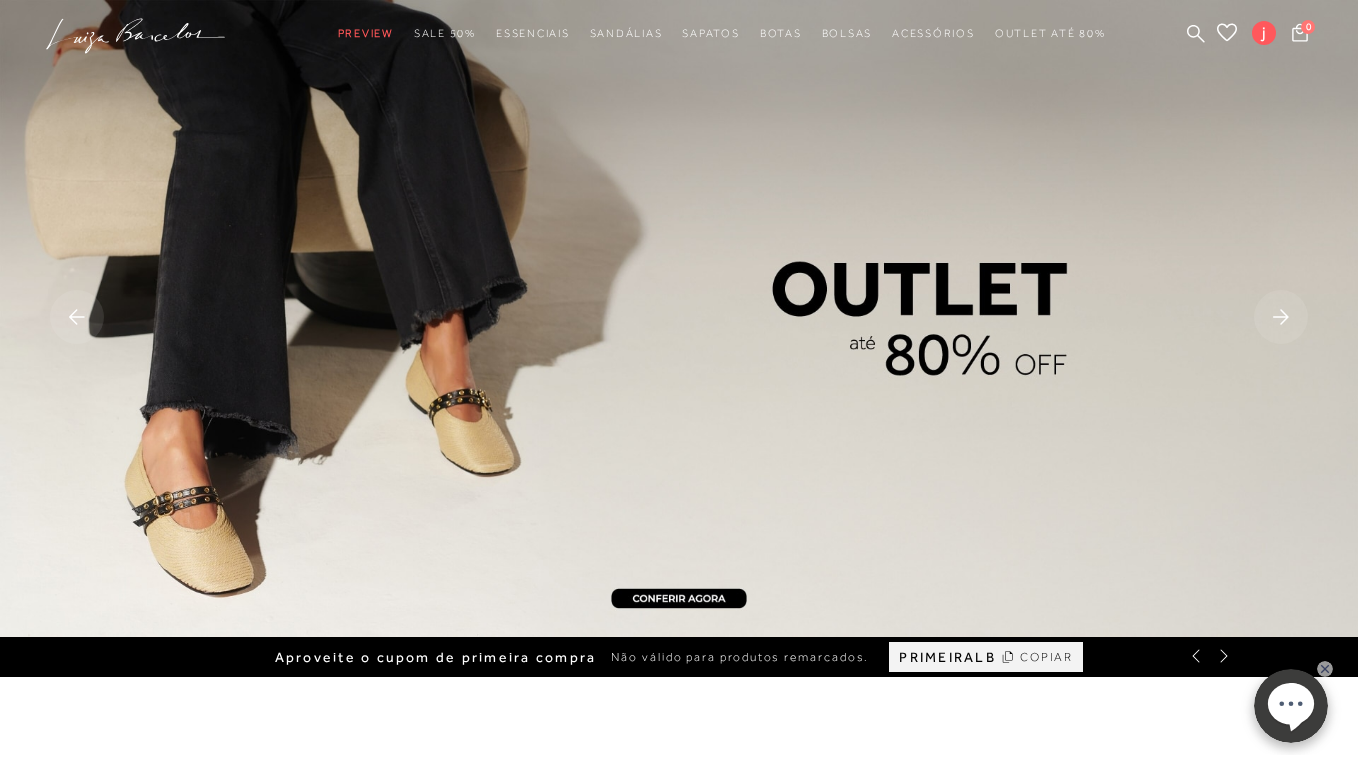 scroll, scrollTop: 0, scrollLeft: 0, axis: both 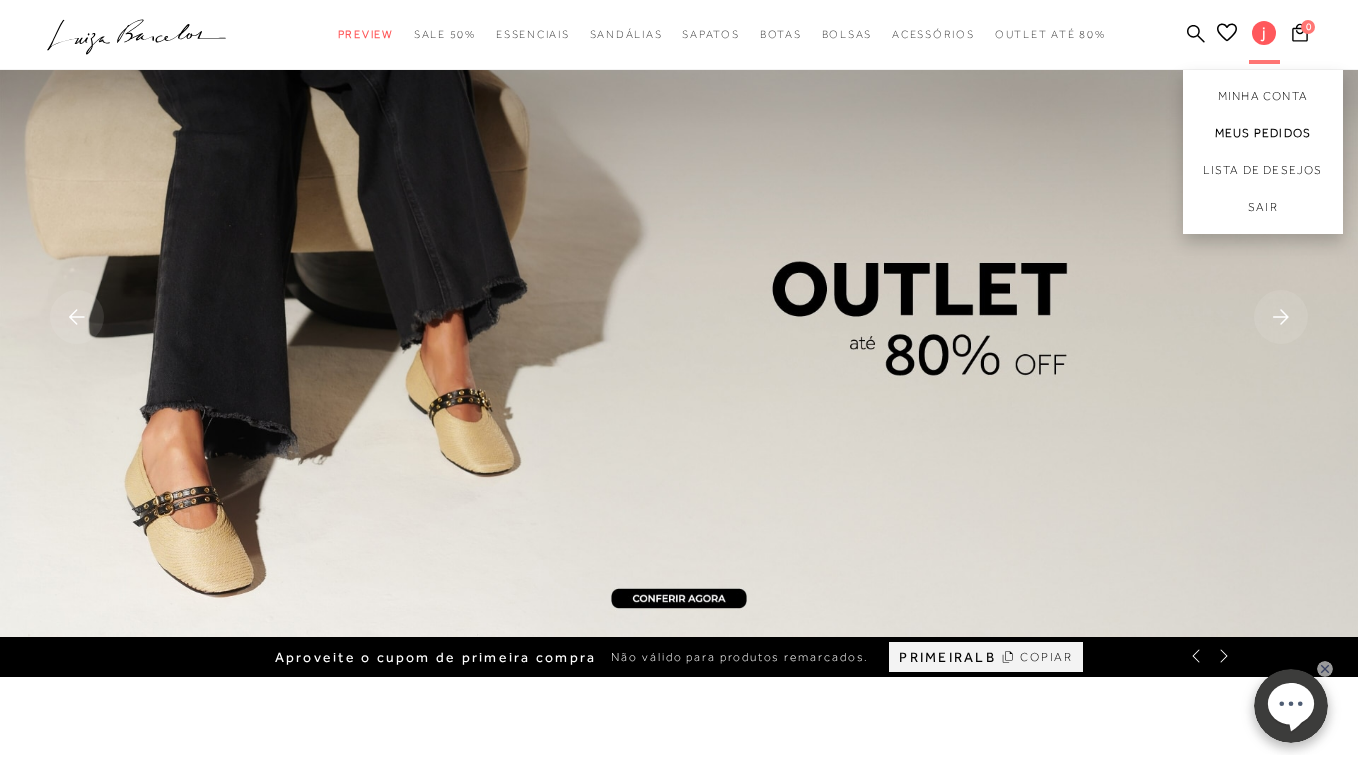 click on "Meus Pedidos" at bounding box center [1263, 133] 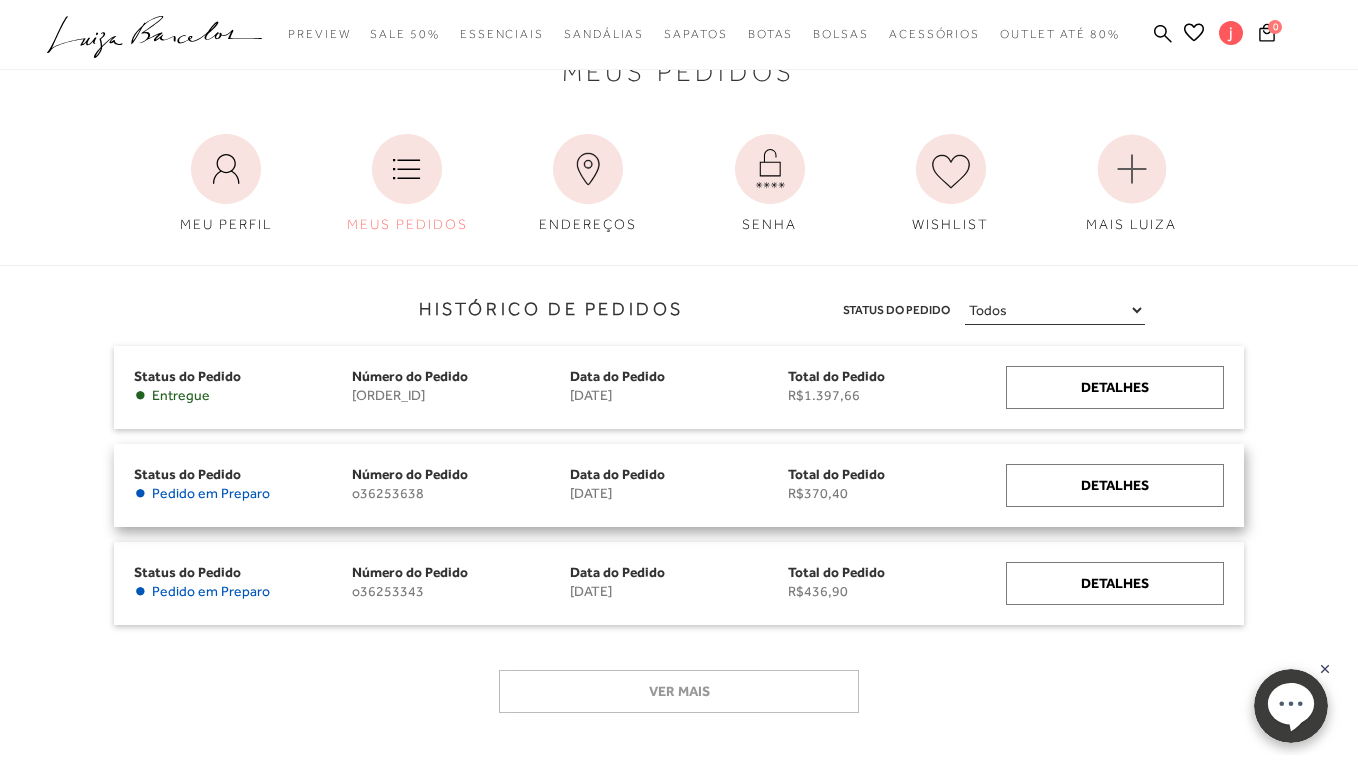 scroll, scrollTop: 88, scrollLeft: 0, axis: vertical 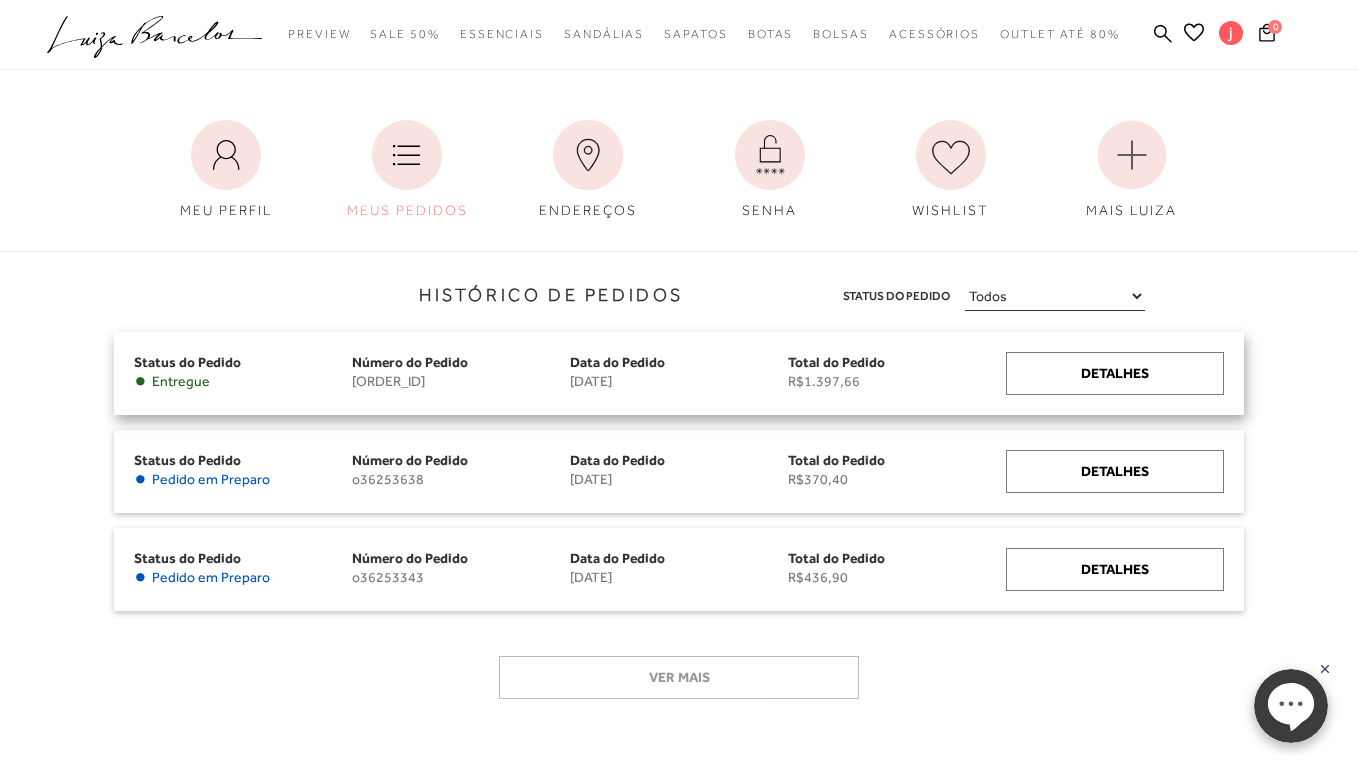 click on "R$1.397,66" at bounding box center [897, 381] 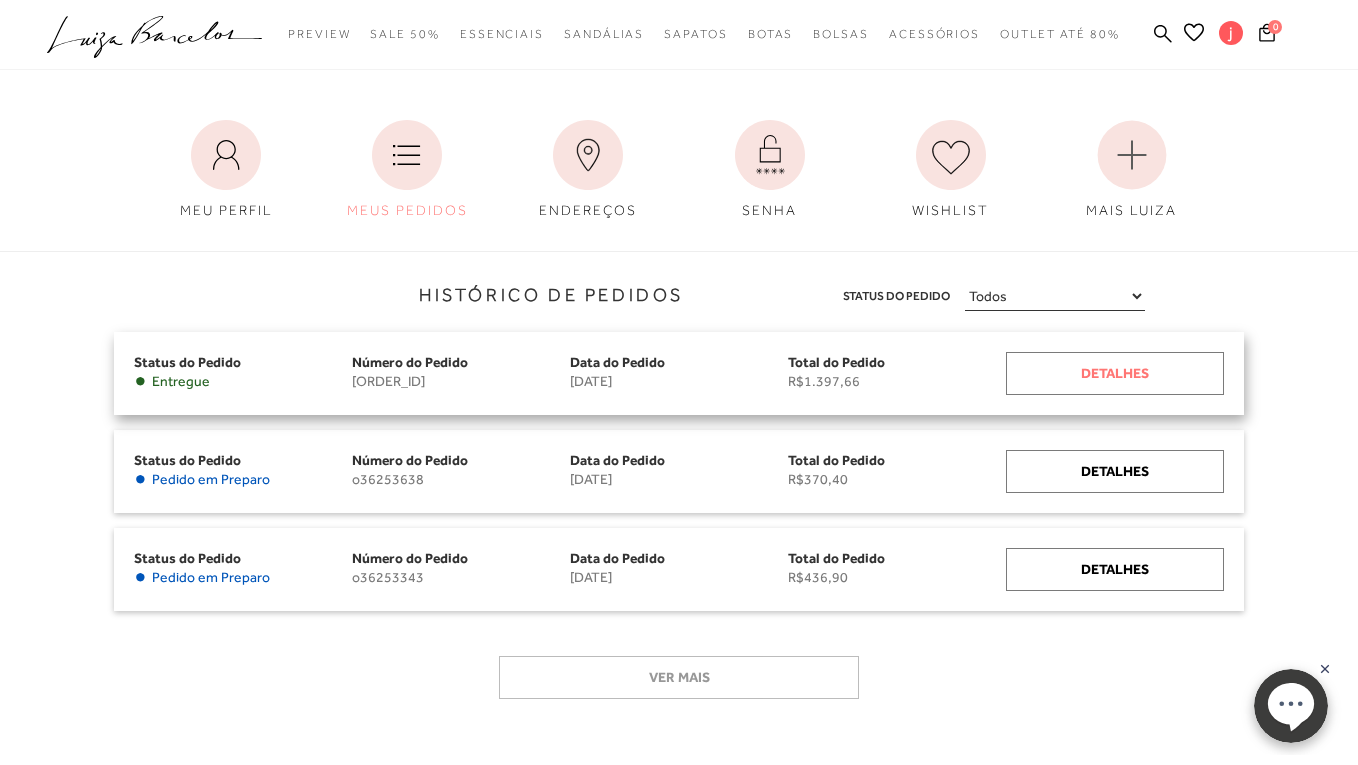 click on "Detalhes" at bounding box center (1115, 373) 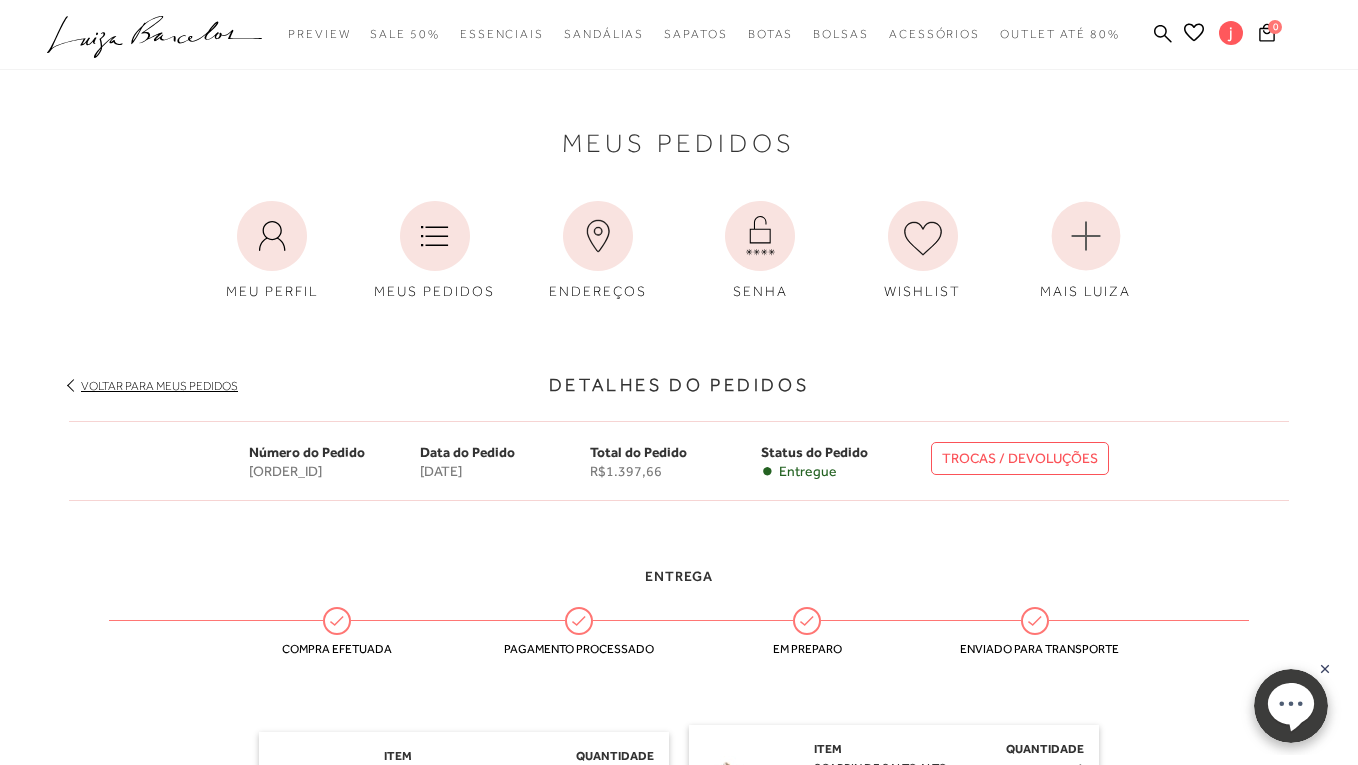 scroll, scrollTop: 0, scrollLeft: 0, axis: both 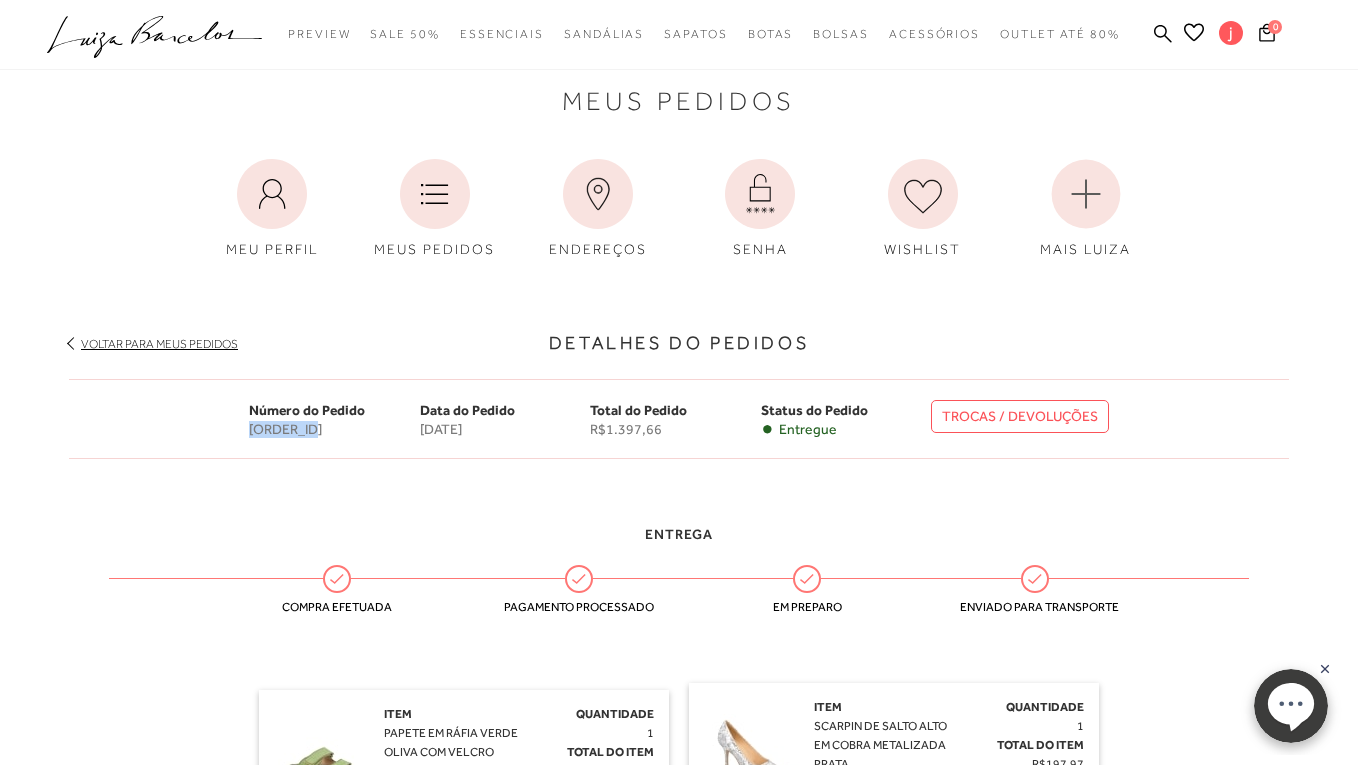 drag, startPoint x: 320, startPoint y: 428, endPoint x: 227, endPoint y: 432, distance: 93.08598 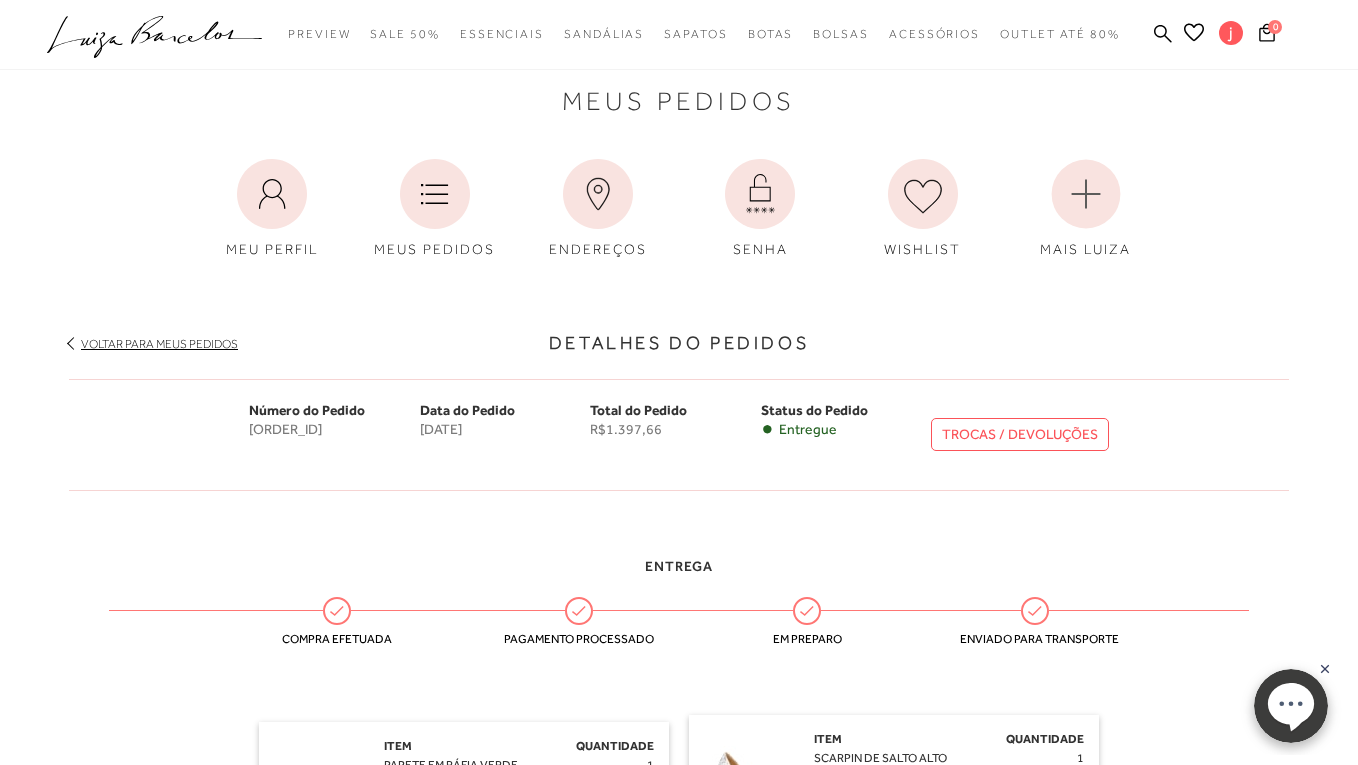 click on "TROCAS / DEVOLUÇÕES" at bounding box center [1020, 435] 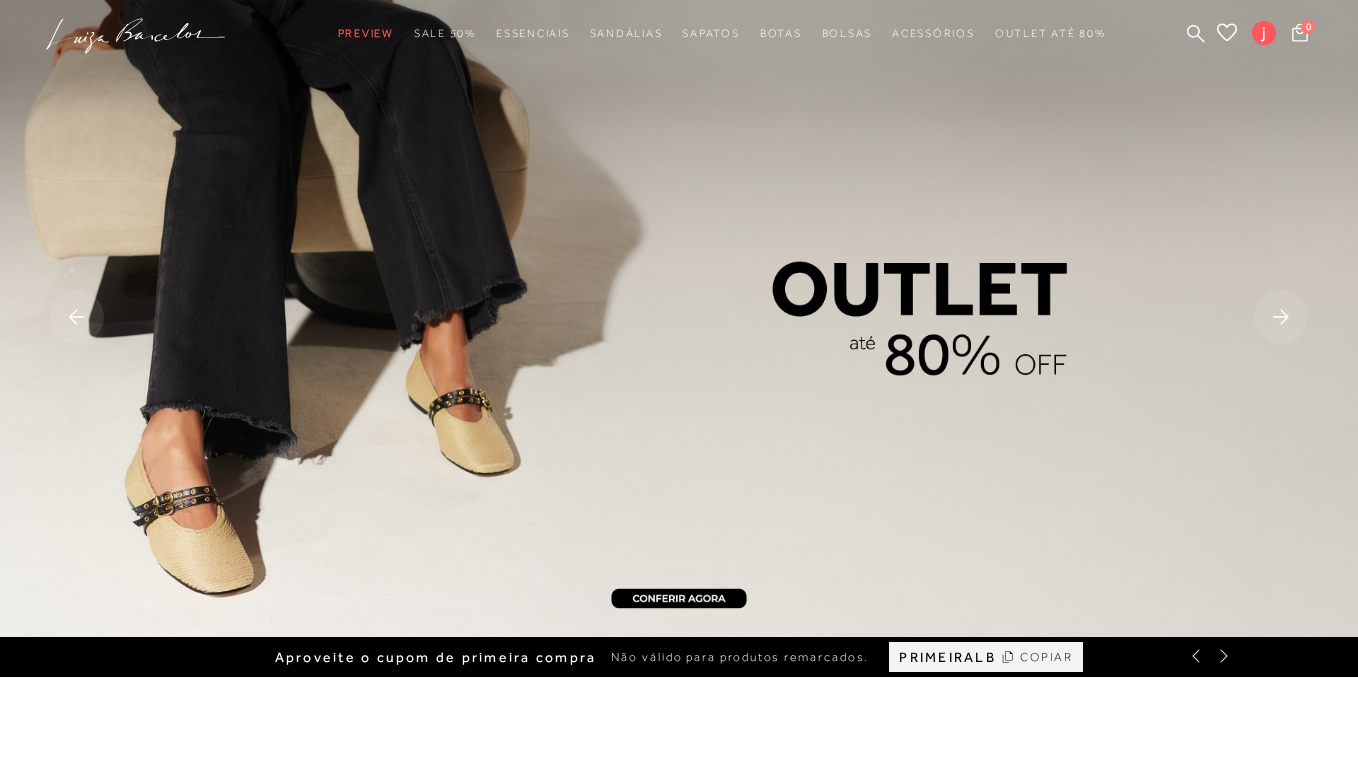 scroll, scrollTop: 0, scrollLeft: 0, axis: both 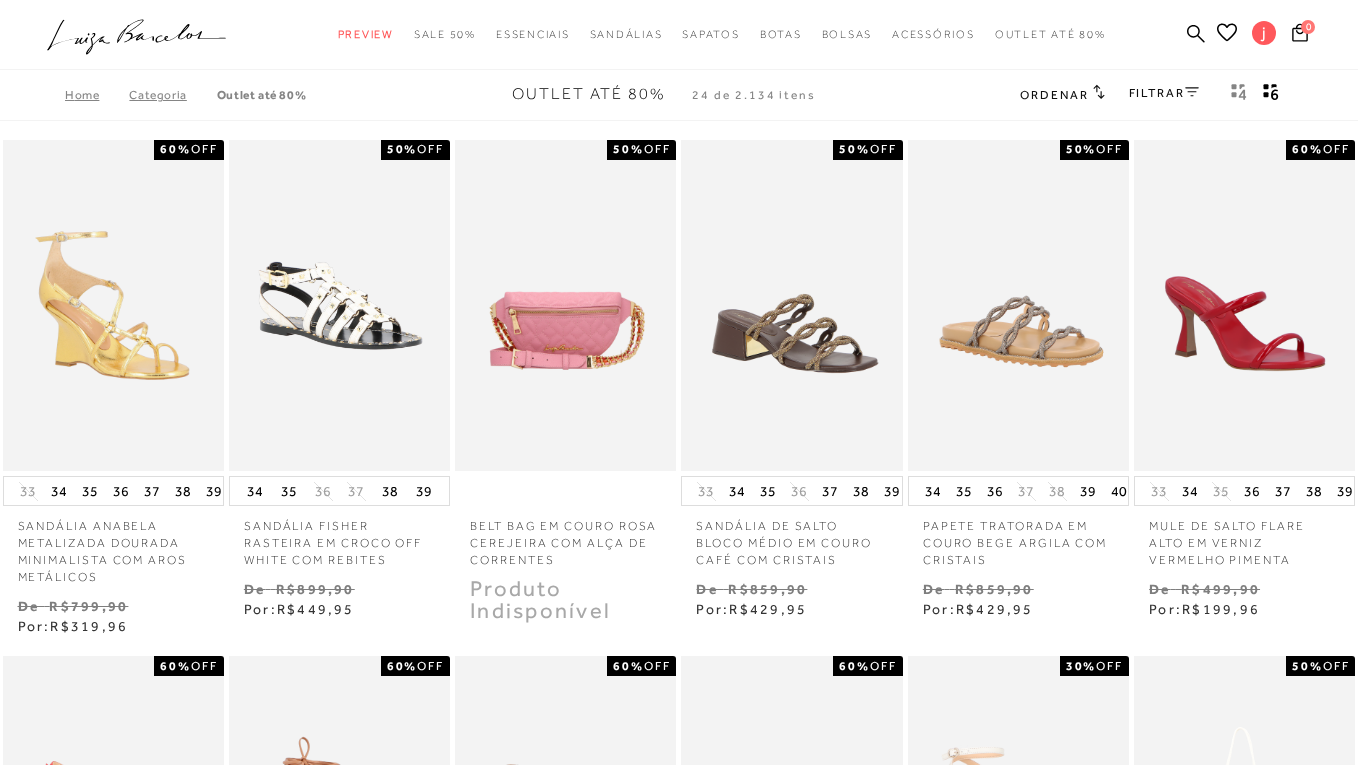 click on "FILTRAR" at bounding box center (1164, 95) 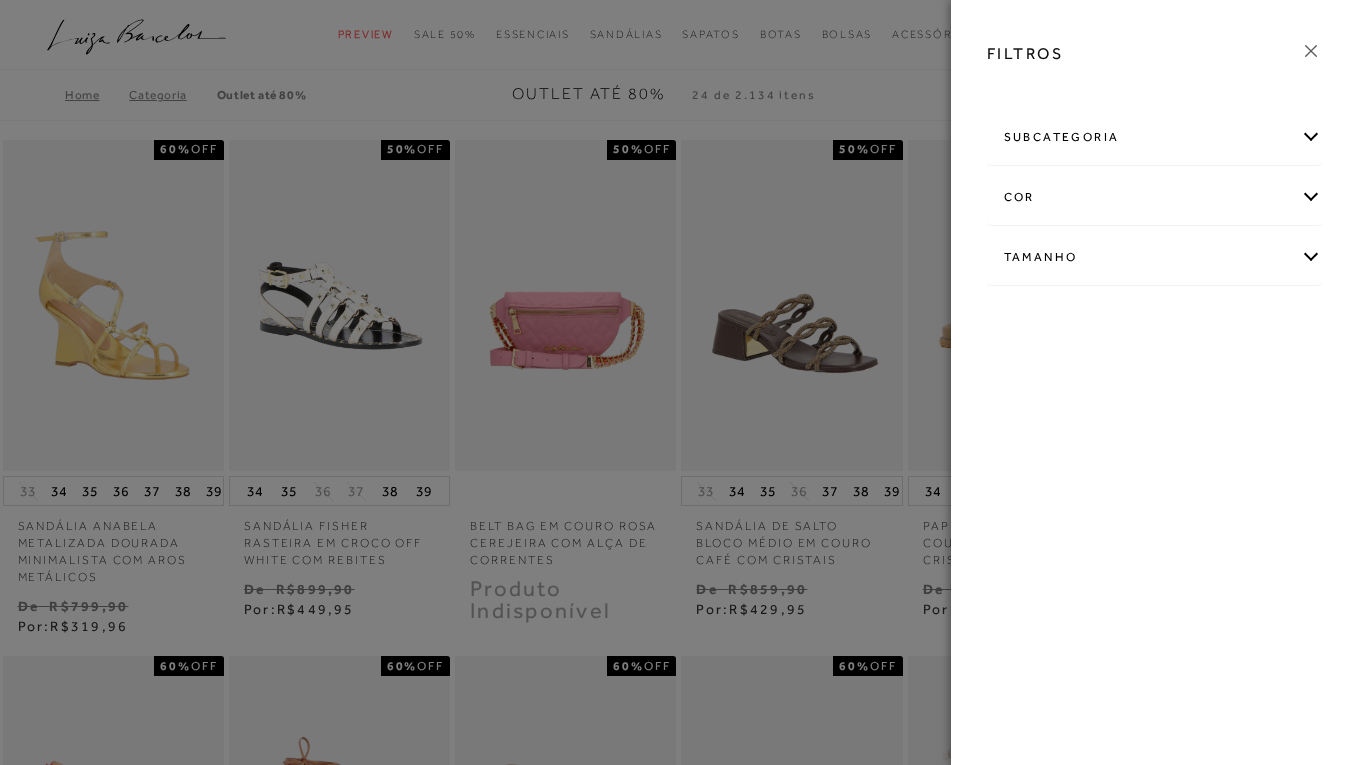 click on "Tamanho" at bounding box center (1154, 257) 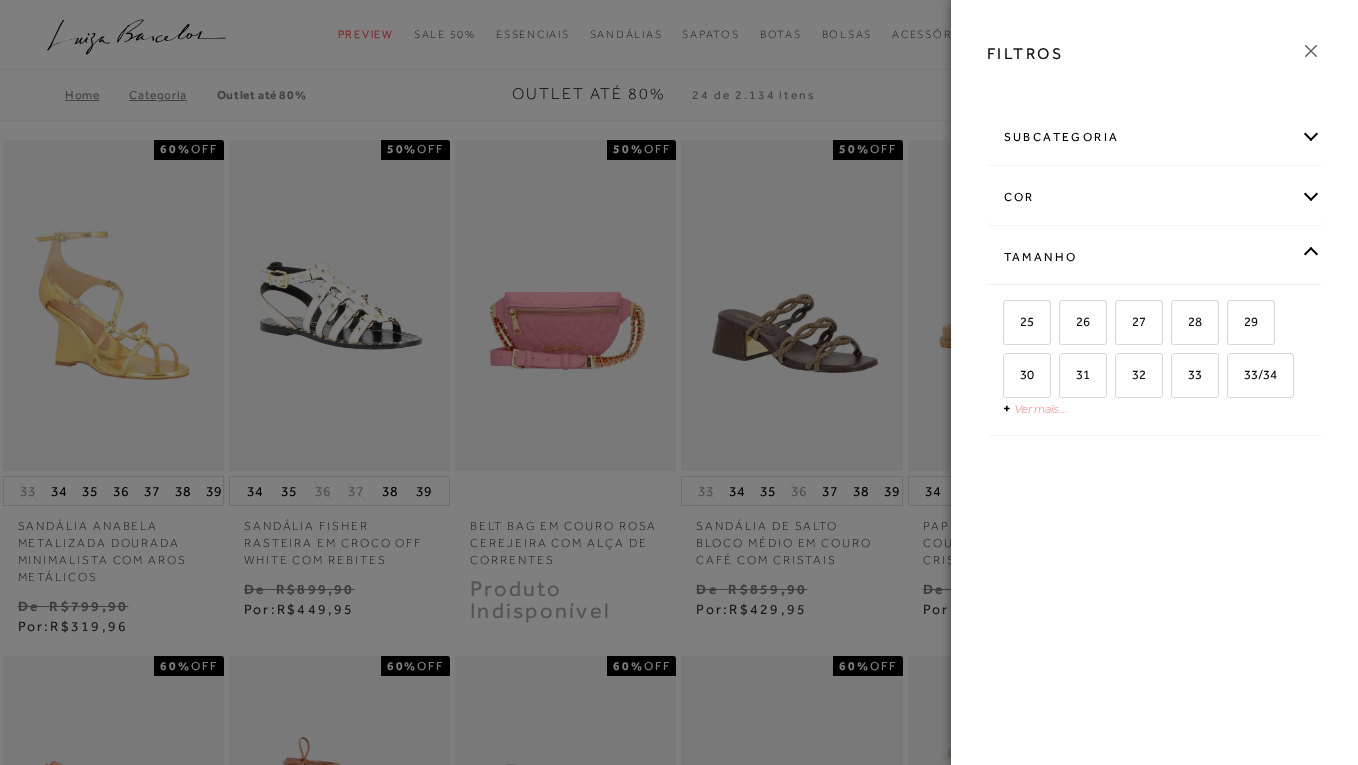 click on "Ver mais..." at bounding box center [1041, 408] 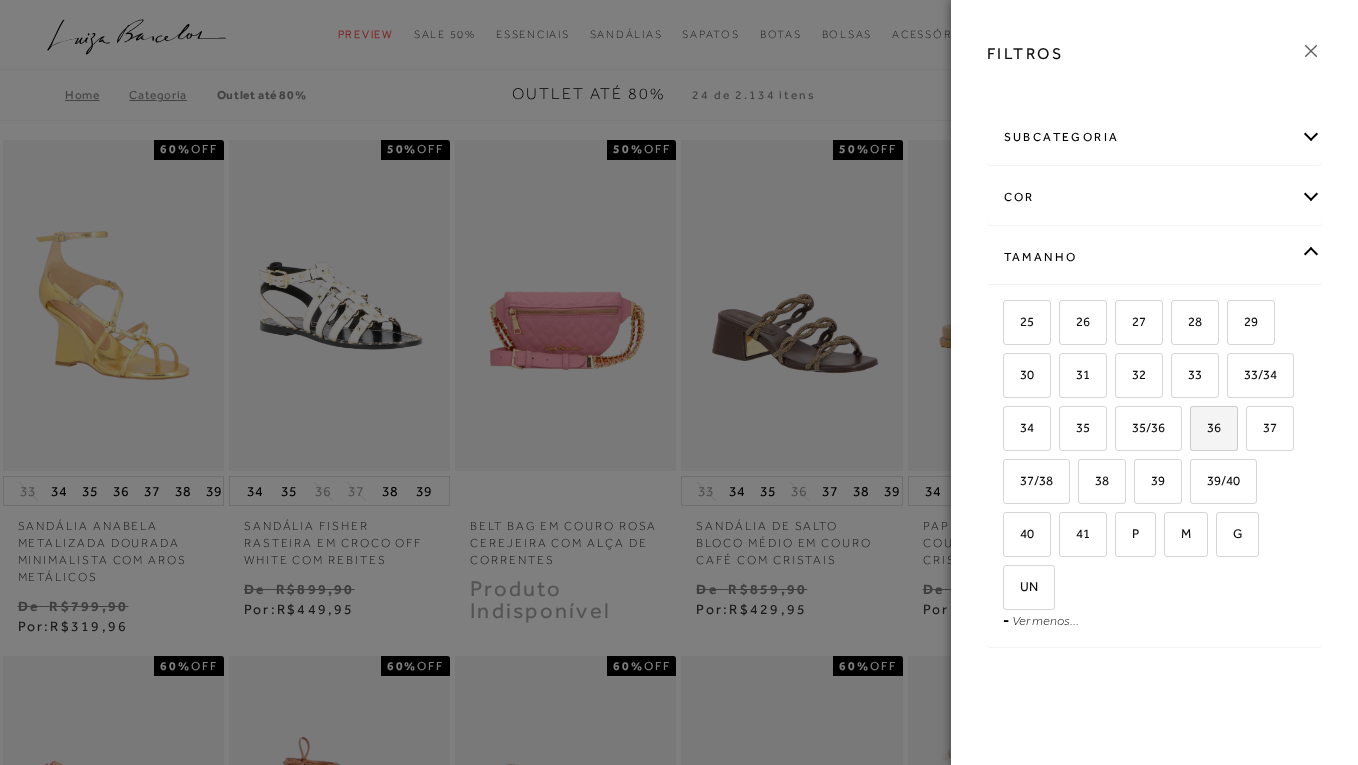 click on "36" at bounding box center (1206, 427) 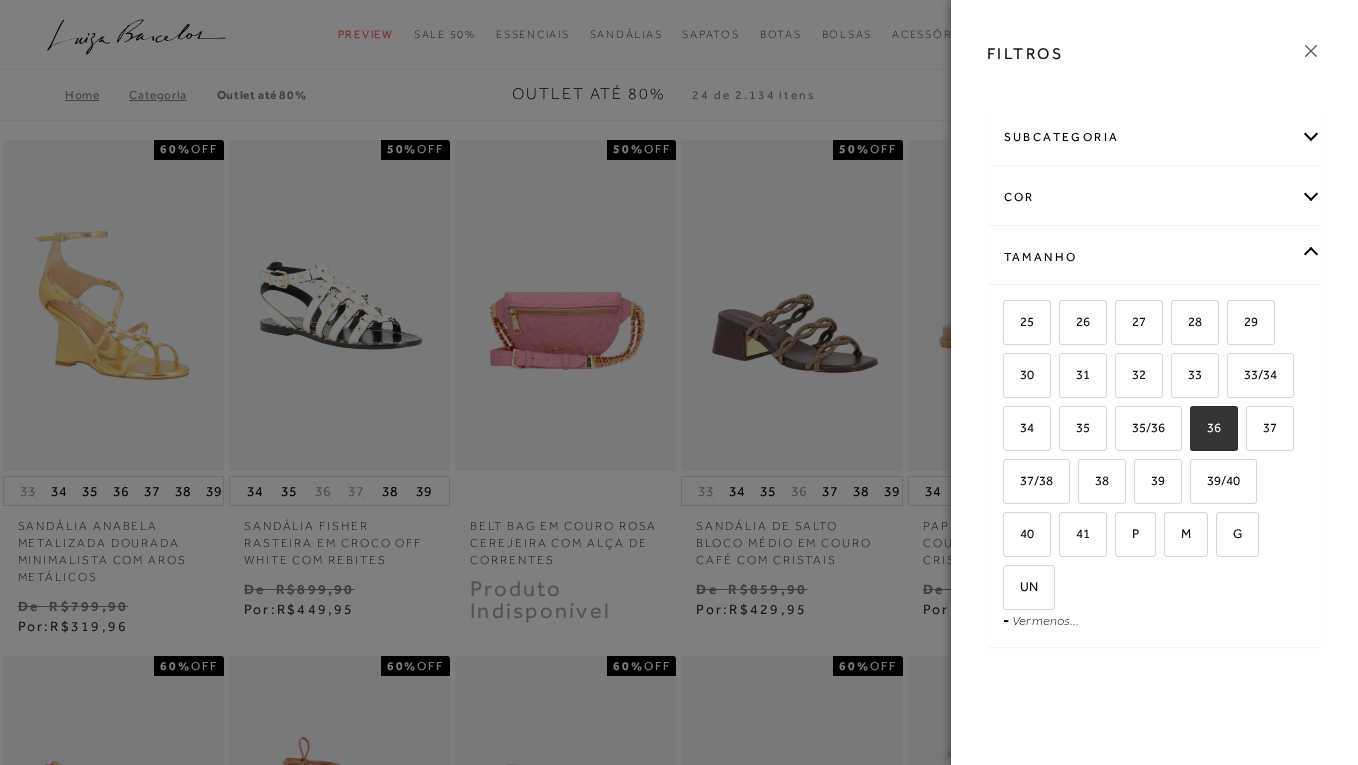 checkbox on "true" 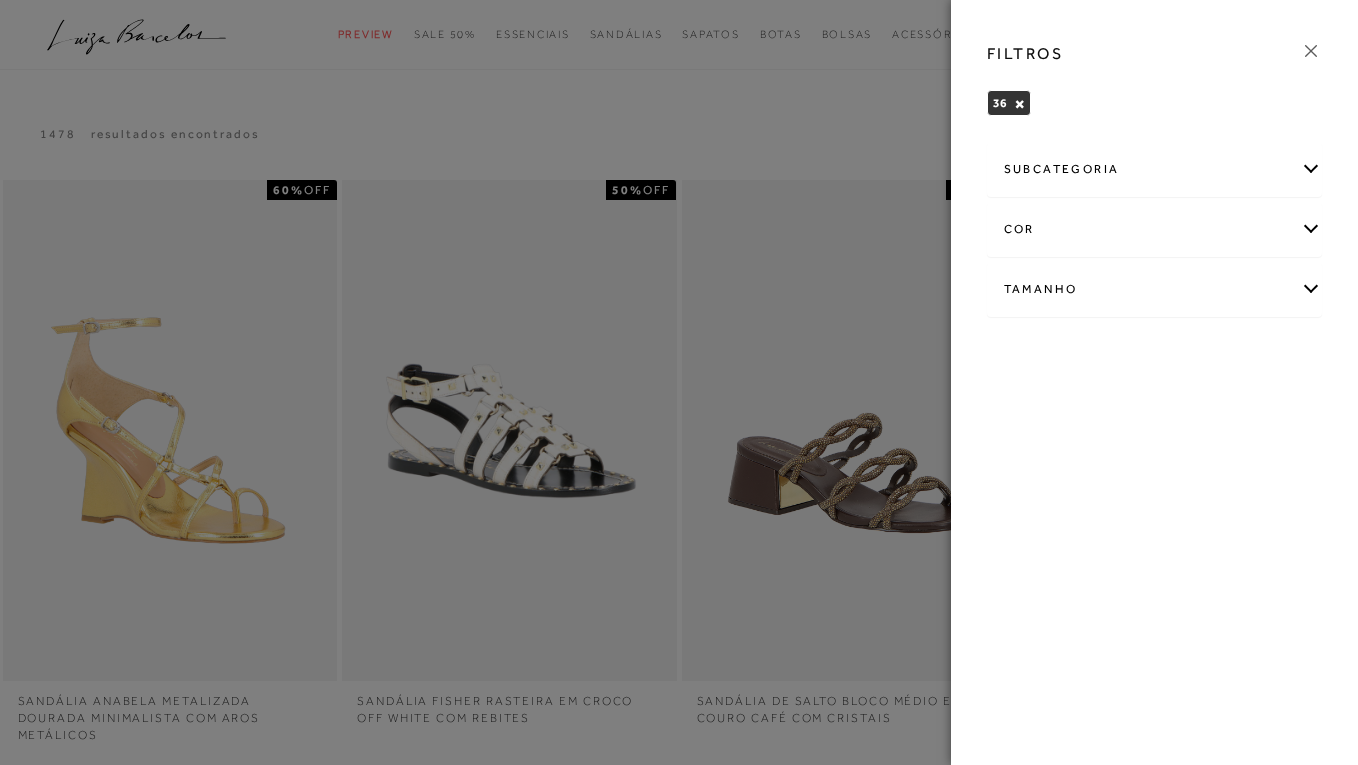 click 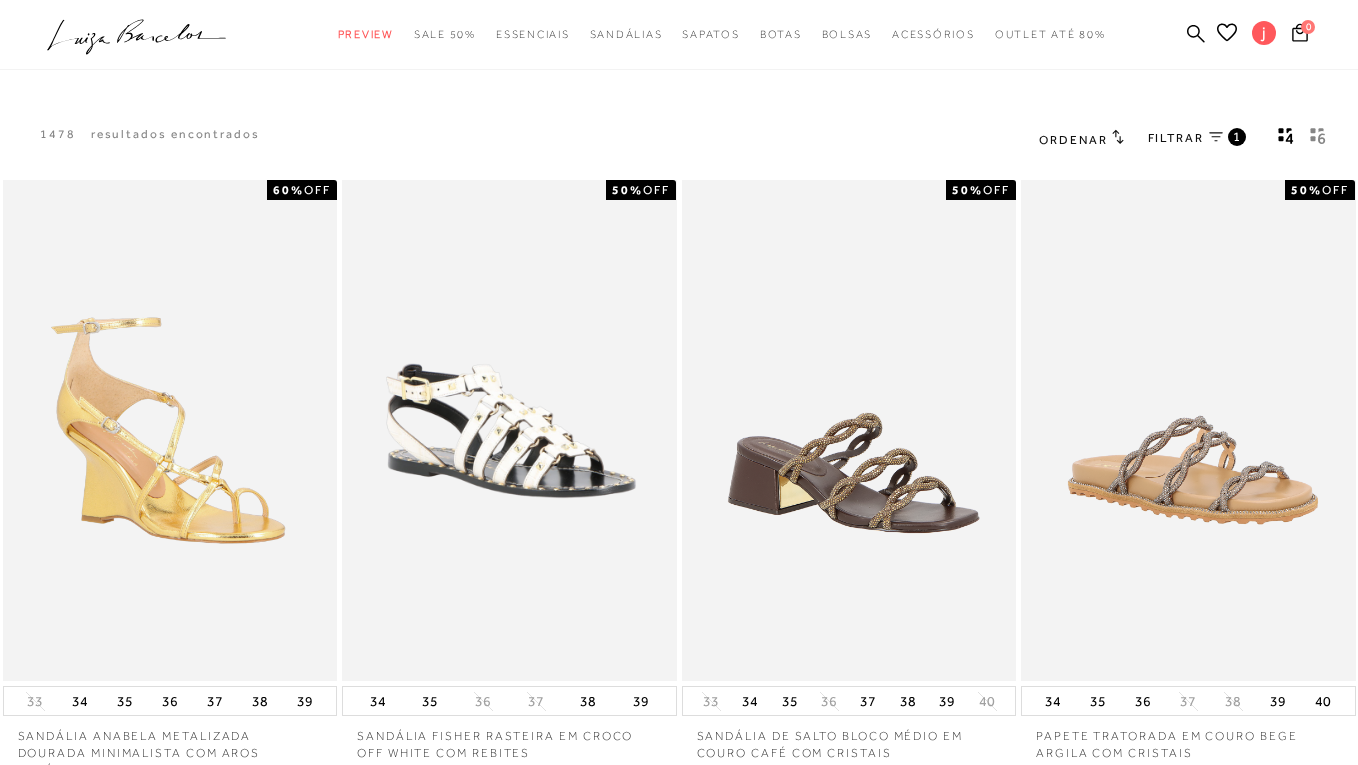 scroll, scrollTop: 0, scrollLeft: 0, axis: both 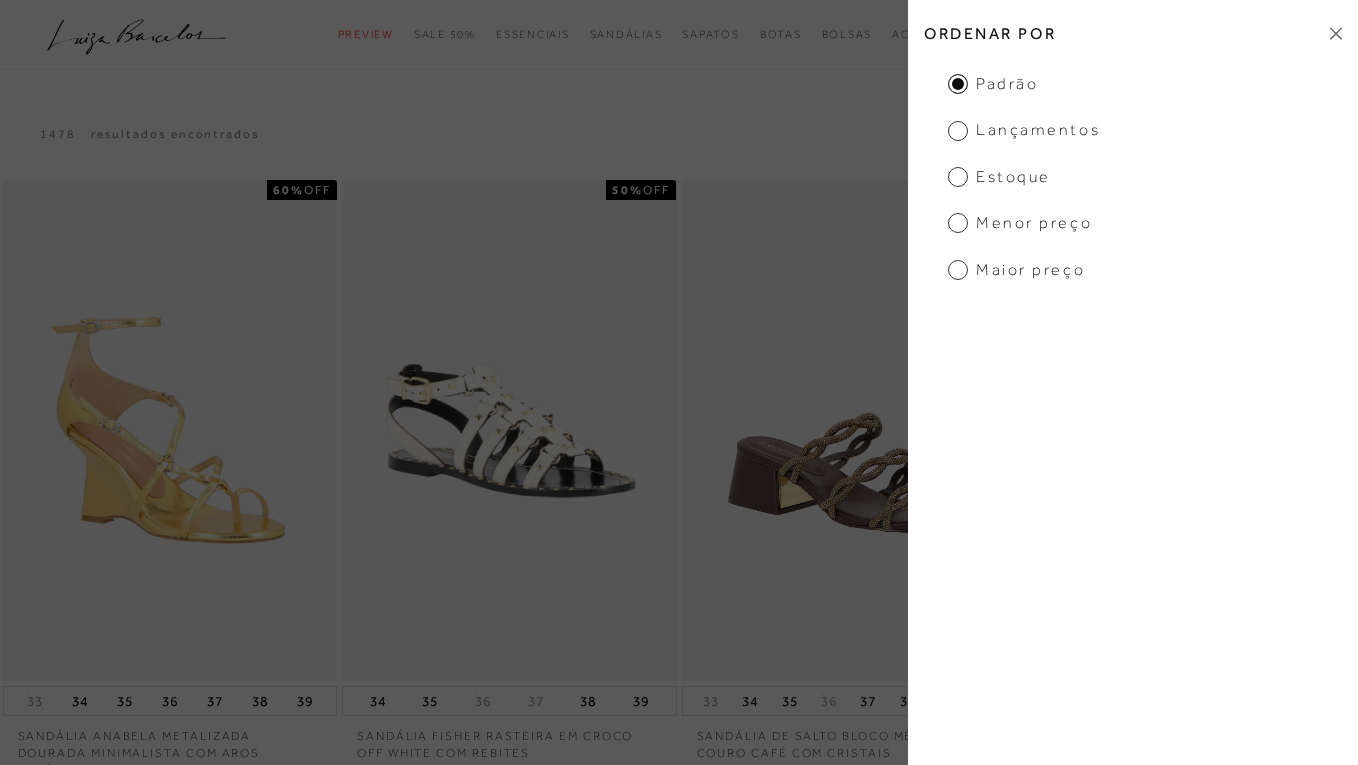 click on "Menor Preço" at bounding box center [1020, 223] 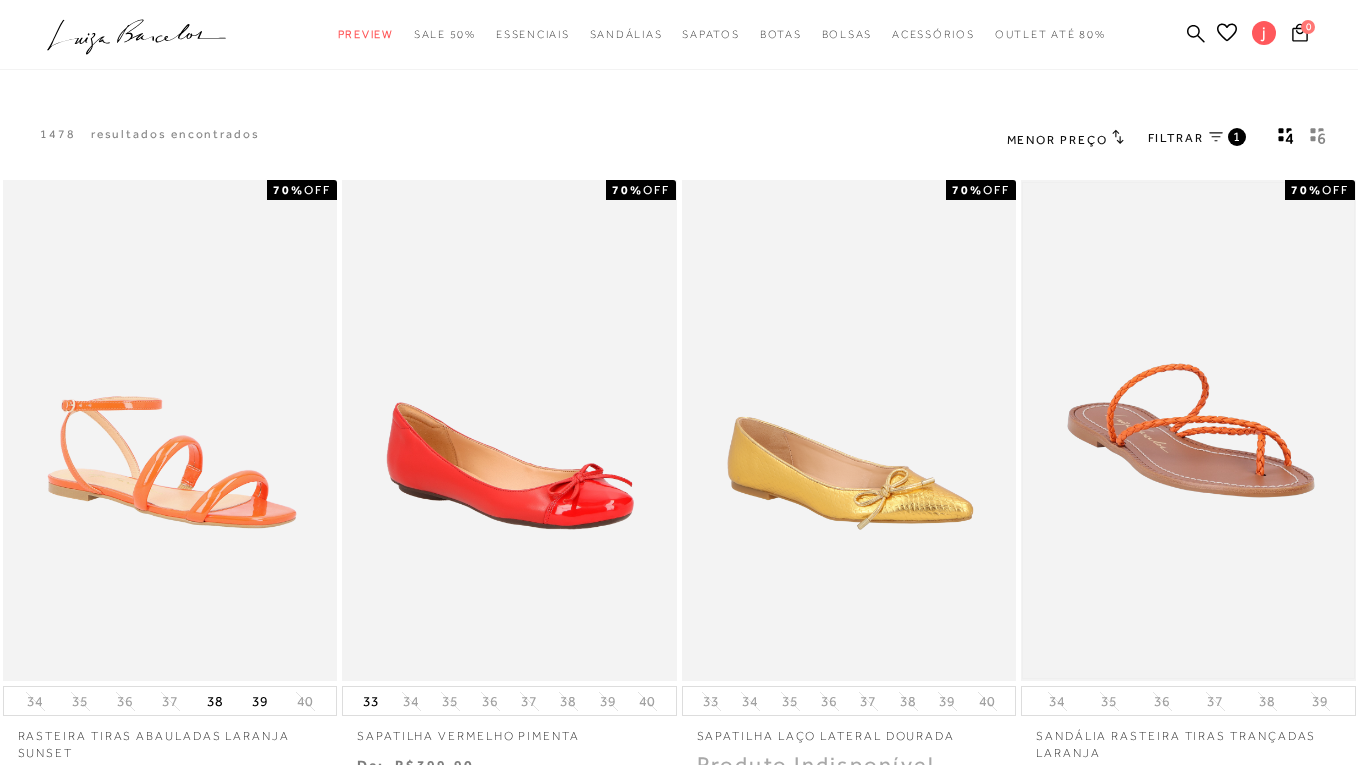 scroll, scrollTop: 0, scrollLeft: 0, axis: both 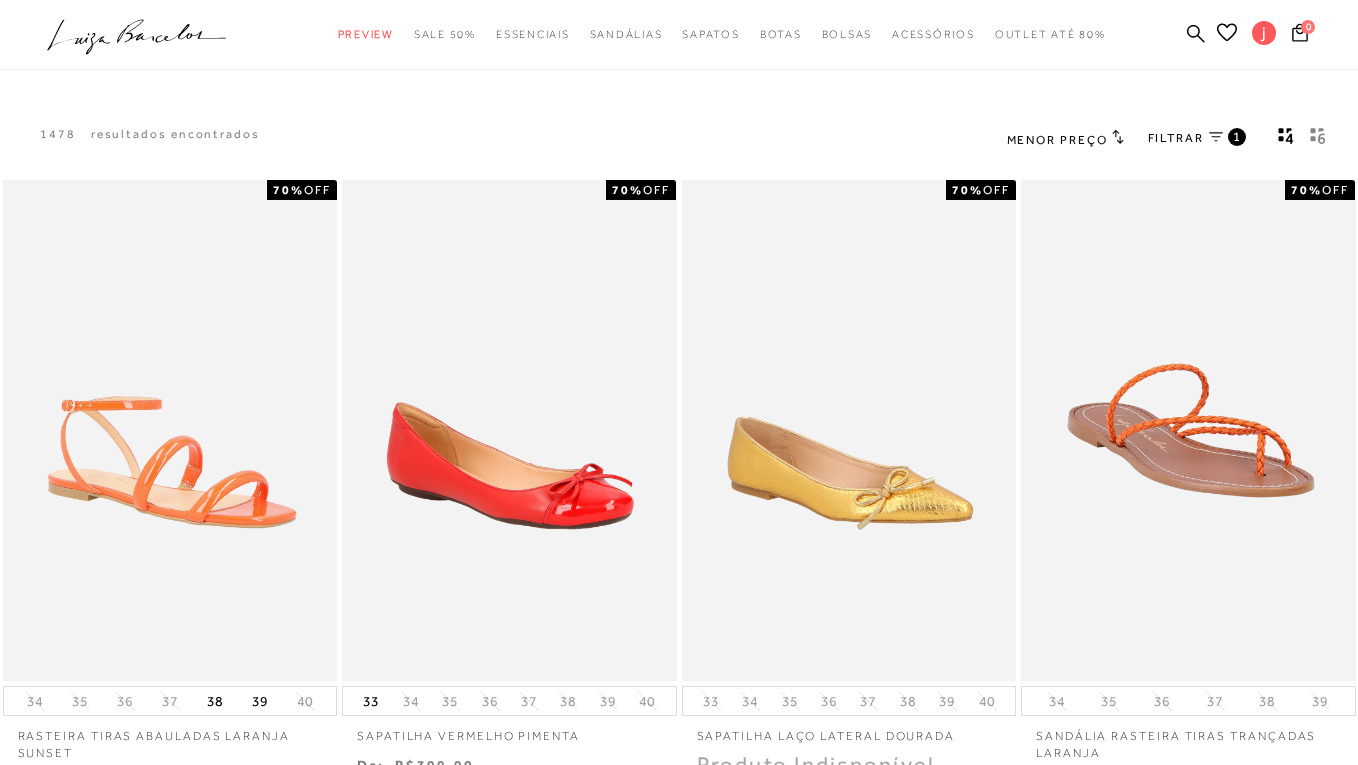 click on "FILTRAR
1" at bounding box center [1197, 139] 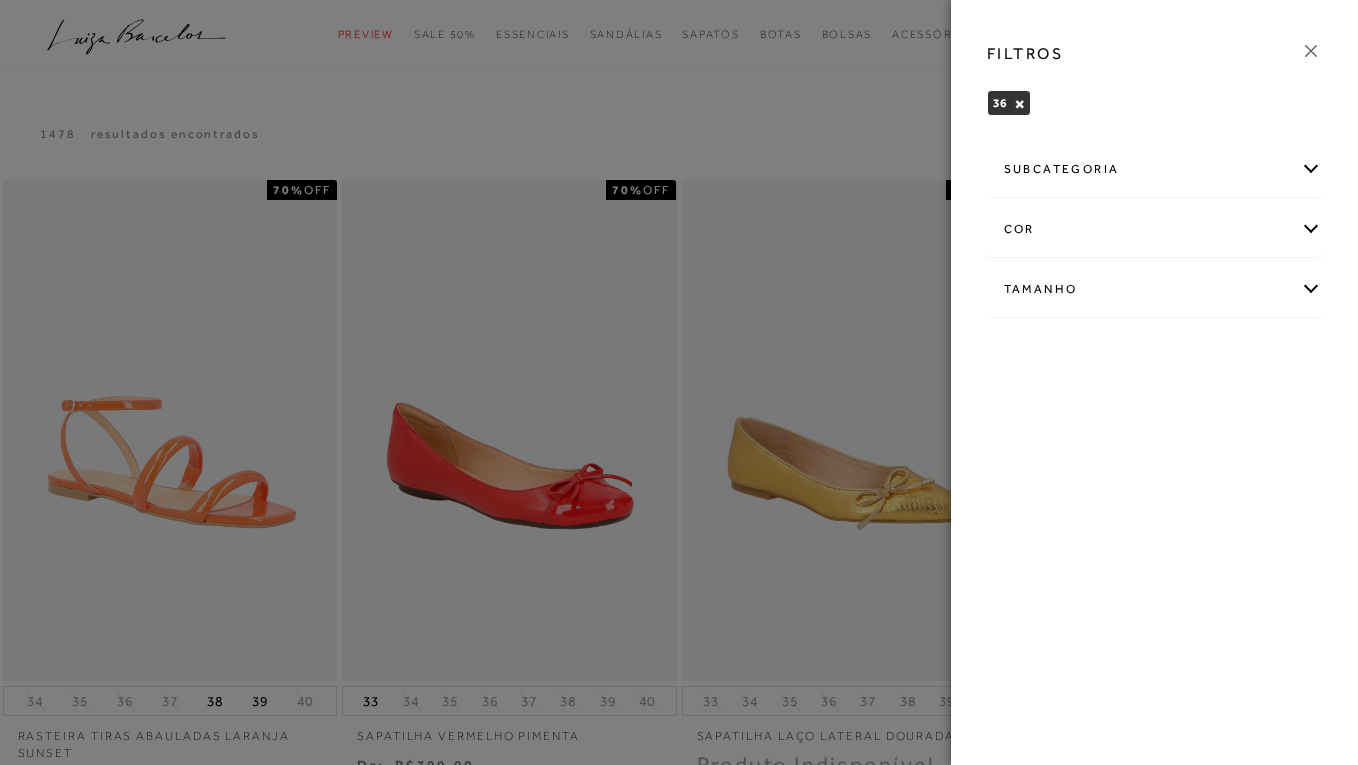 click on "×" at bounding box center [1019, 104] 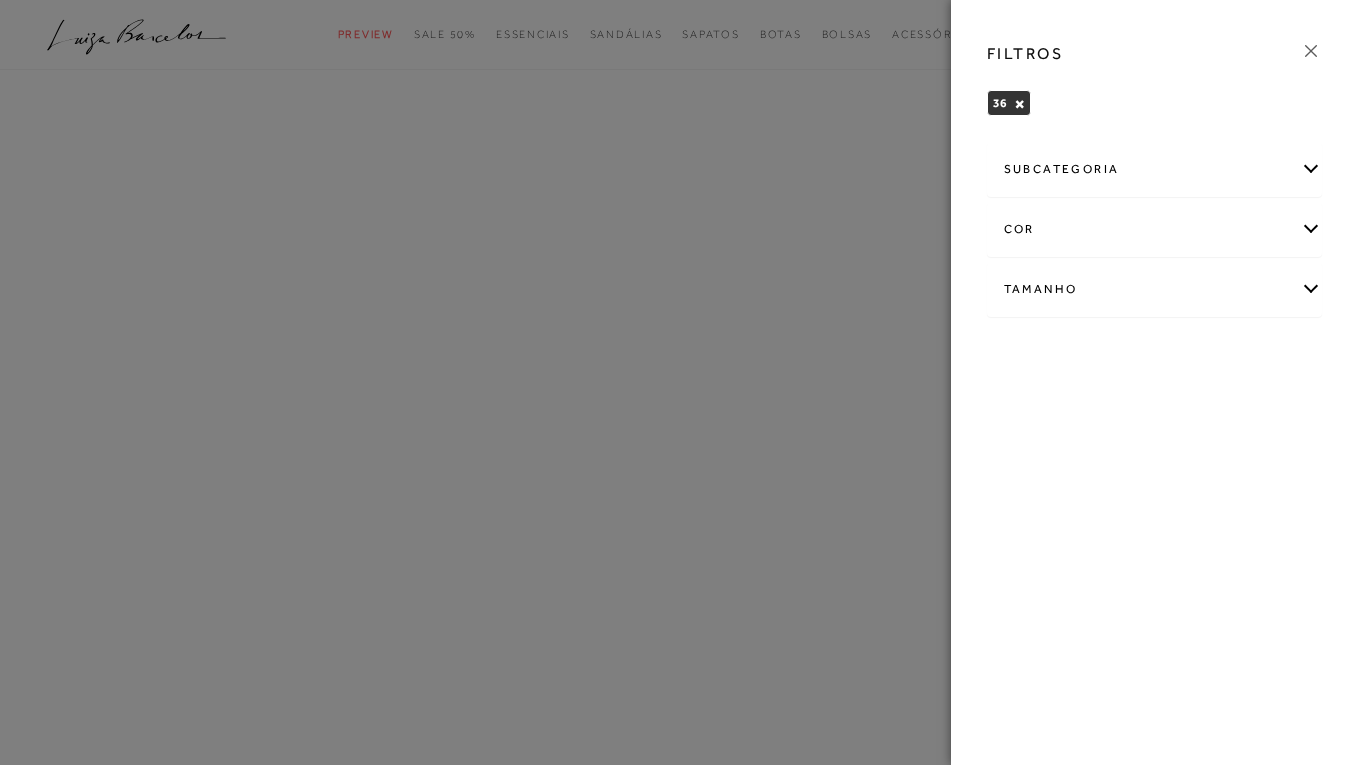 scroll, scrollTop: 0, scrollLeft: 0, axis: both 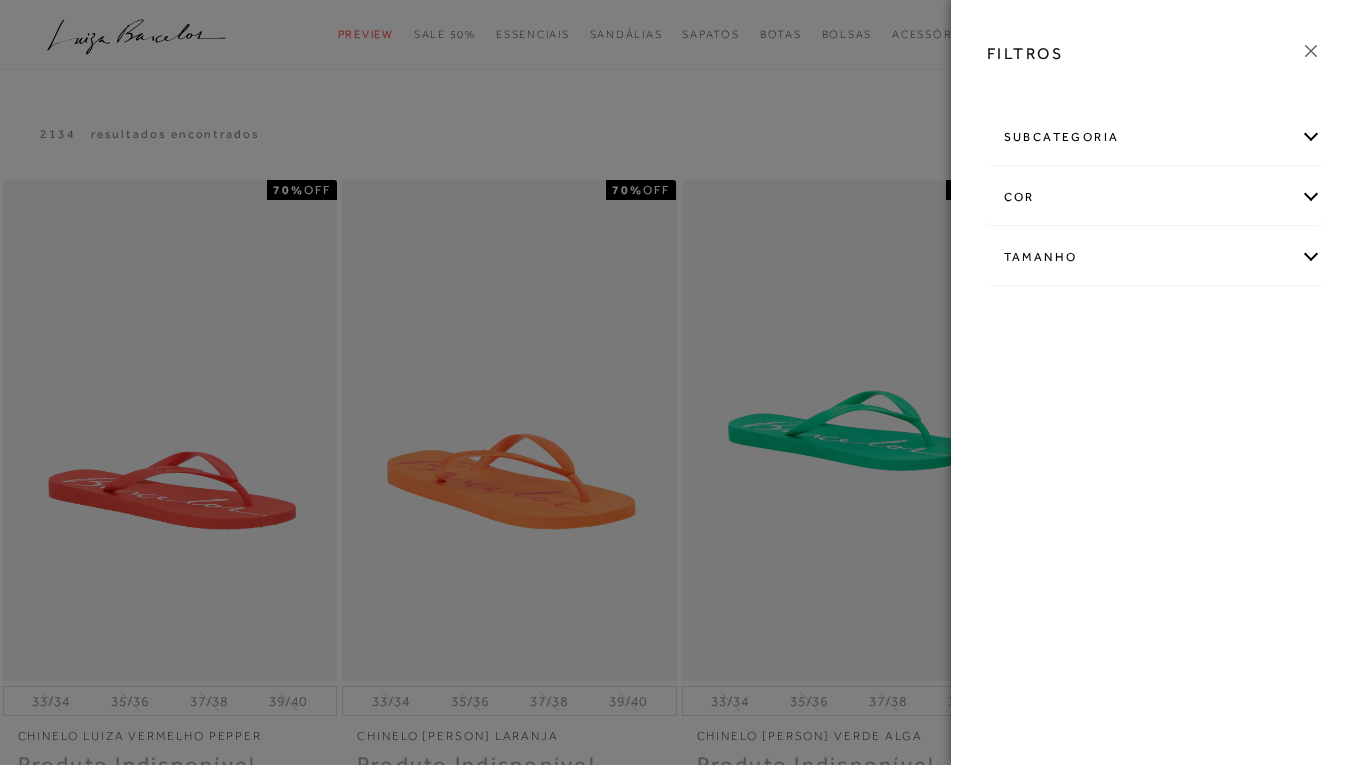 click on "Tamanho" at bounding box center (1154, 257) 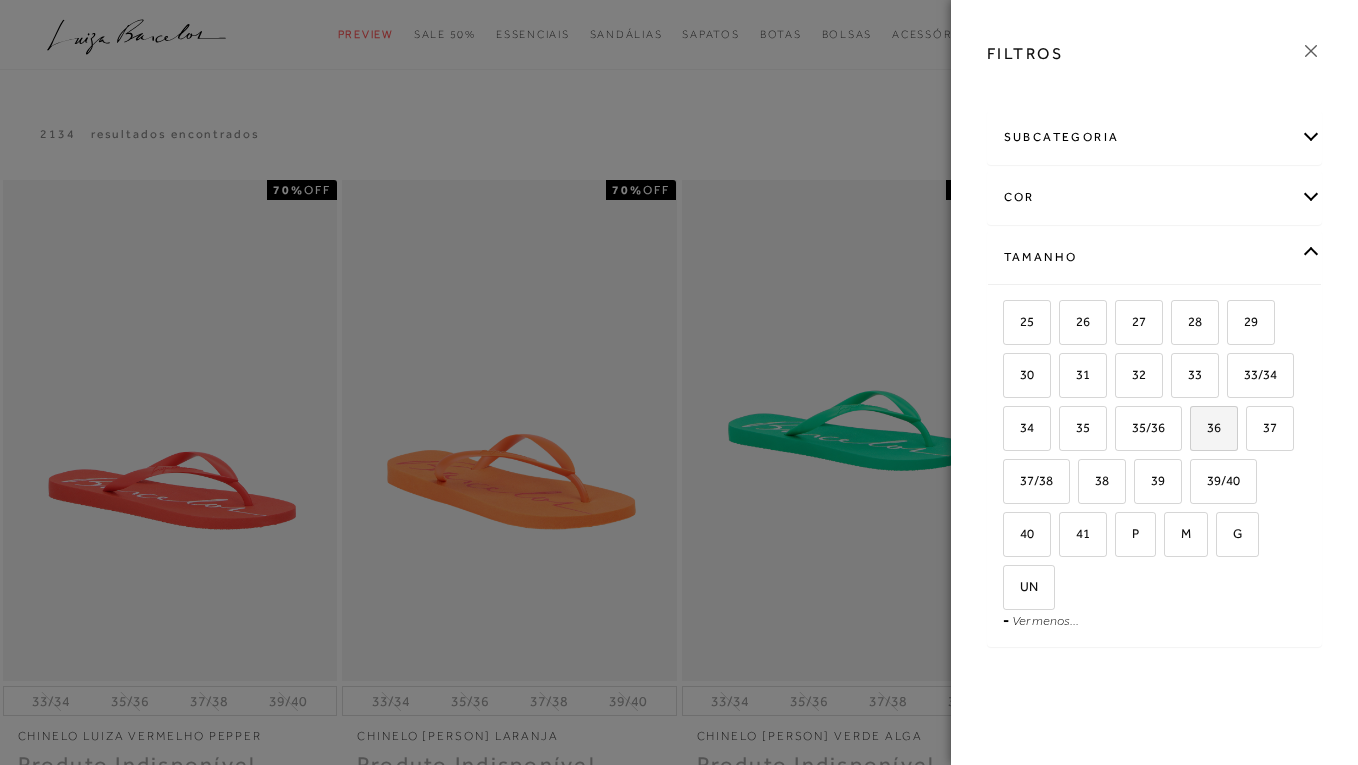 click on "36" at bounding box center (1206, 427) 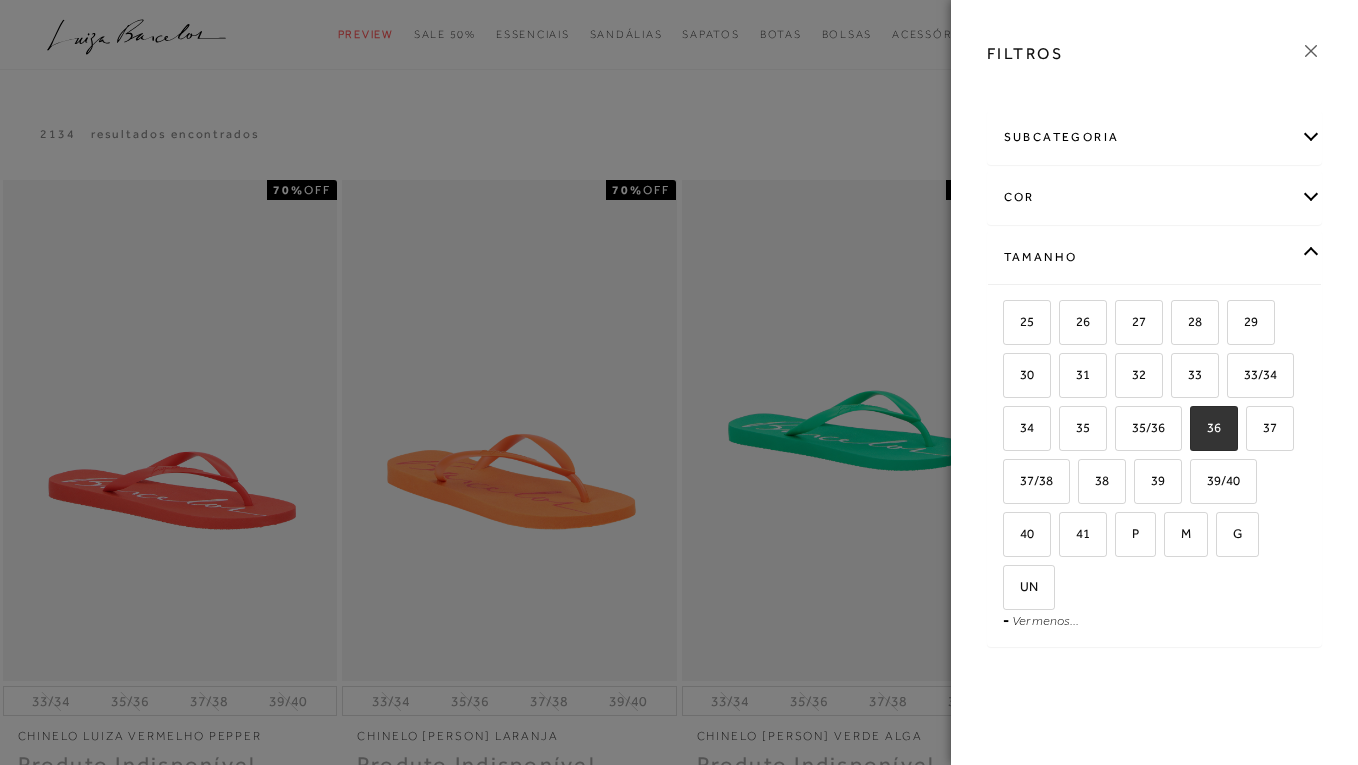 checkbox on "true" 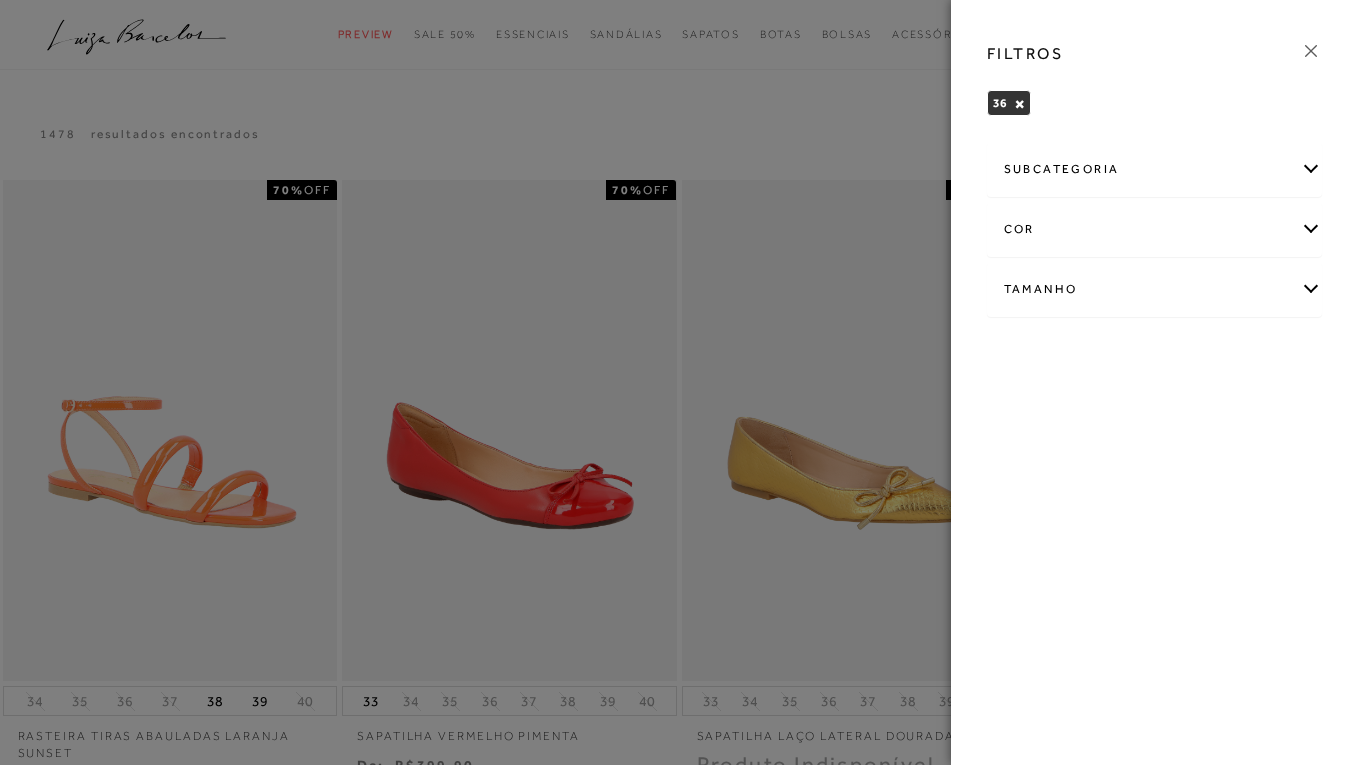 click 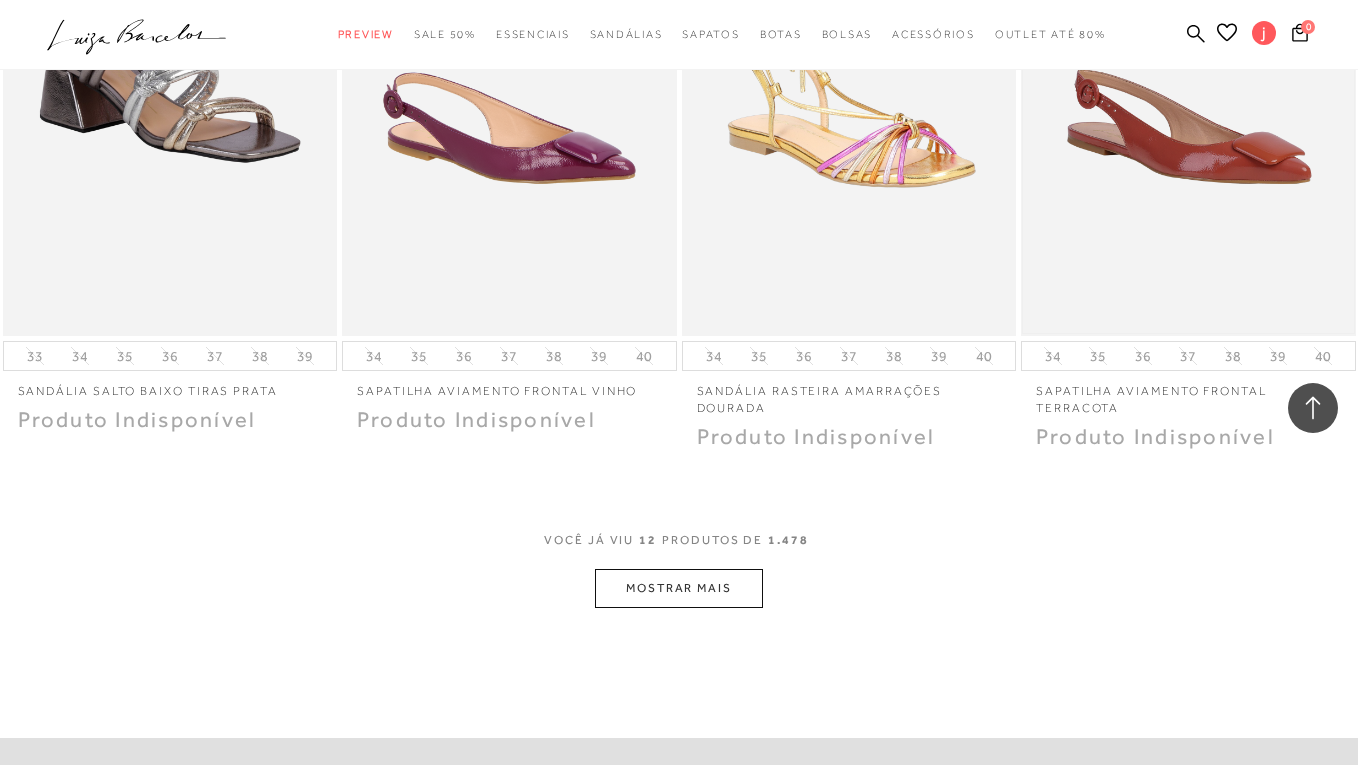 scroll, scrollTop: 1700, scrollLeft: 0, axis: vertical 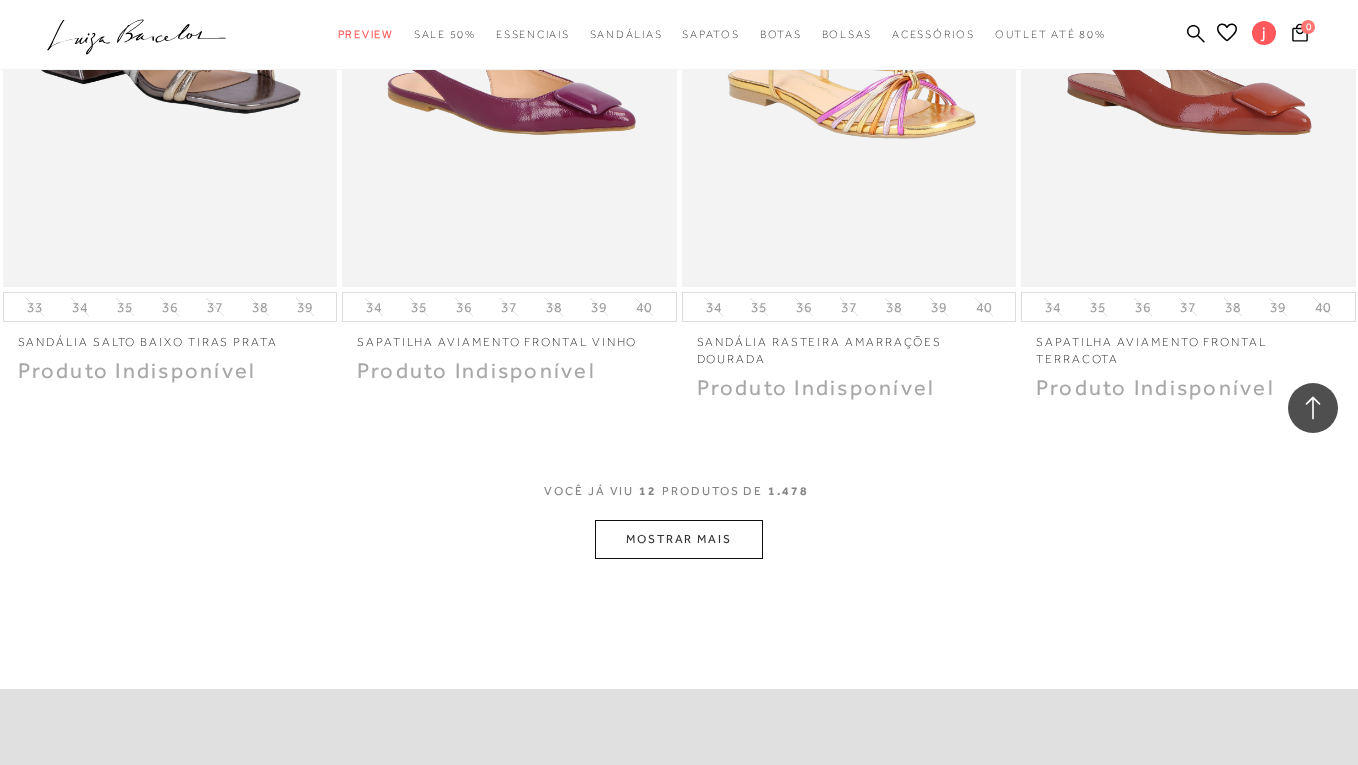 click on "MOSTRAR MAIS" at bounding box center (679, 539) 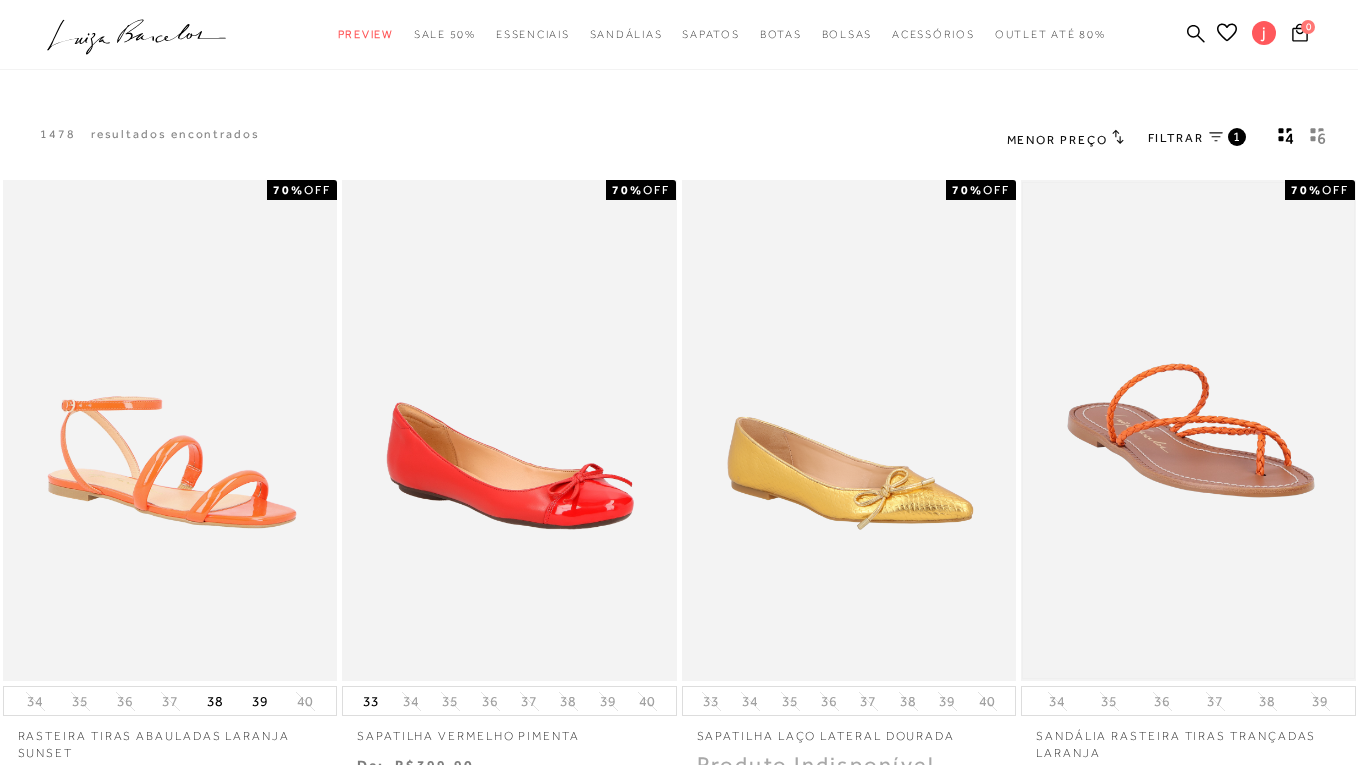 scroll, scrollTop: 0, scrollLeft: 0, axis: both 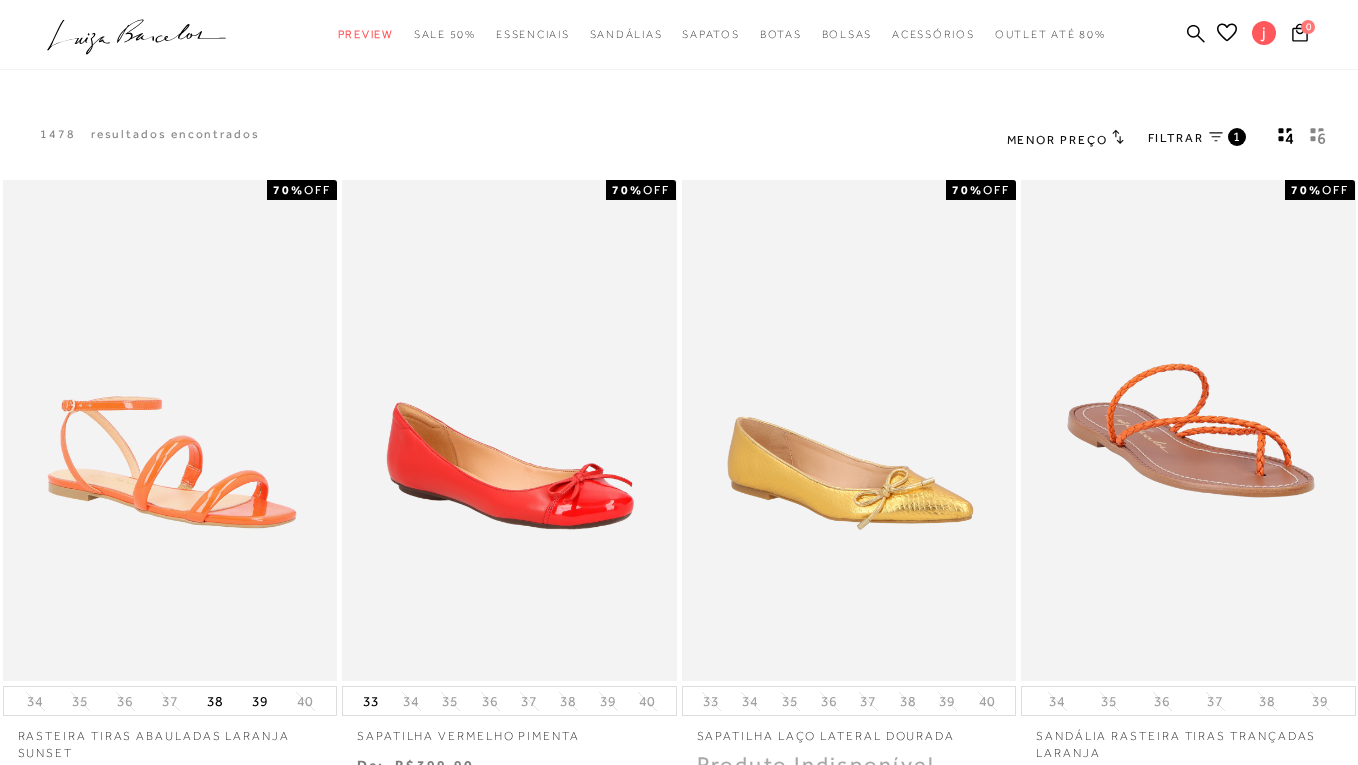 click on "Menor Preço" at bounding box center (1057, 140) 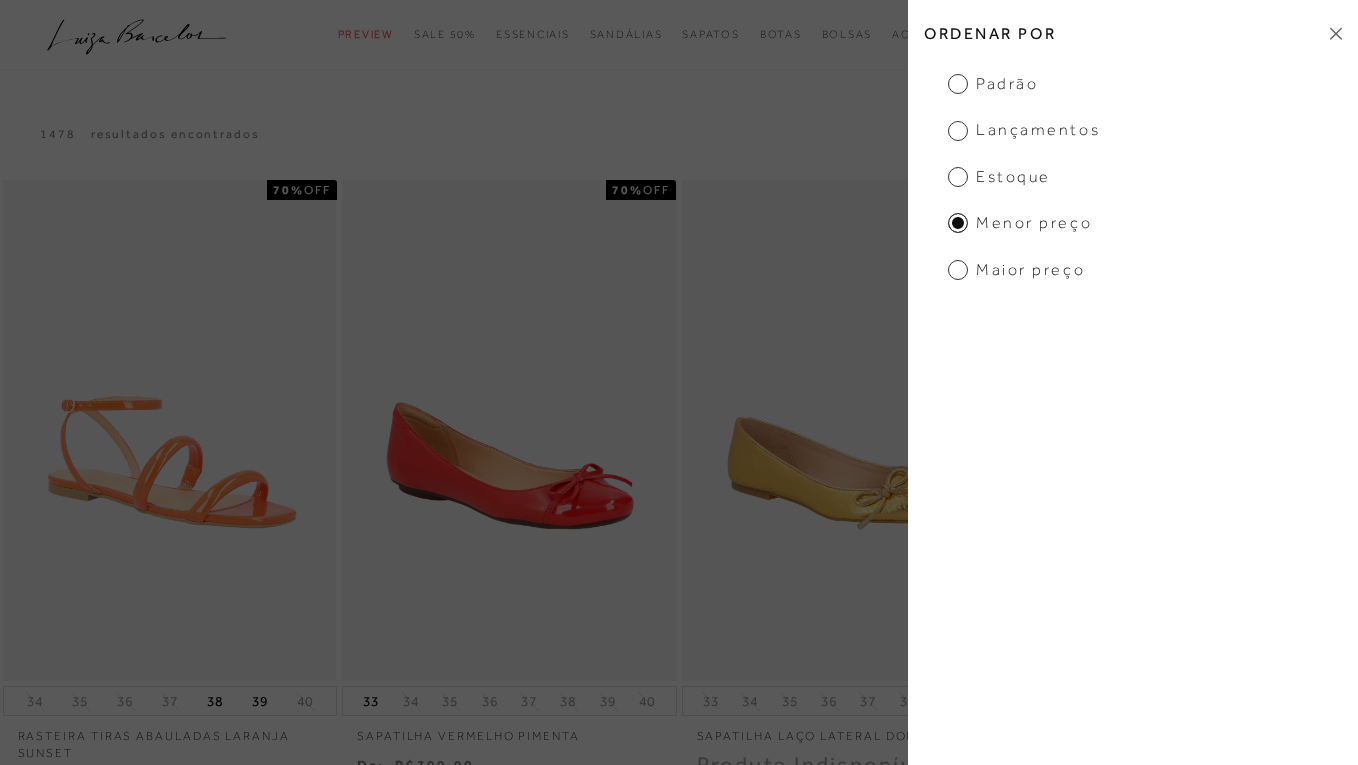 click on "Padrão" at bounding box center [993, 84] 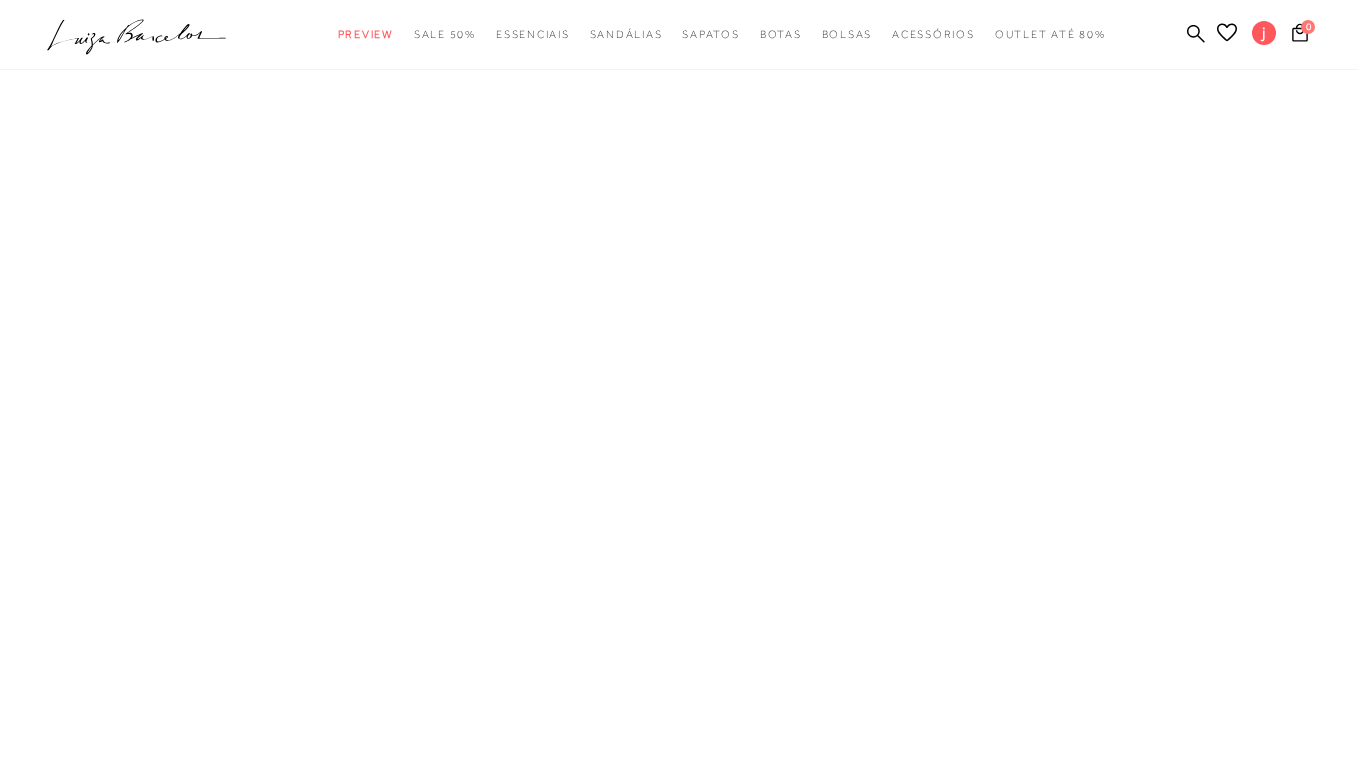 scroll, scrollTop: 0, scrollLeft: 0, axis: both 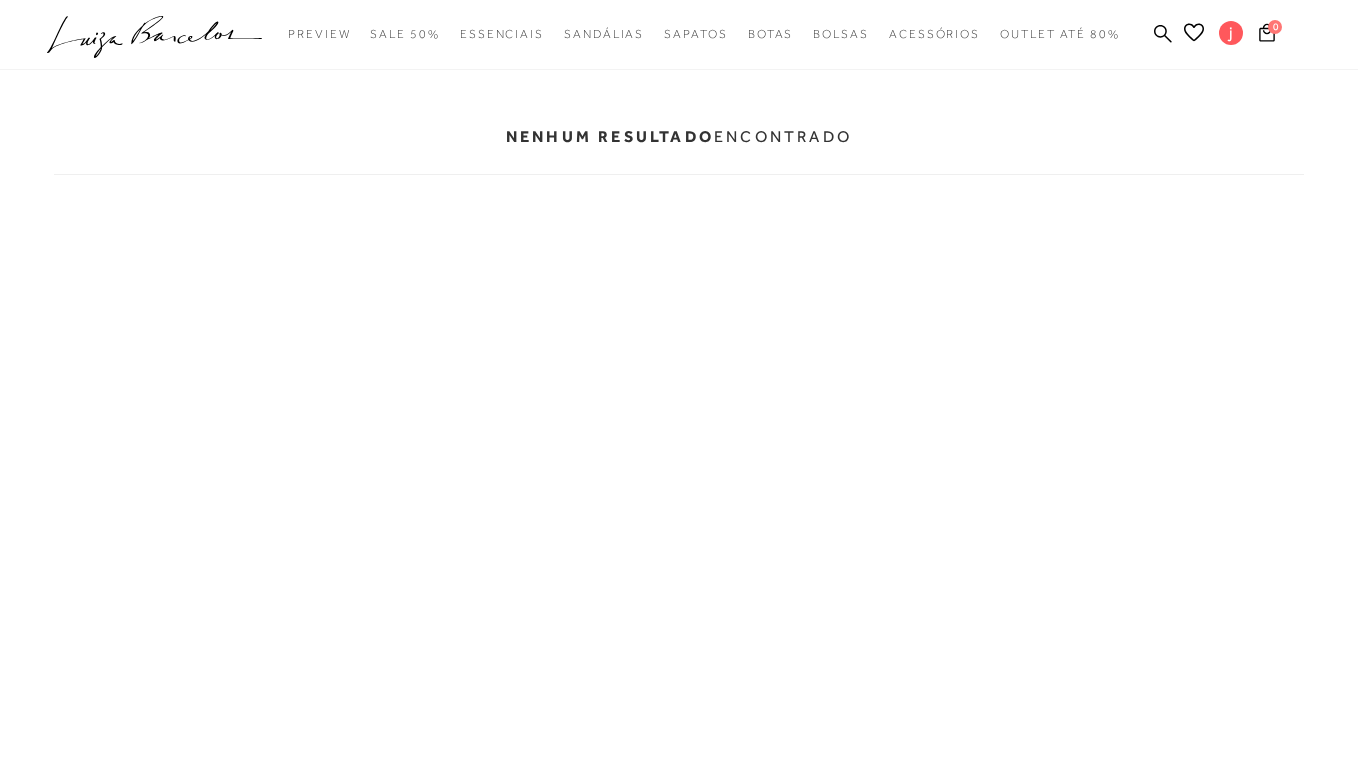 click on ".a{fill-rule:evenodd;}" 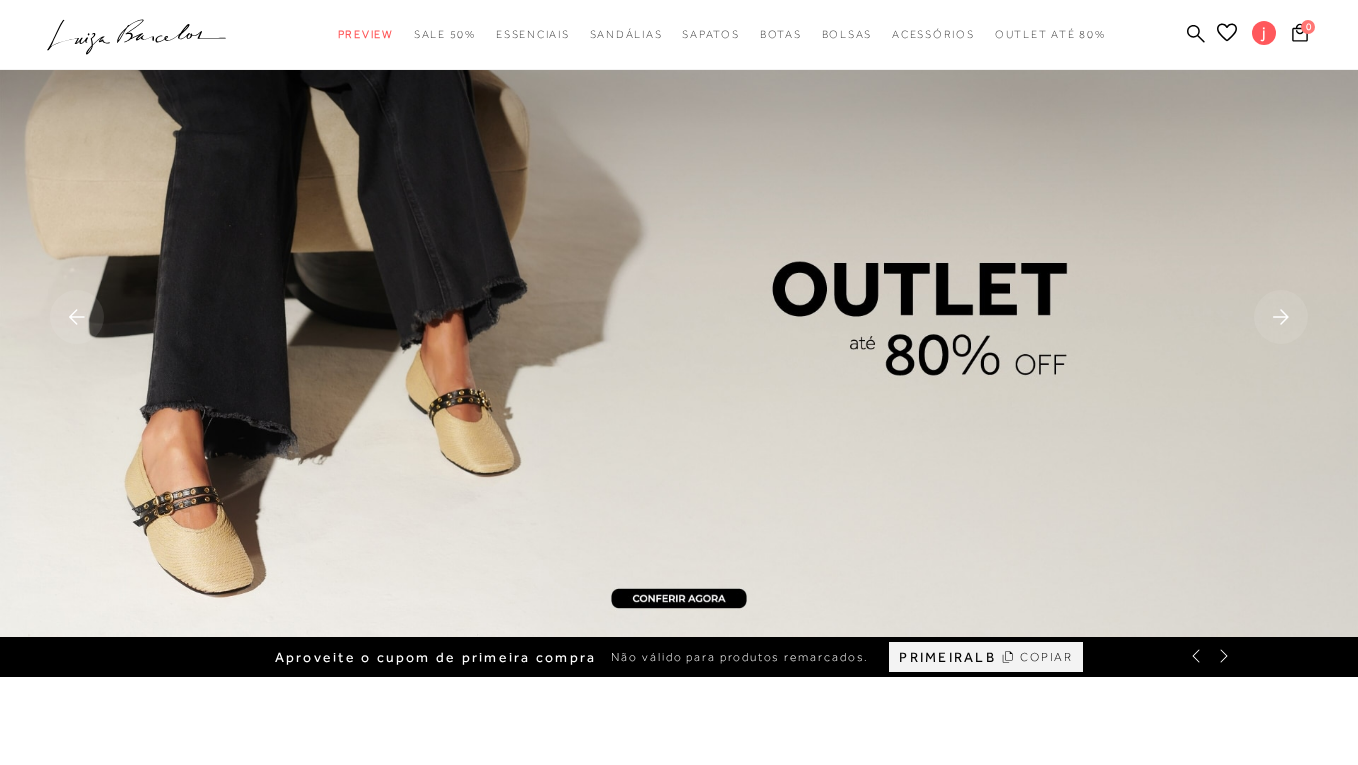 scroll, scrollTop: 0, scrollLeft: 0, axis: both 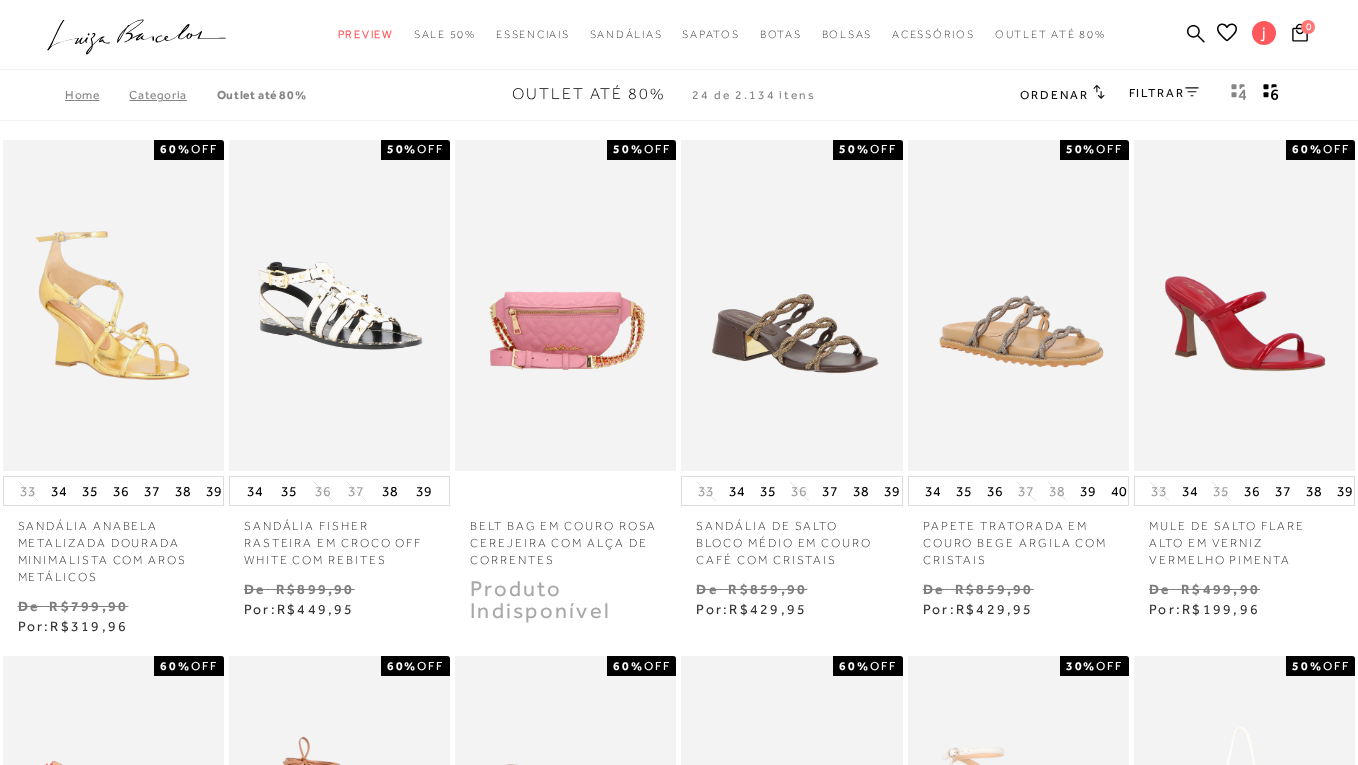 click on "FILTRAR" at bounding box center (1164, 93) 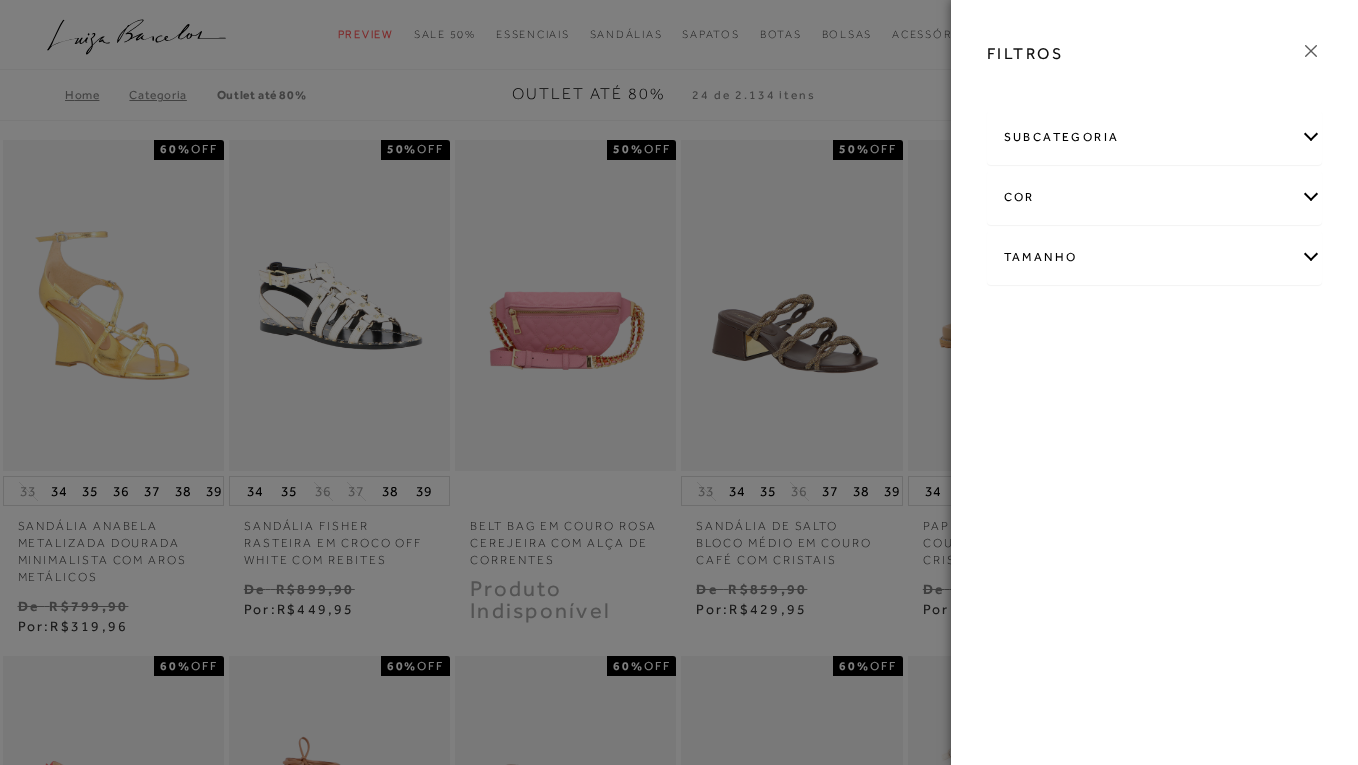 click on "Tamanho" at bounding box center (1154, 257) 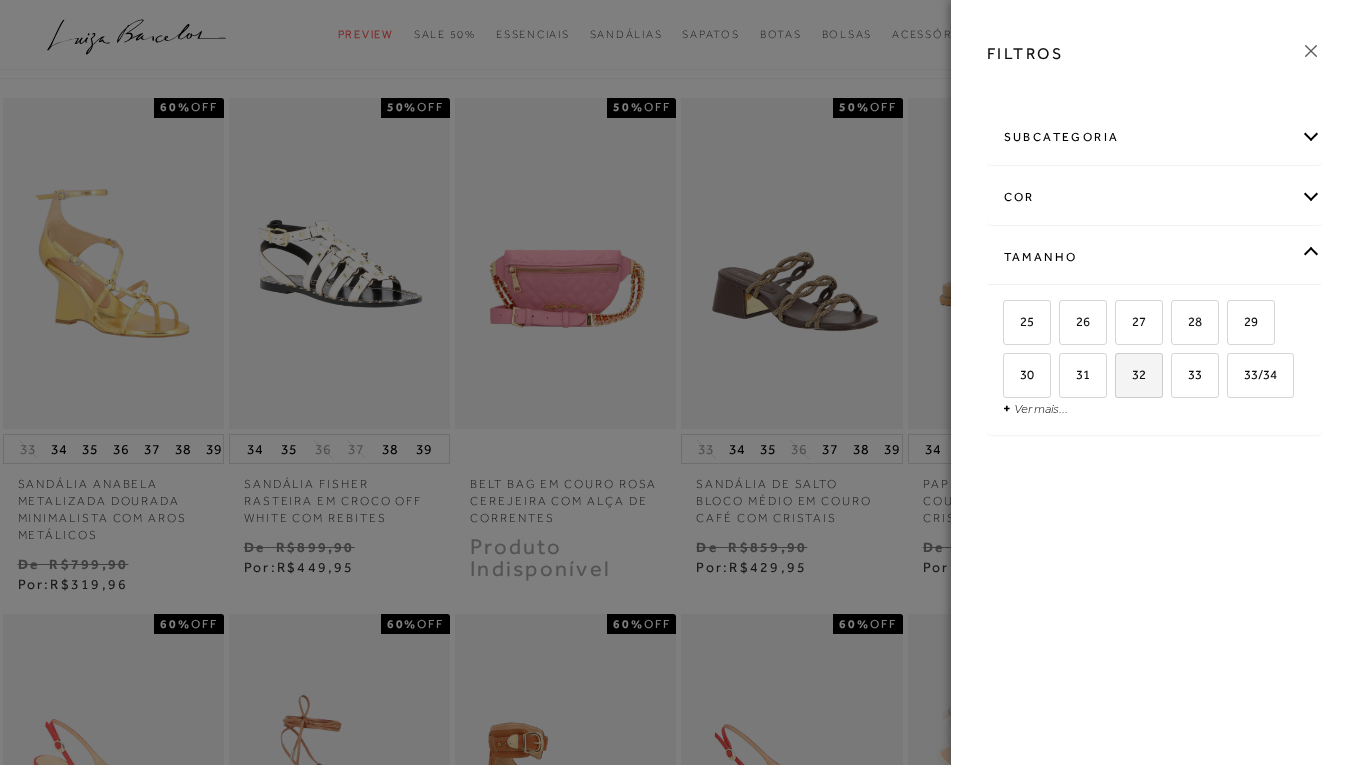 scroll, scrollTop: 48, scrollLeft: 0, axis: vertical 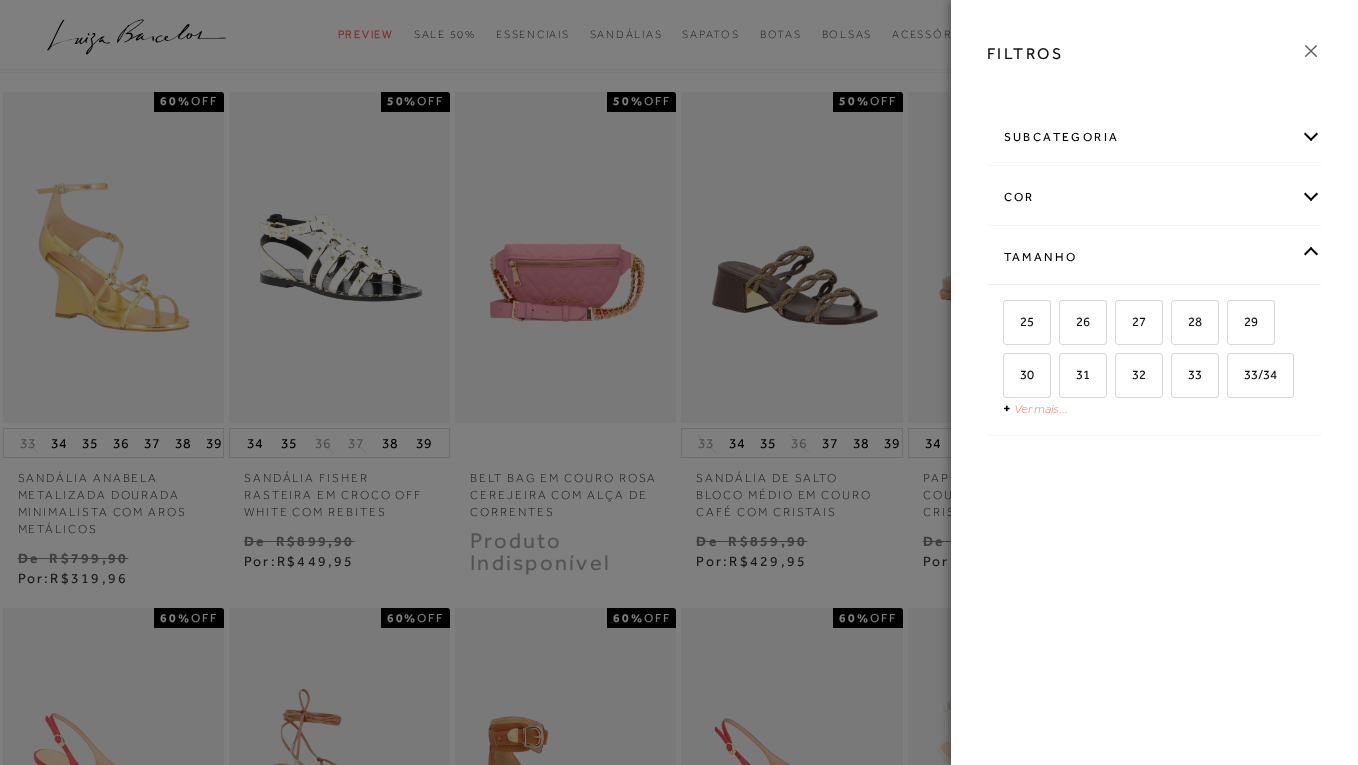 click on "Ver mais..." at bounding box center (1041, 408) 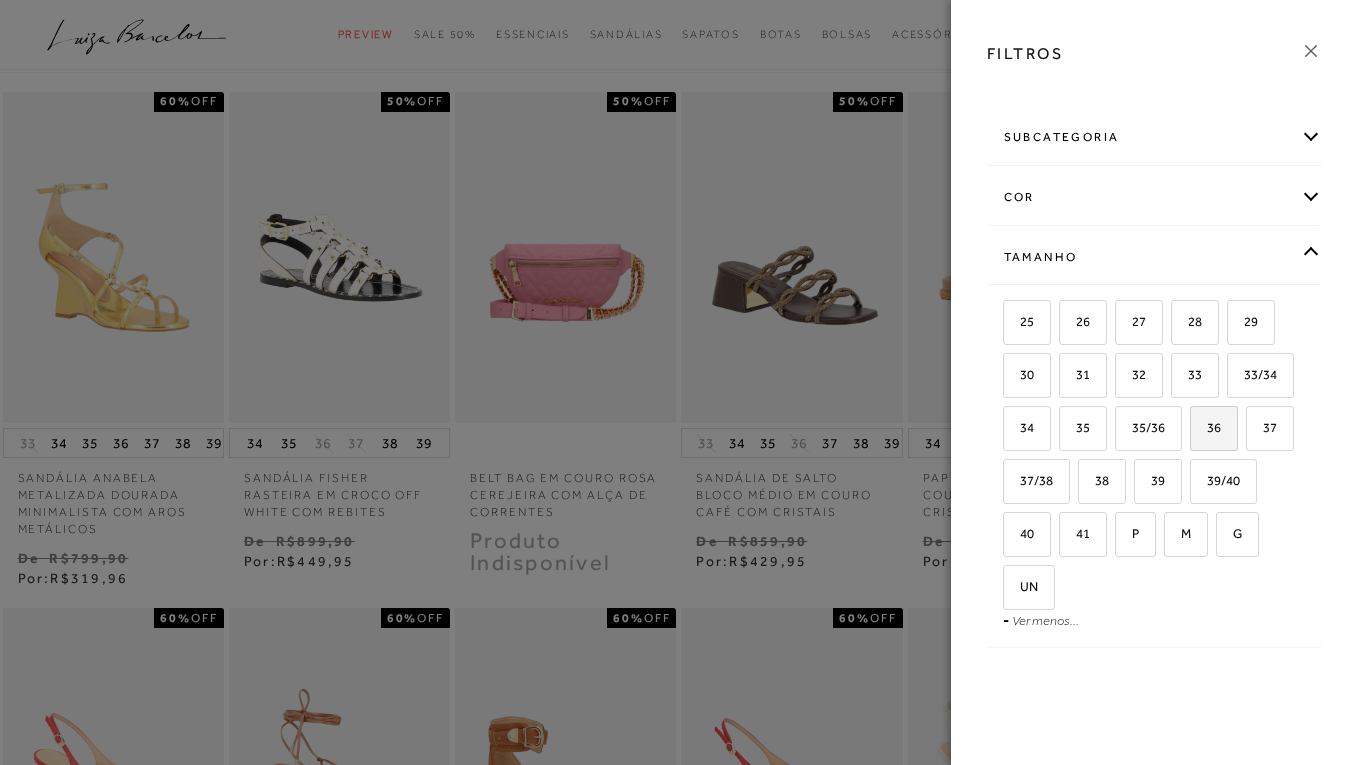 click on "36" at bounding box center [1206, 427] 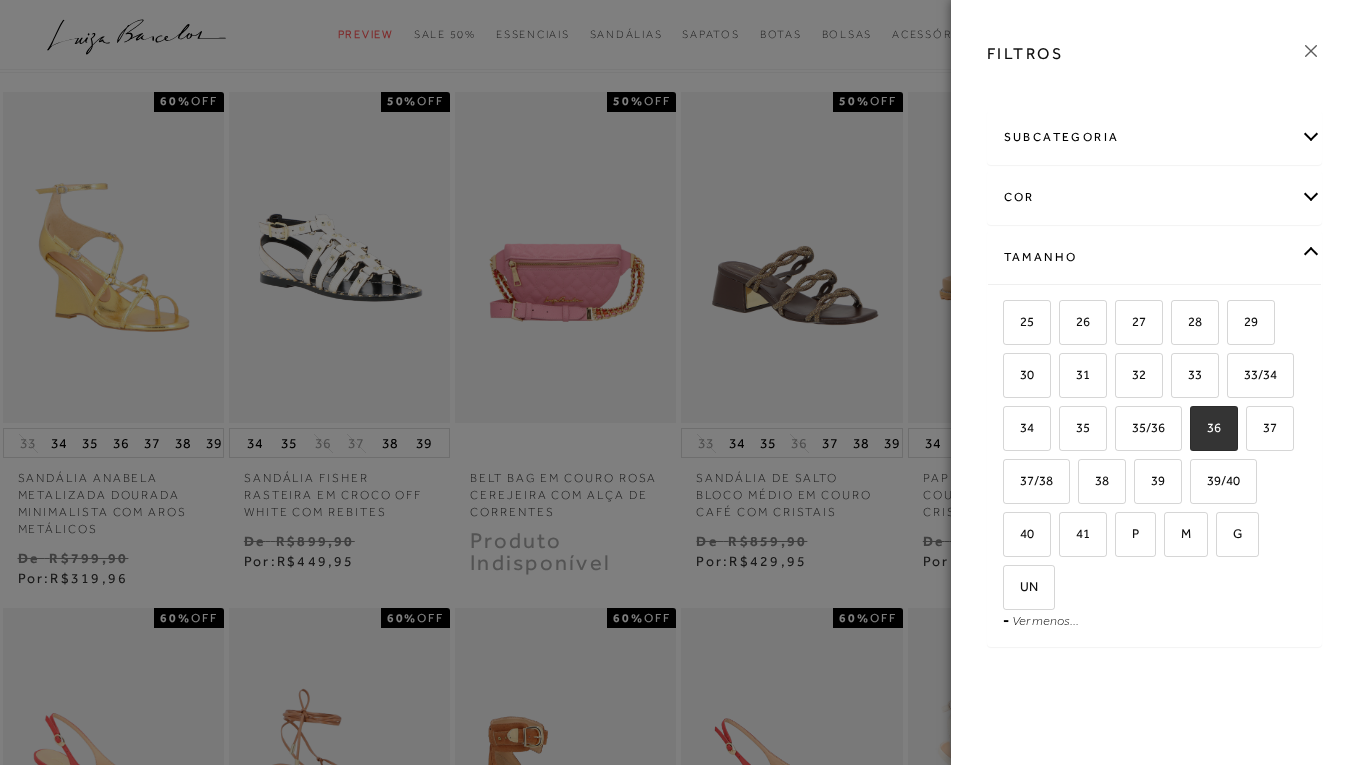 checkbox on "true" 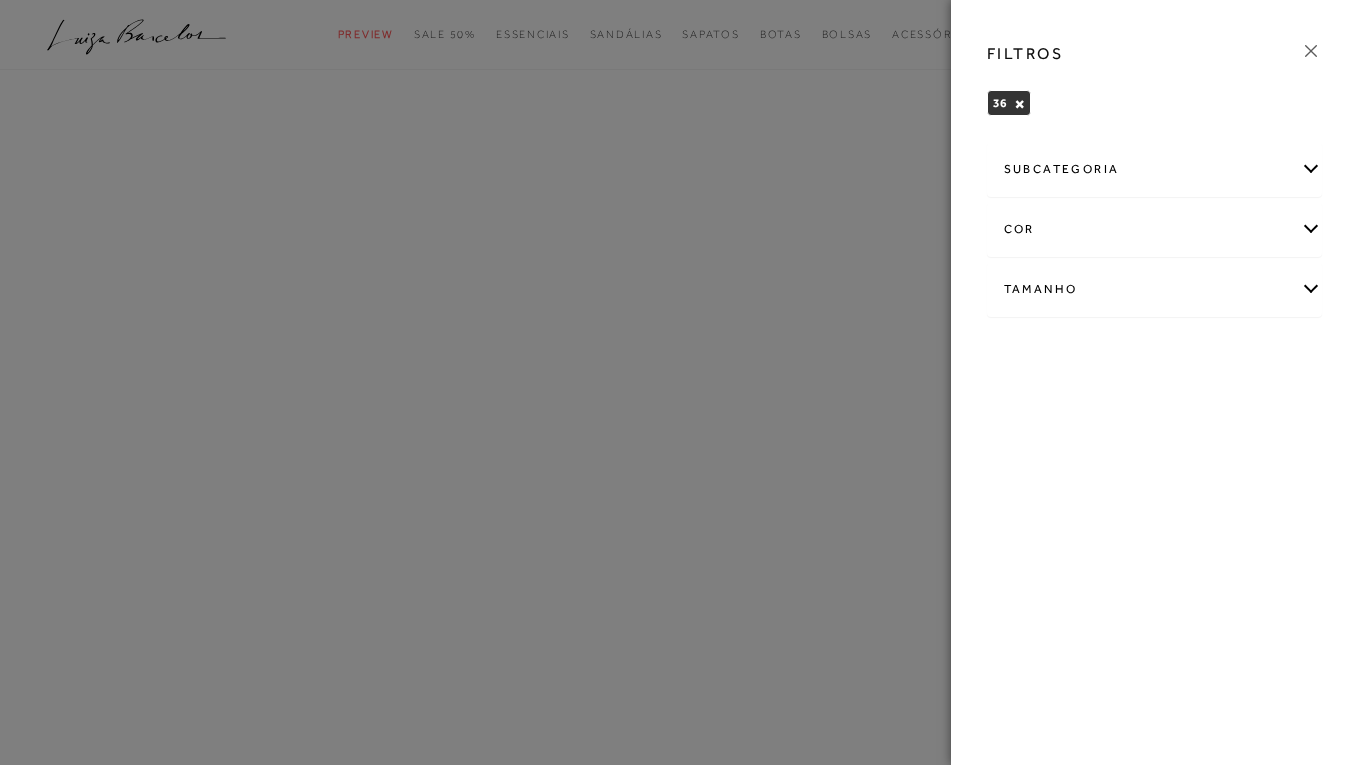scroll, scrollTop: 0, scrollLeft: 0, axis: both 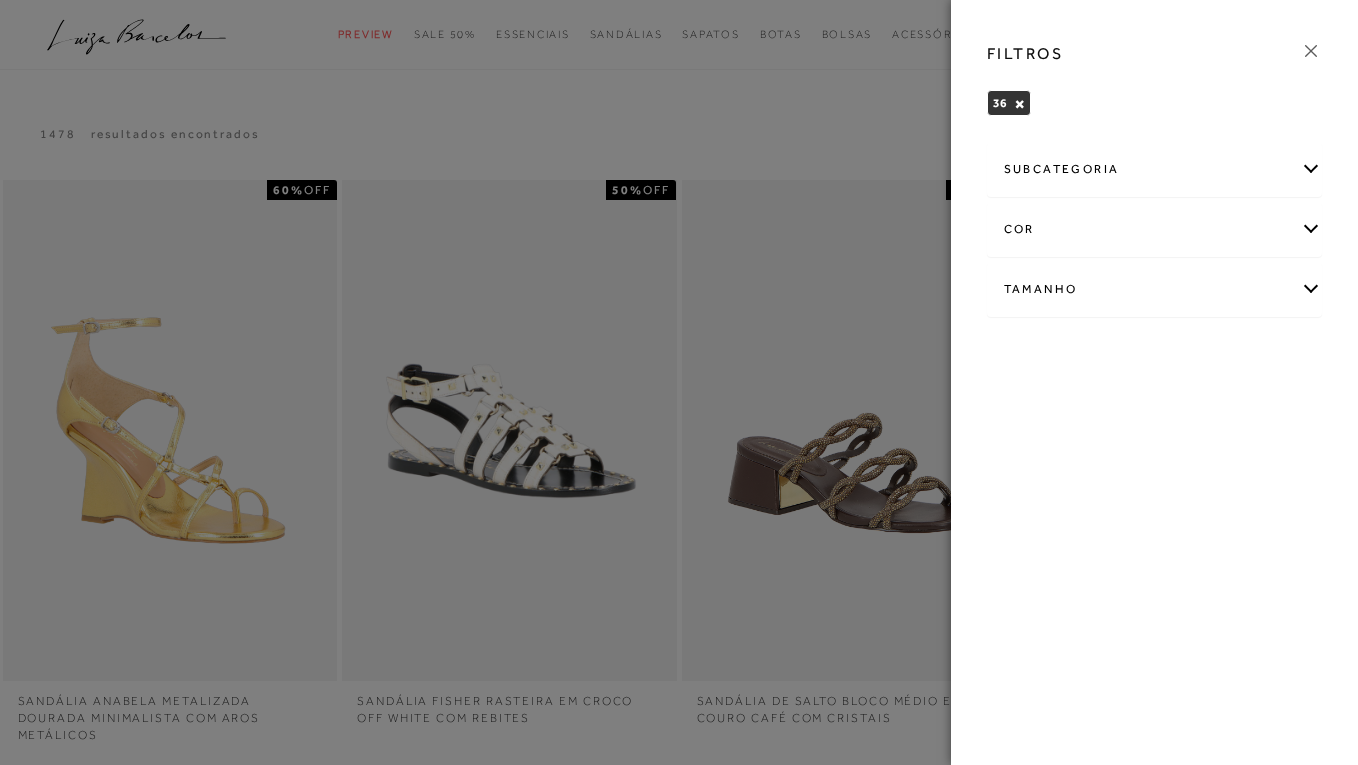 click 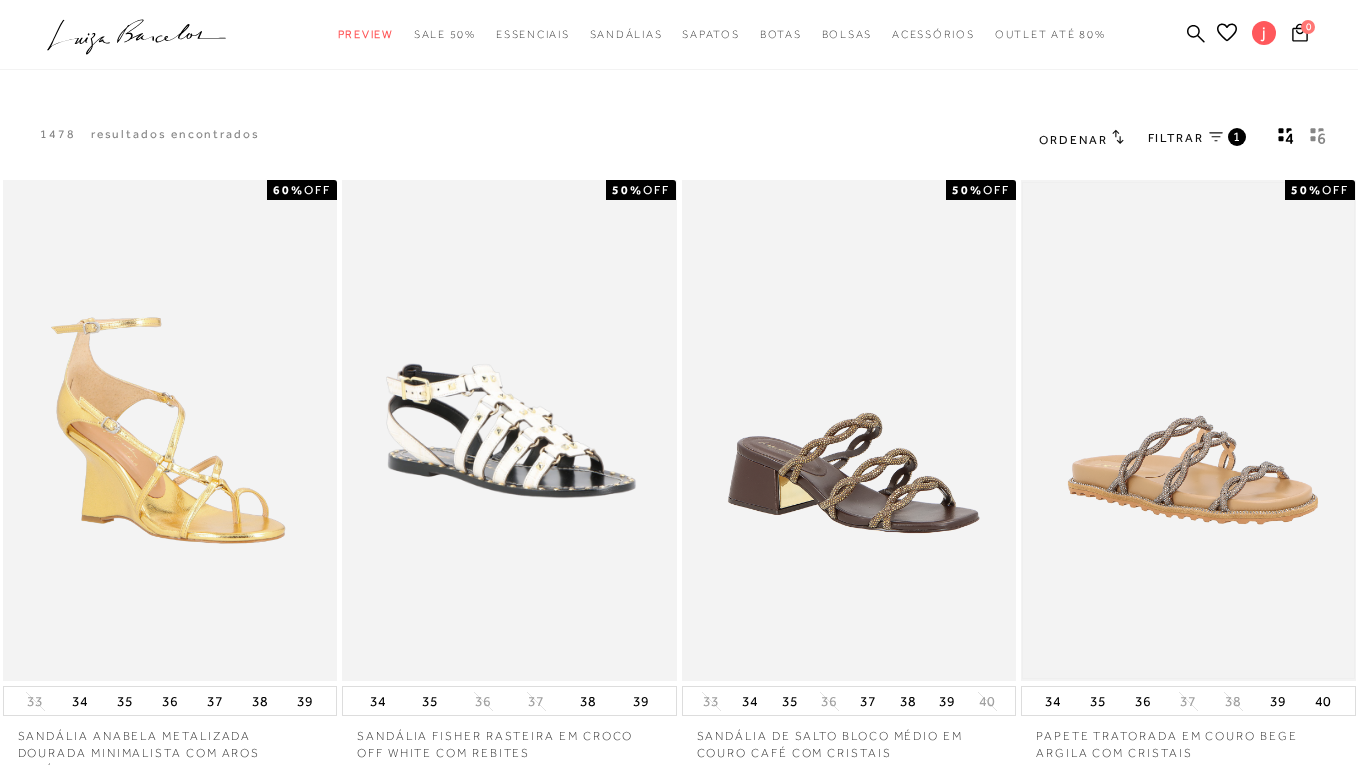 scroll, scrollTop: 0, scrollLeft: 0, axis: both 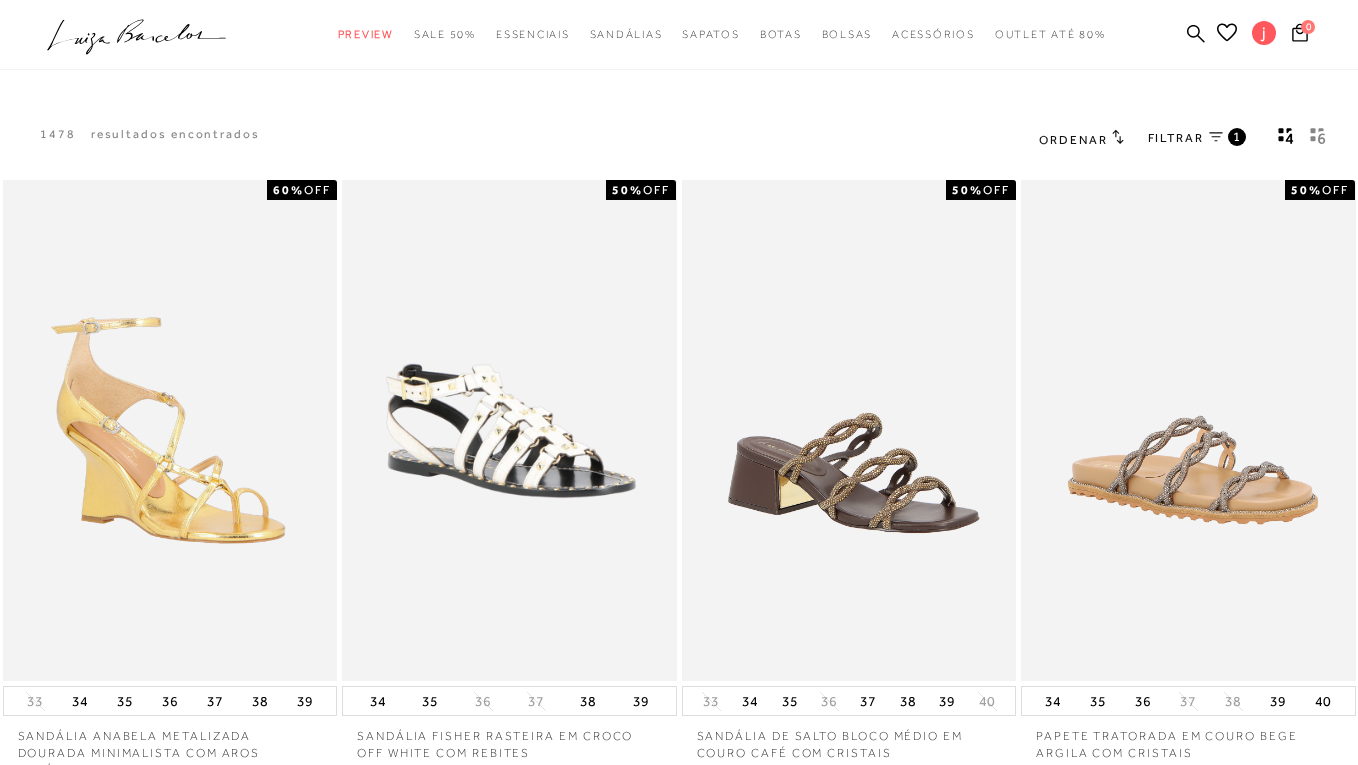 click on "Ordenar" at bounding box center (1073, 140) 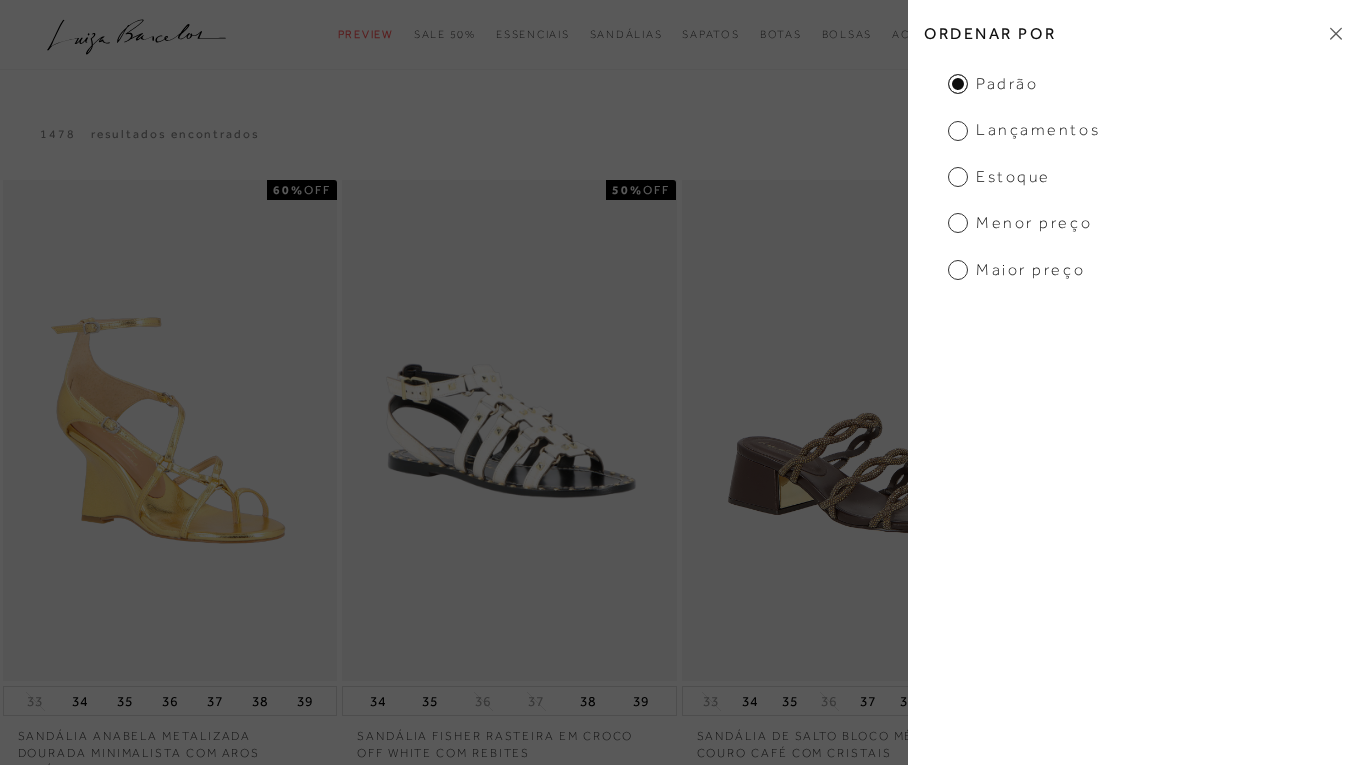 click on "Estoque" at bounding box center (999, 177) 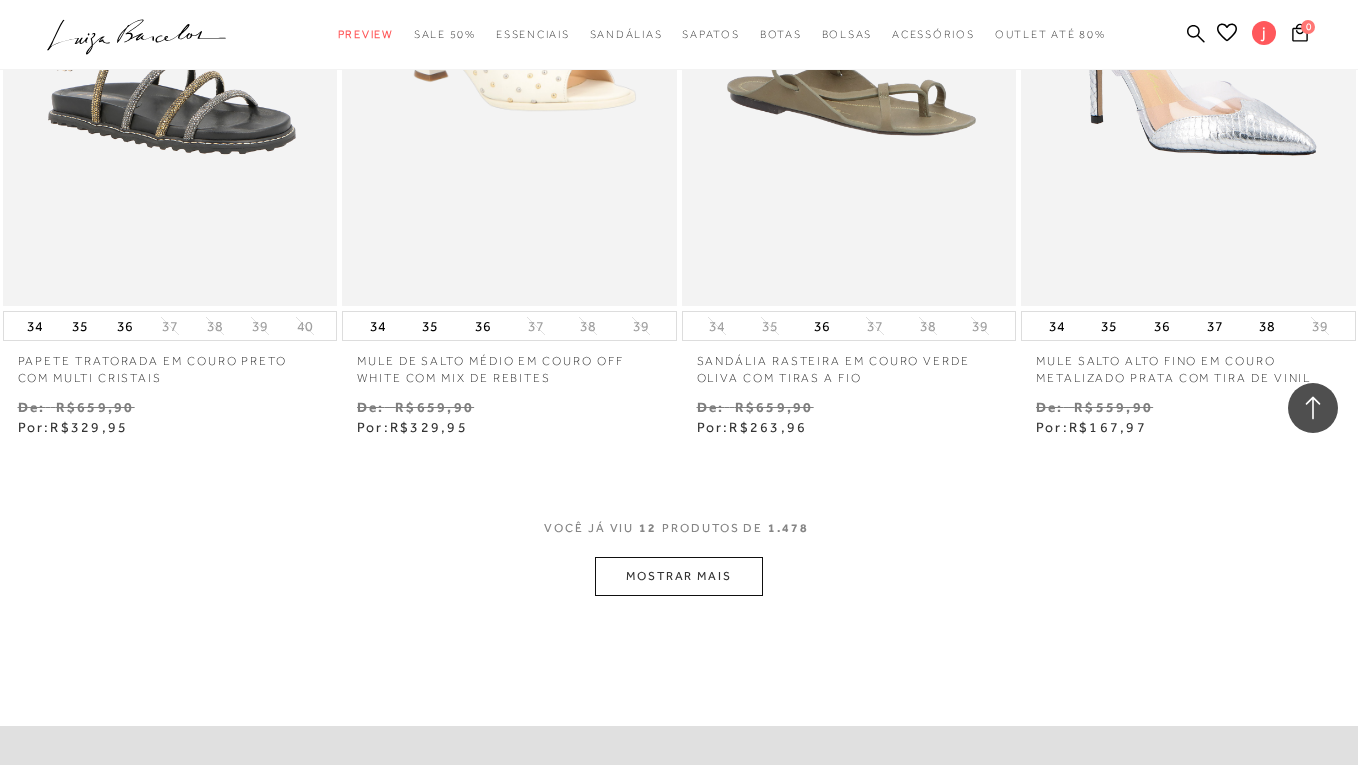 scroll, scrollTop: 1683, scrollLeft: 0, axis: vertical 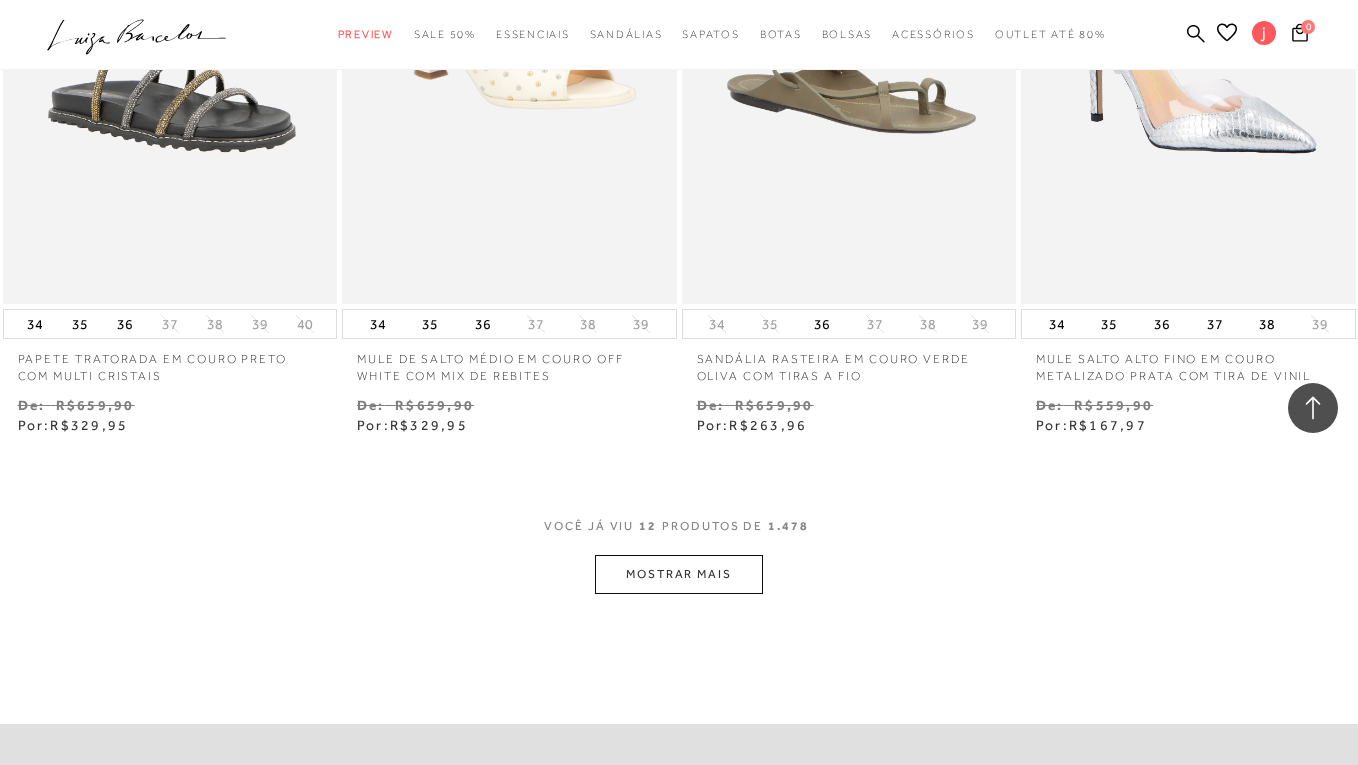 click on "MOSTRAR MAIS" at bounding box center (679, 574) 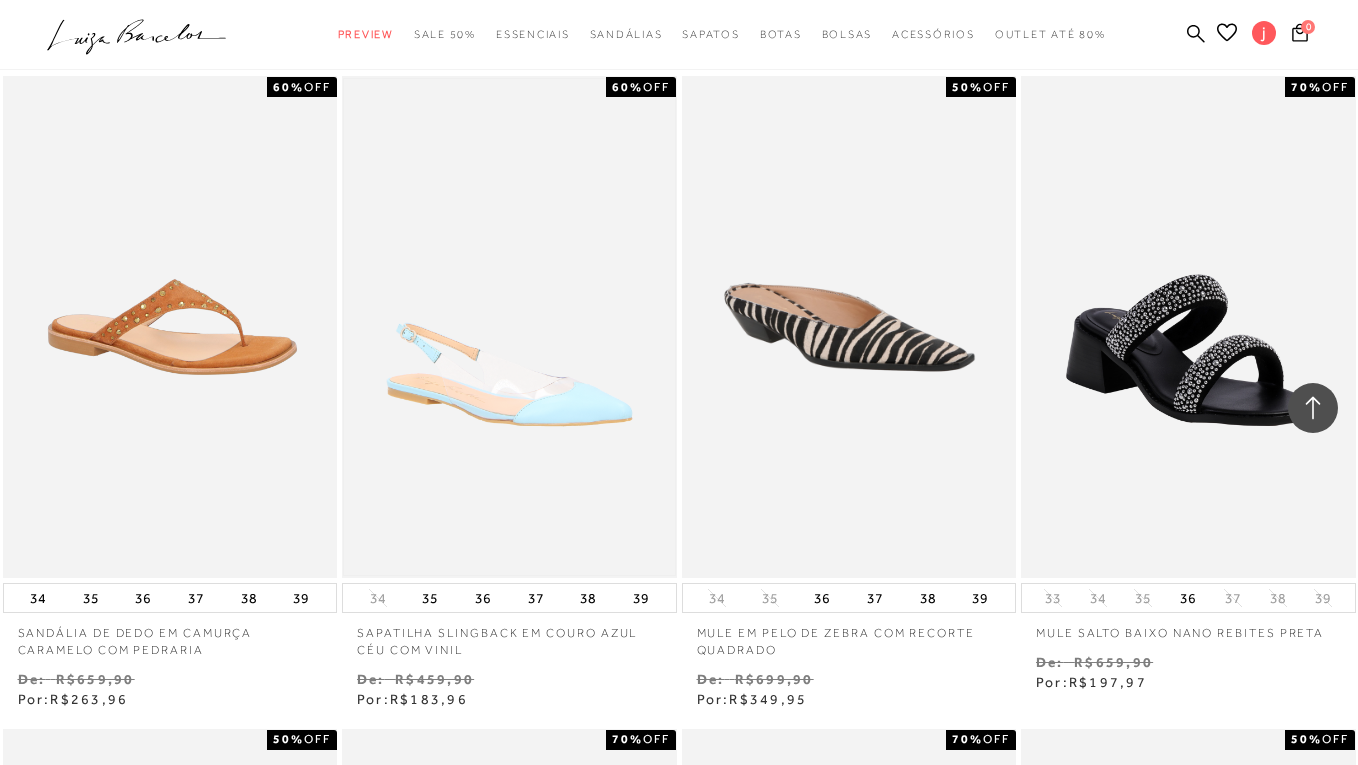 scroll, scrollTop: 2737, scrollLeft: 0, axis: vertical 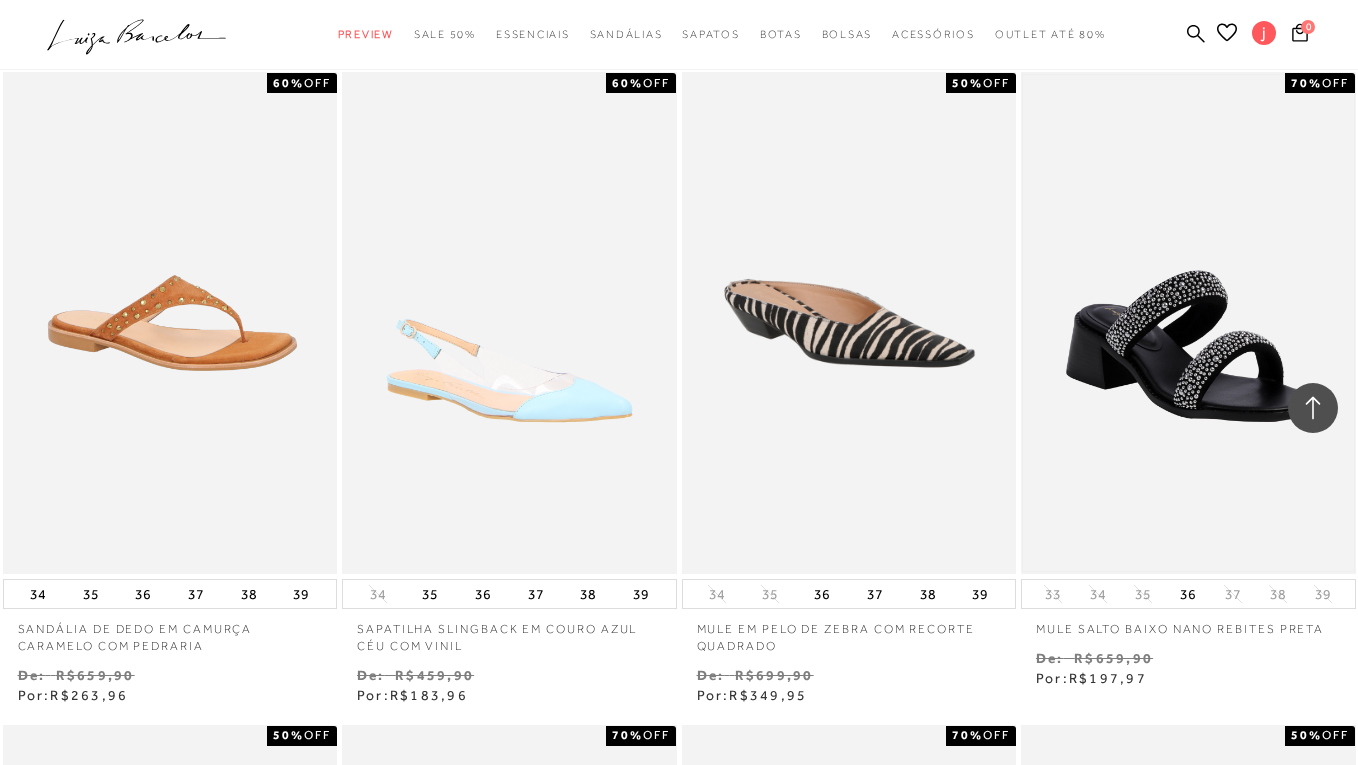 click at bounding box center [1188, 323] 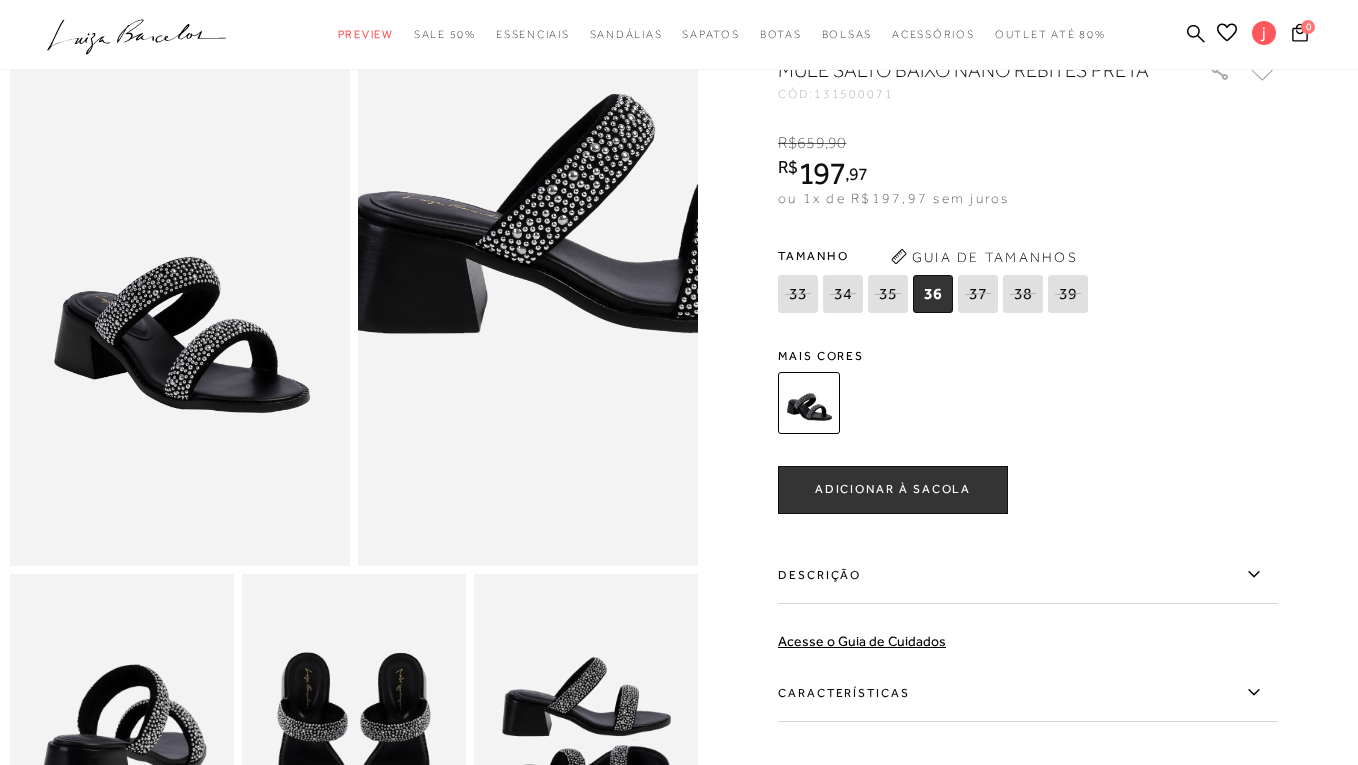 scroll, scrollTop: 227, scrollLeft: 0, axis: vertical 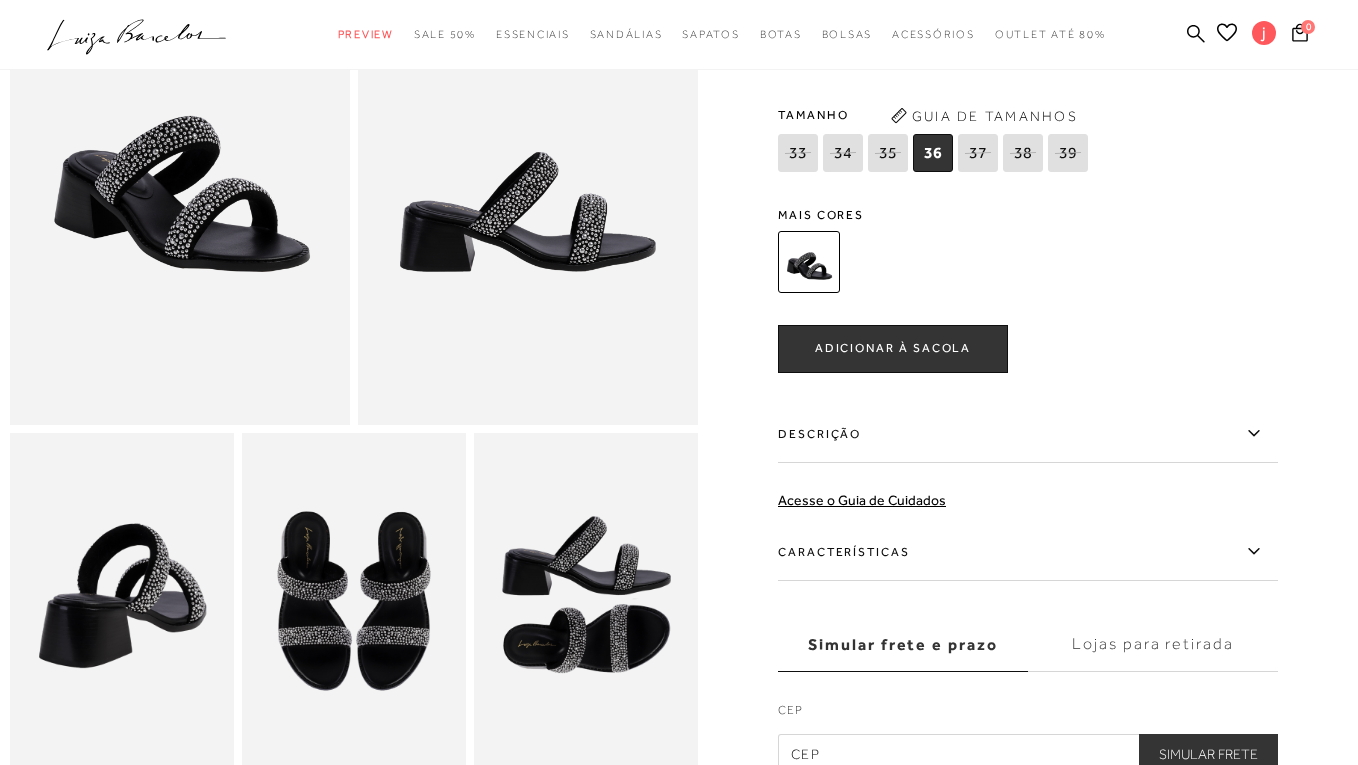 click on "ADICIONAR À SACOLA" at bounding box center [893, 348] 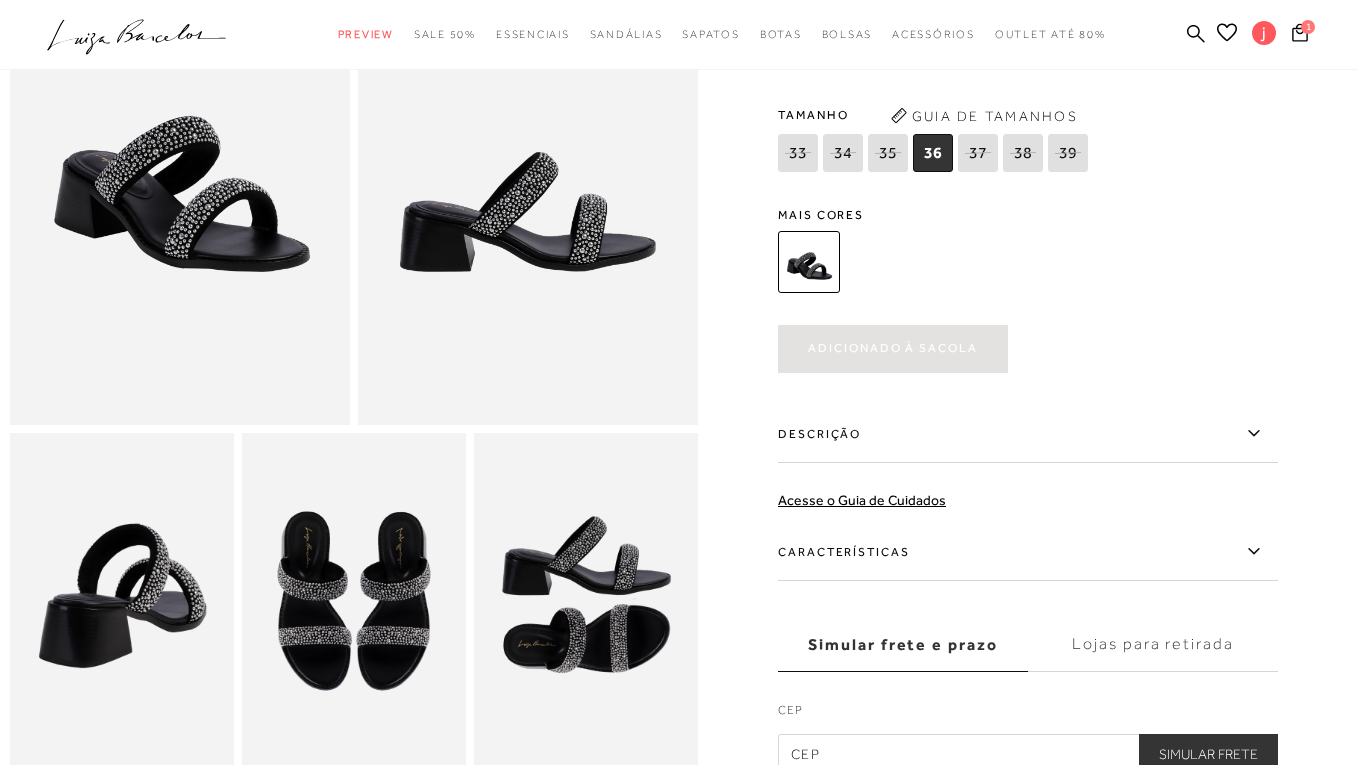 scroll, scrollTop: 0, scrollLeft: 0, axis: both 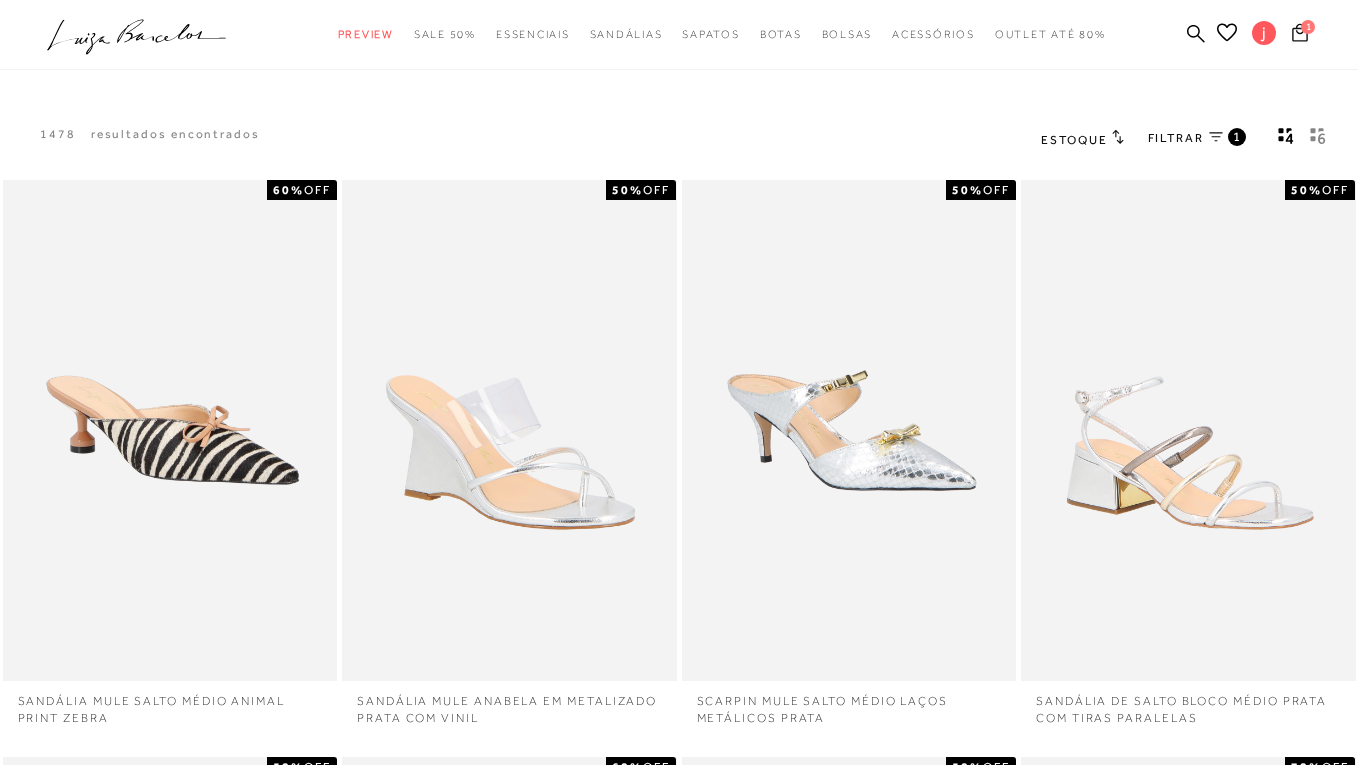 click on "1" at bounding box center [1308, 27] 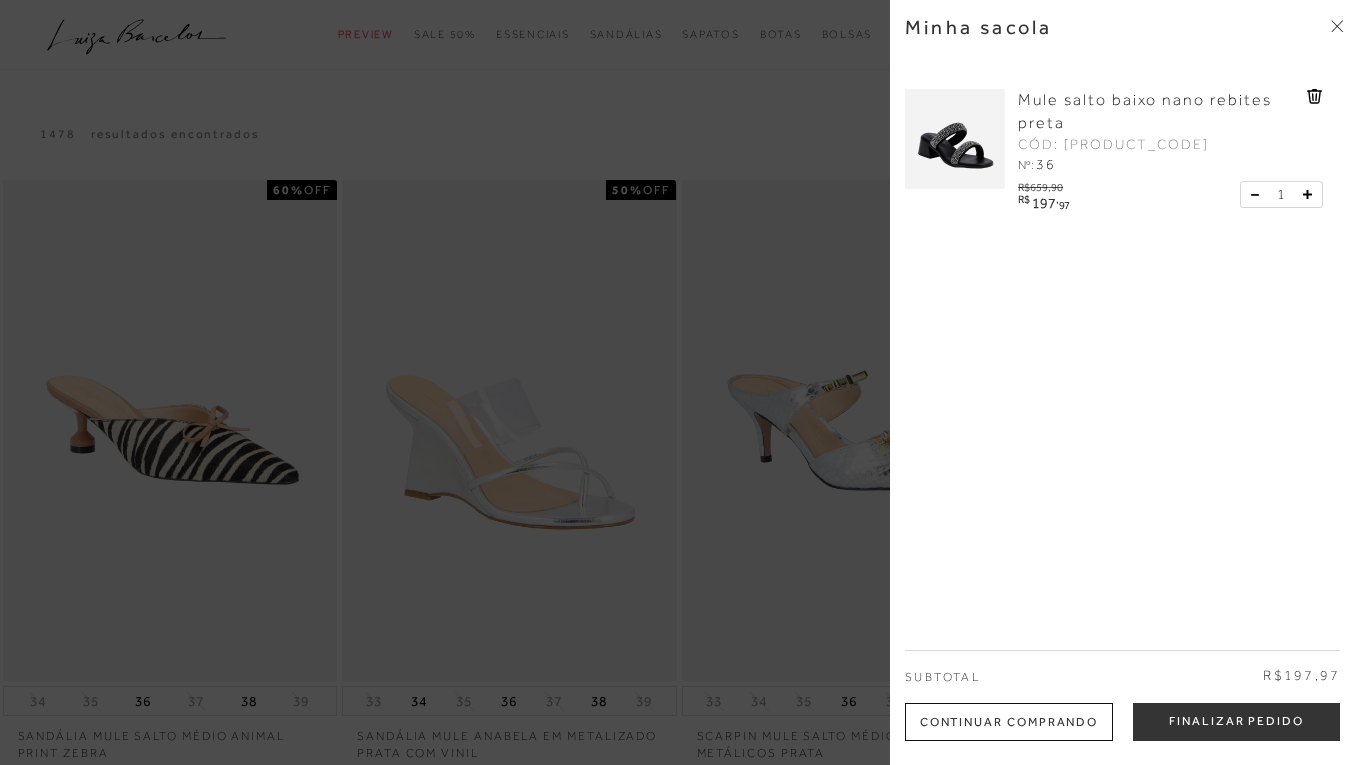 click on "Minha sacola
Mule salto baixo nano rebites preta
CÓD: 13150007136
Nº:
36
R$659,90 R$ 197 , 97" at bounding box center (1124, 382) 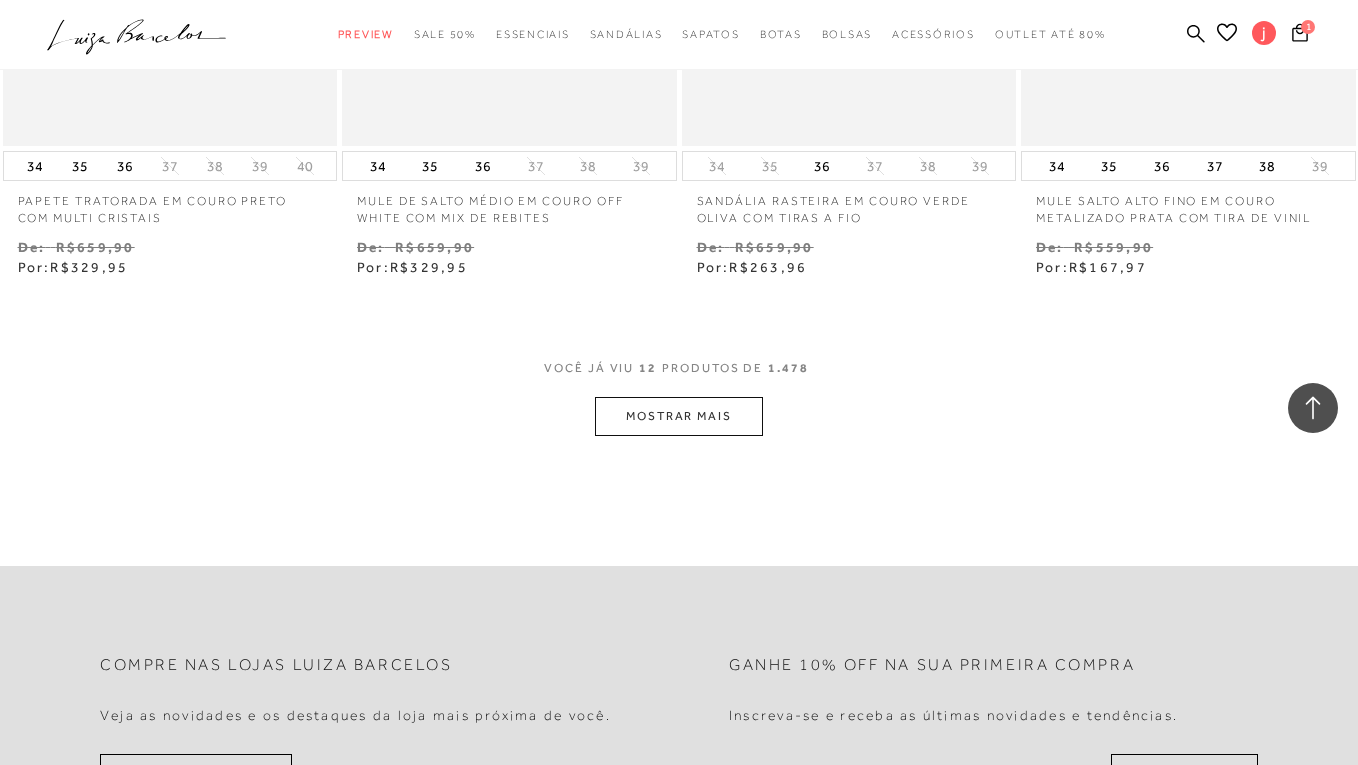 scroll, scrollTop: 1566, scrollLeft: 0, axis: vertical 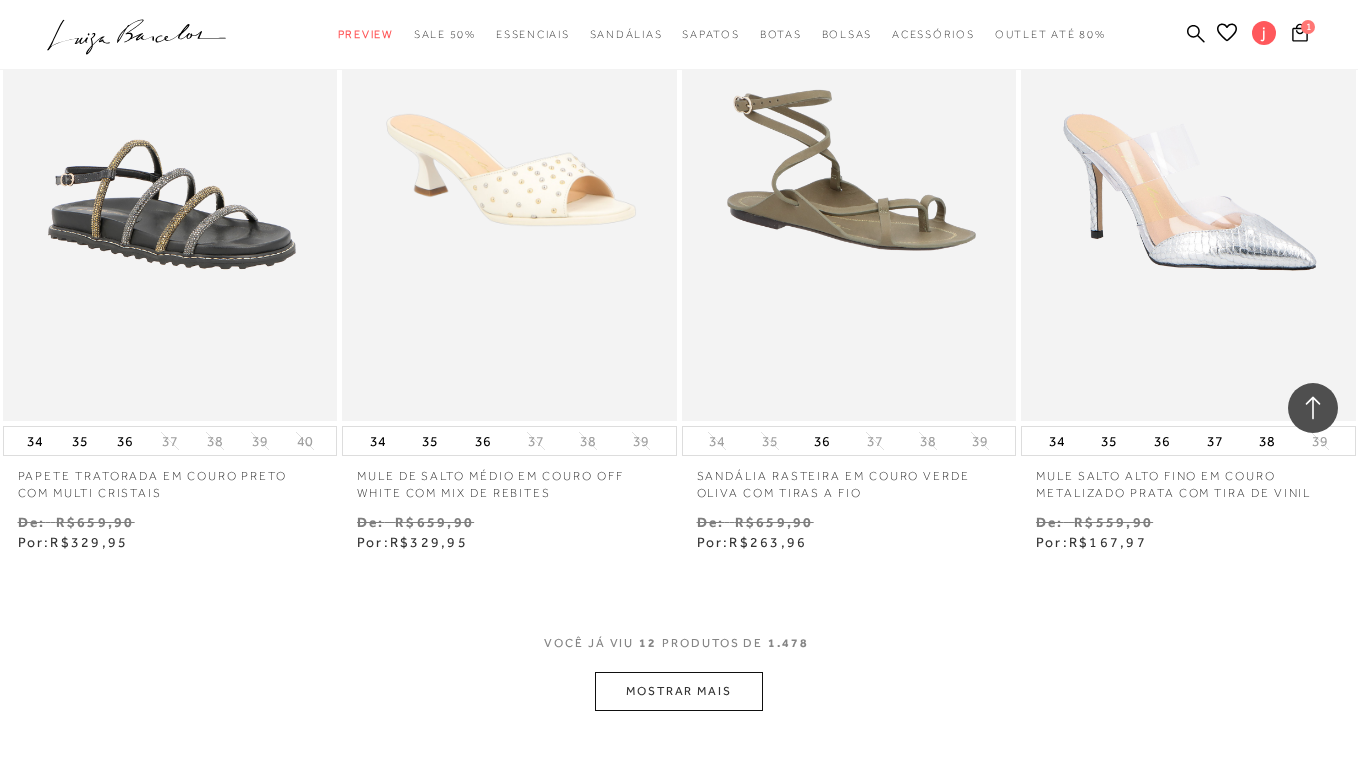 click on "MOSTRAR MAIS" at bounding box center [679, 691] 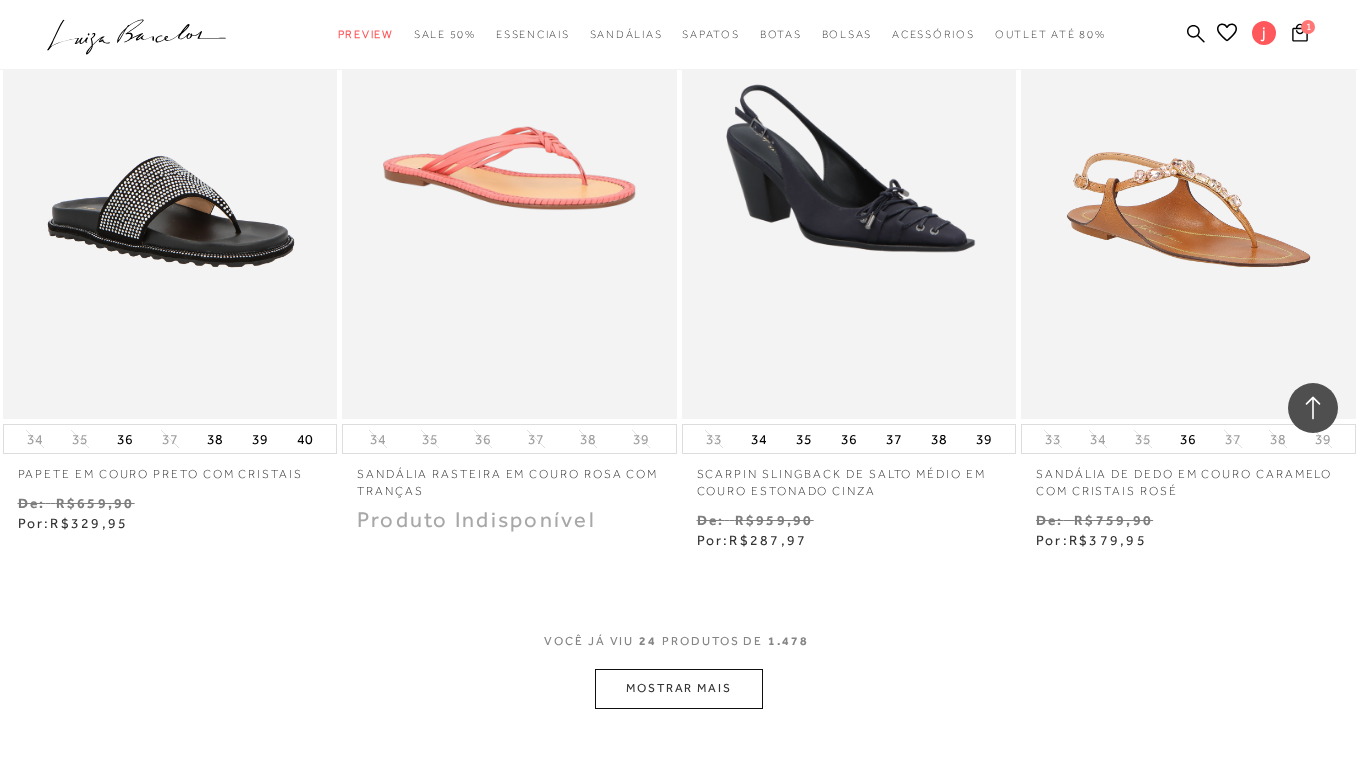 scroll, scrollTop: 3565, scrollLeft: 0, axis: vertical 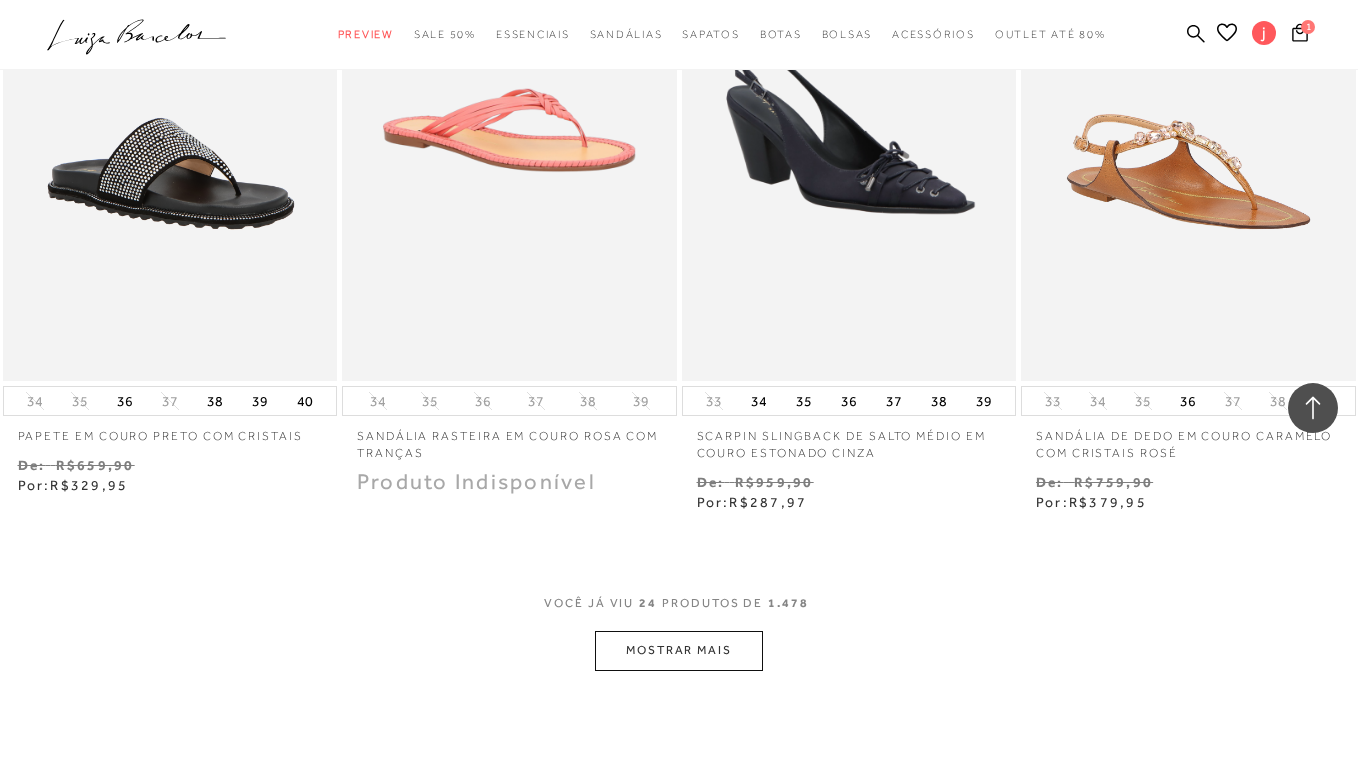 click on "MOSTRAR MAIS" at bounding box center [679, 650] 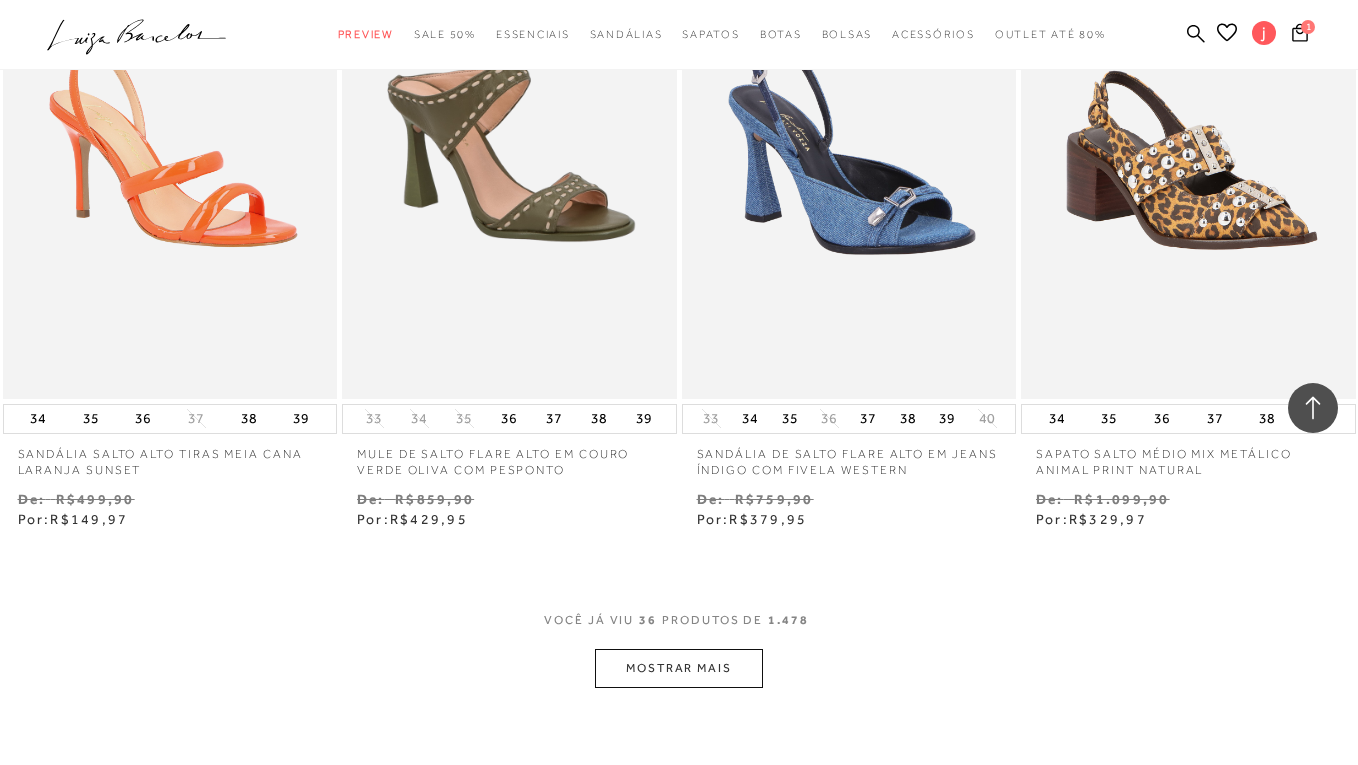scroll, scrollTop: 5573, scrollLeft: 0, axis: vertical 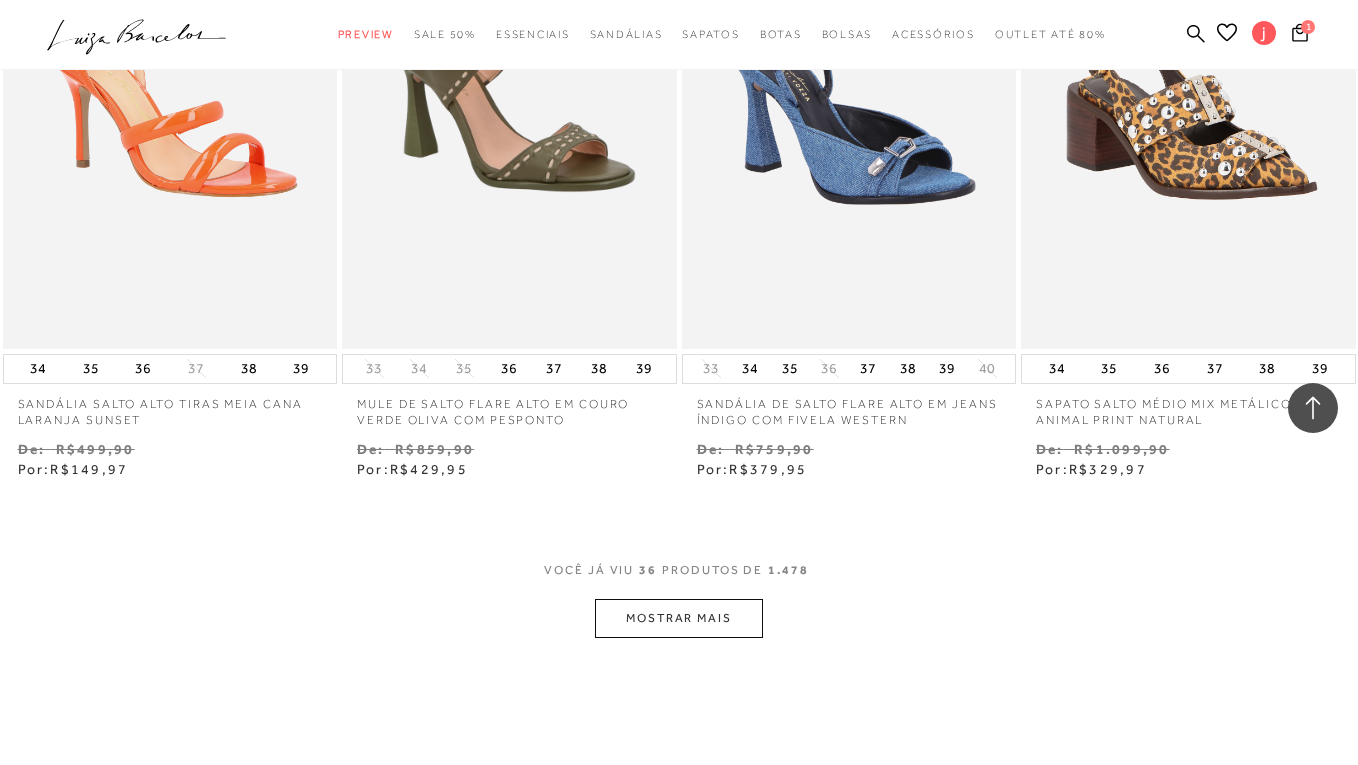 click on "MOSTRAR MAIS" at bounding box center (679, 618) 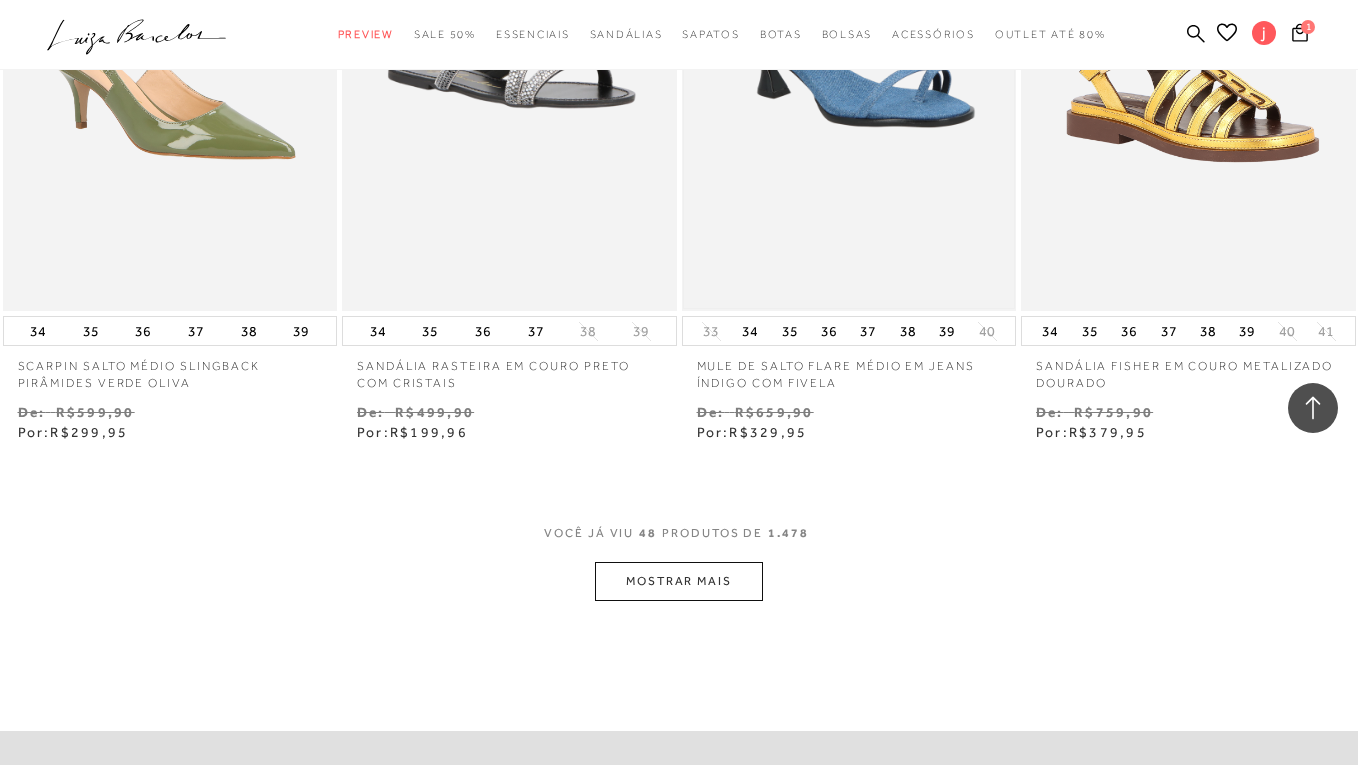 scroll, scrollTop: 7612, scrollLeft: 0, axis: vertical 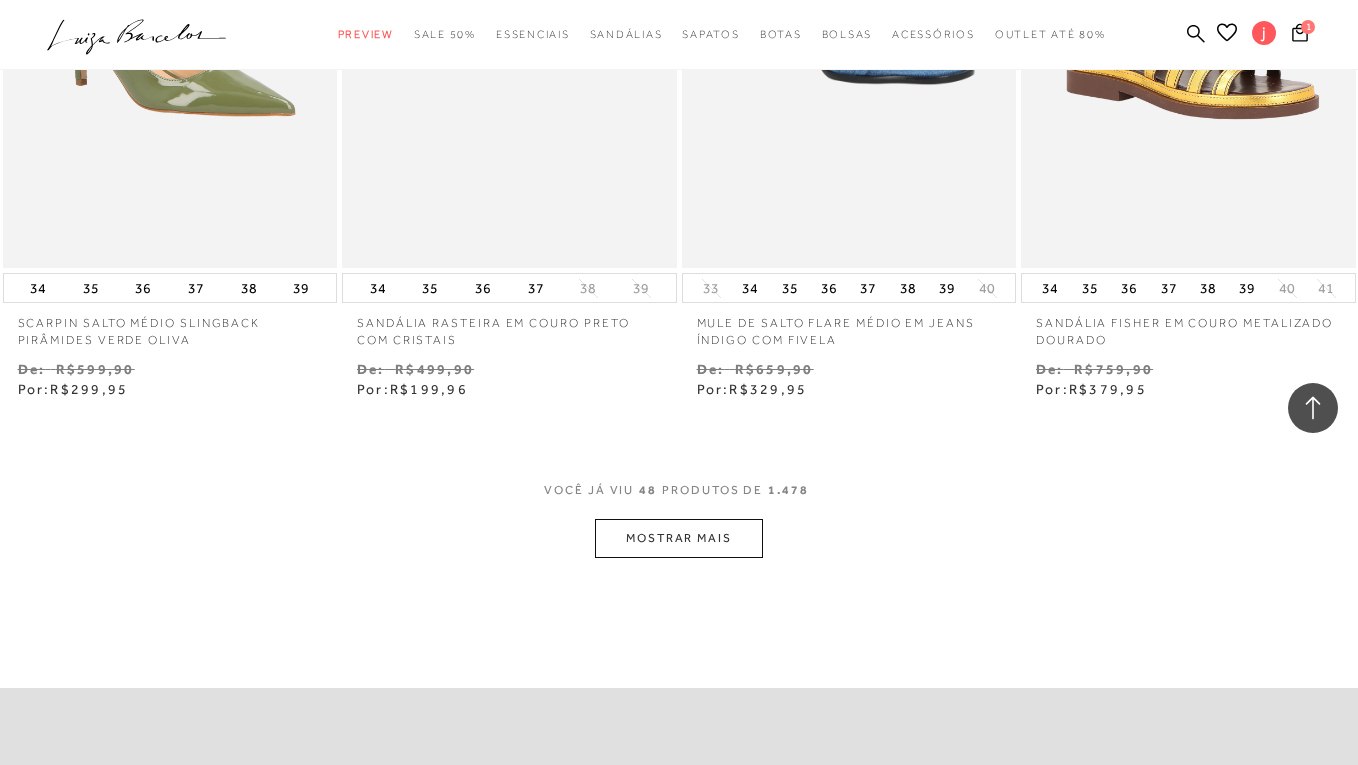 click on "MOSTRAR MAIS" at bounding box center (679, 538) 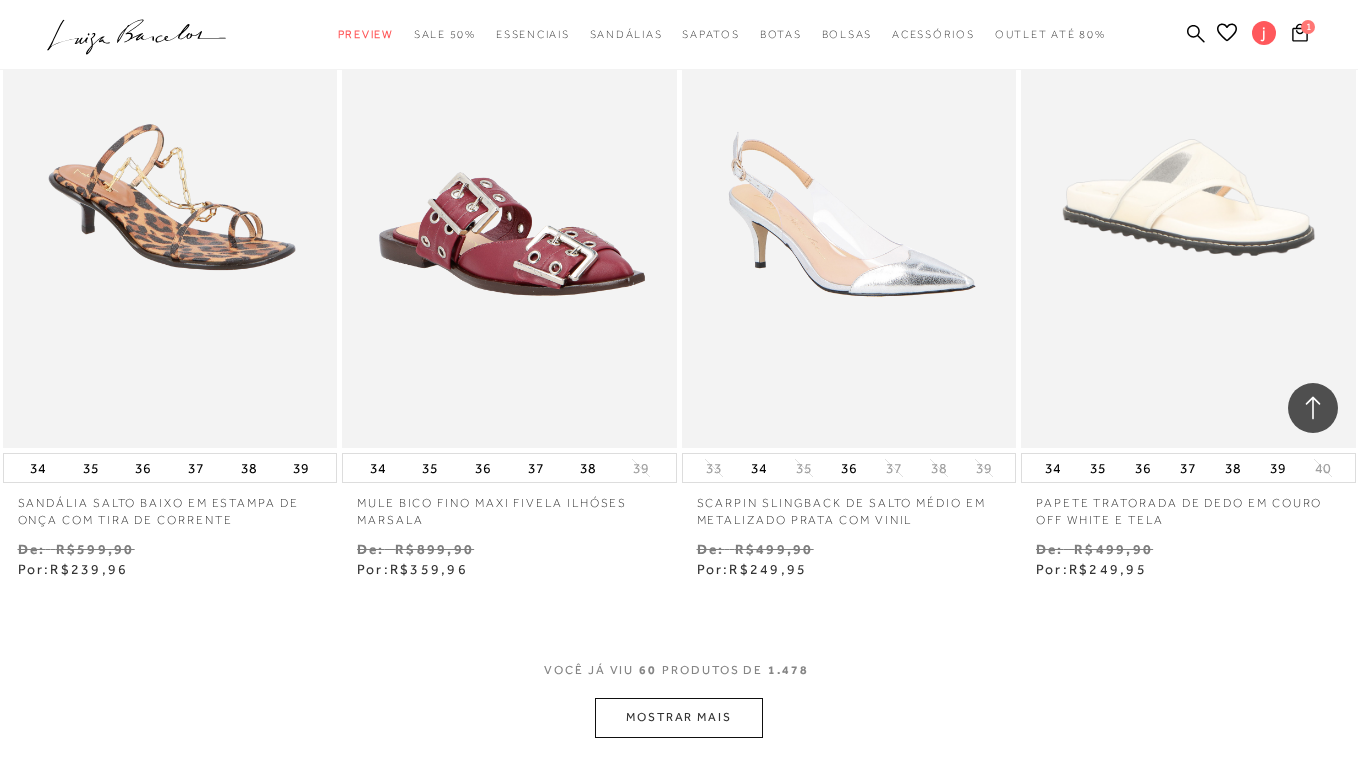 scroll, scrollTop: 9400, scrollLeft: 0, axis: vertical 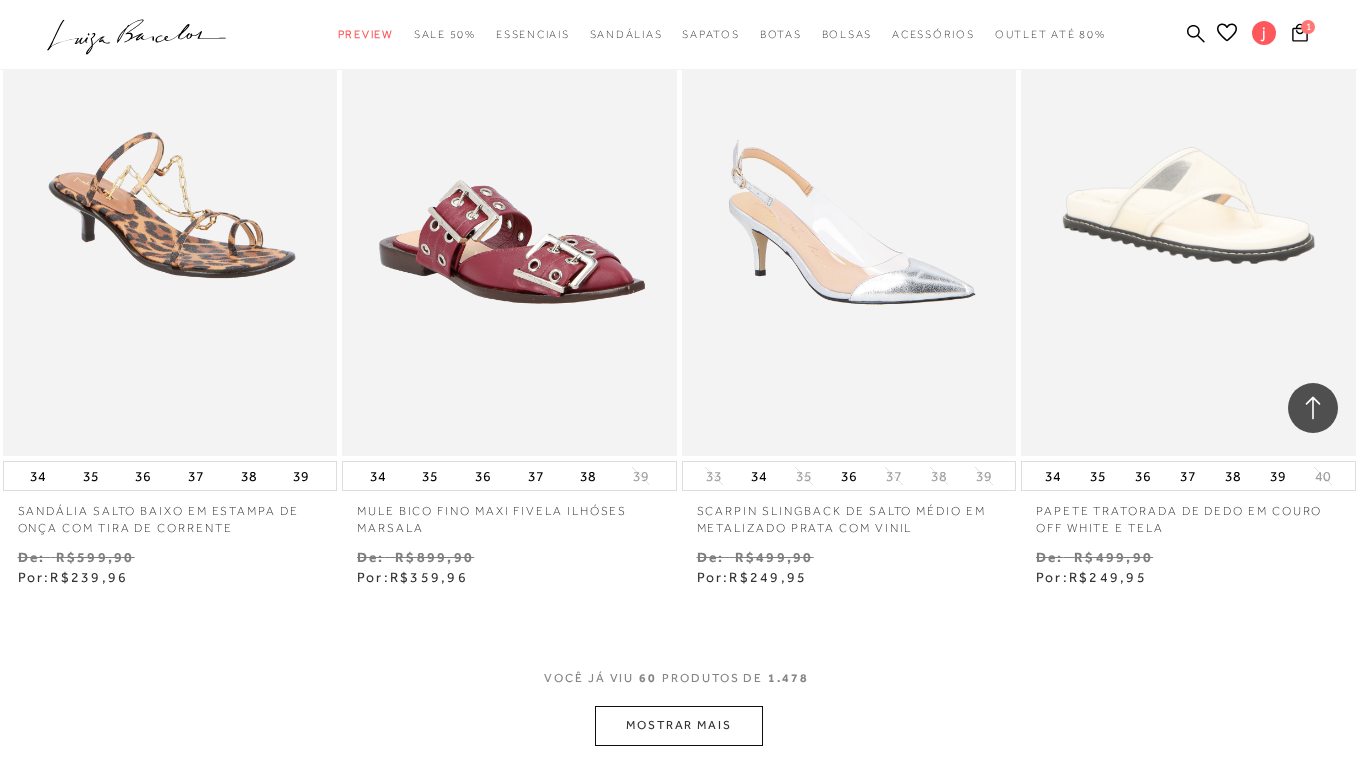 click on "MOSTRAR MAIS" at bounding box center [679, 725] 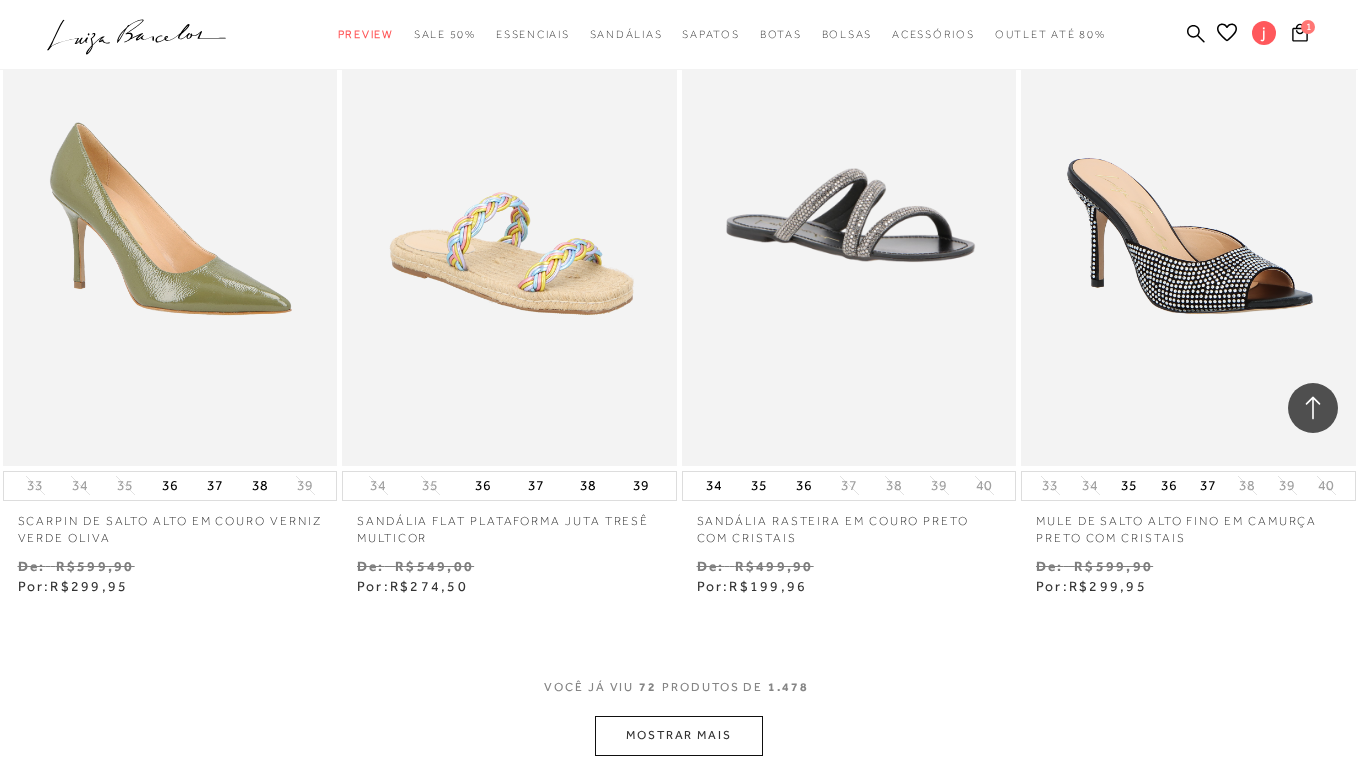 scroll, scrollTop: 11362, scrollLeft: 0, axis: vertical 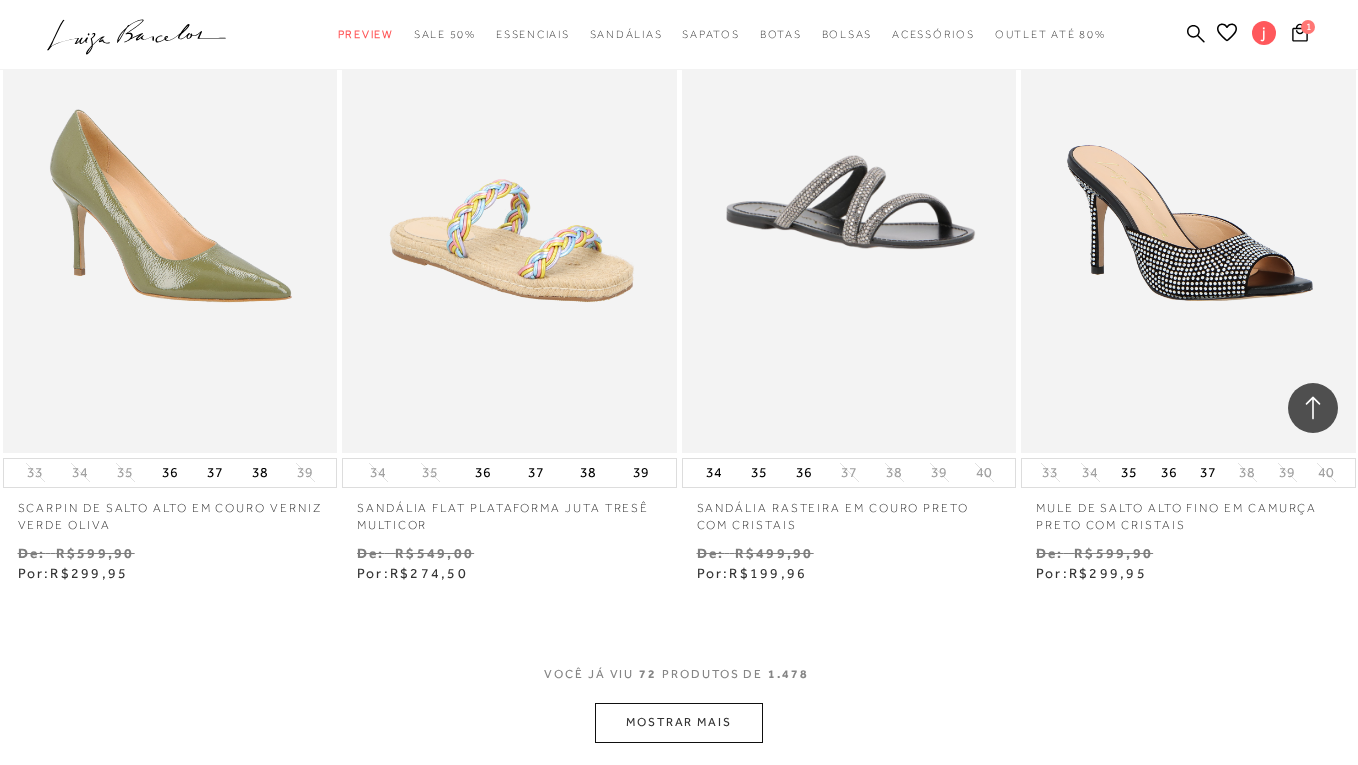 click on "MOSTRAR MAIS" at bounding box center (679, 722) 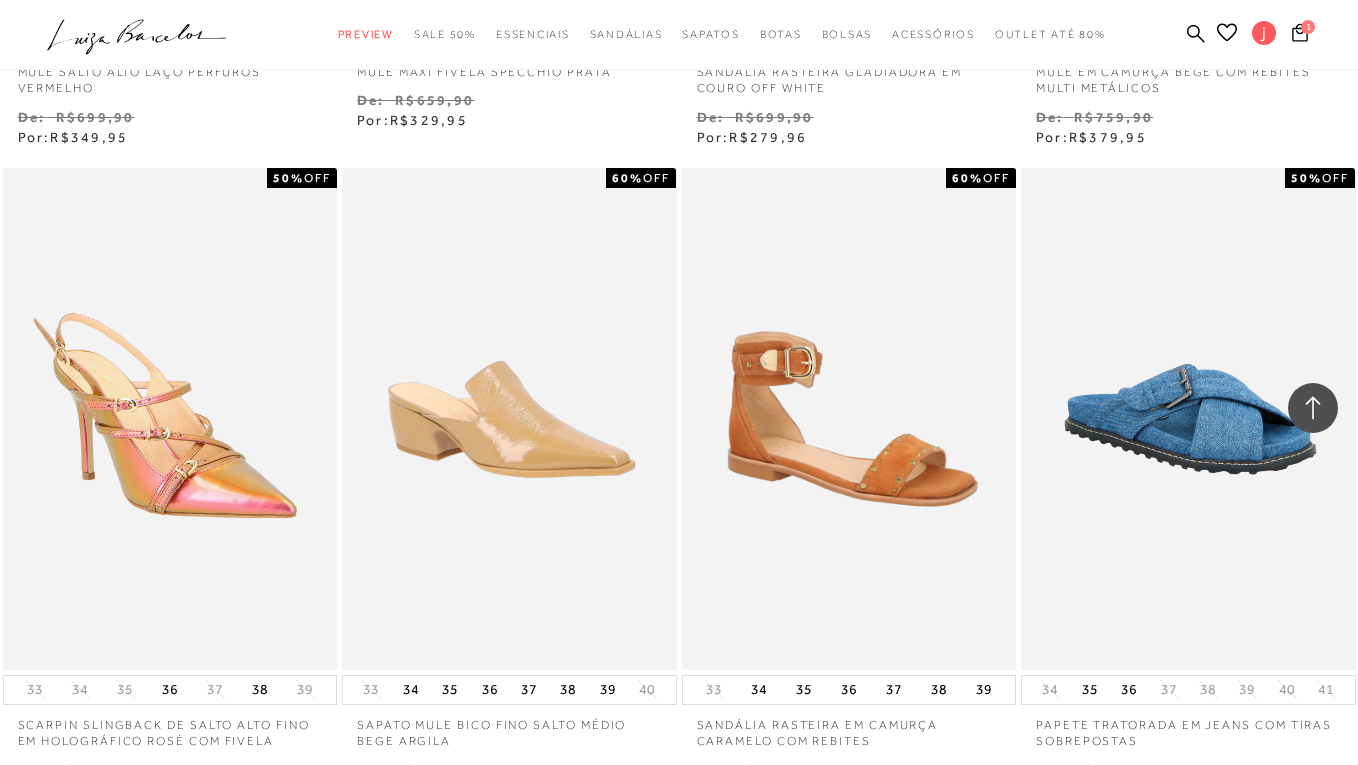 scroll, scrollTop: 13231, scrollLeft: 0, axis: vertical 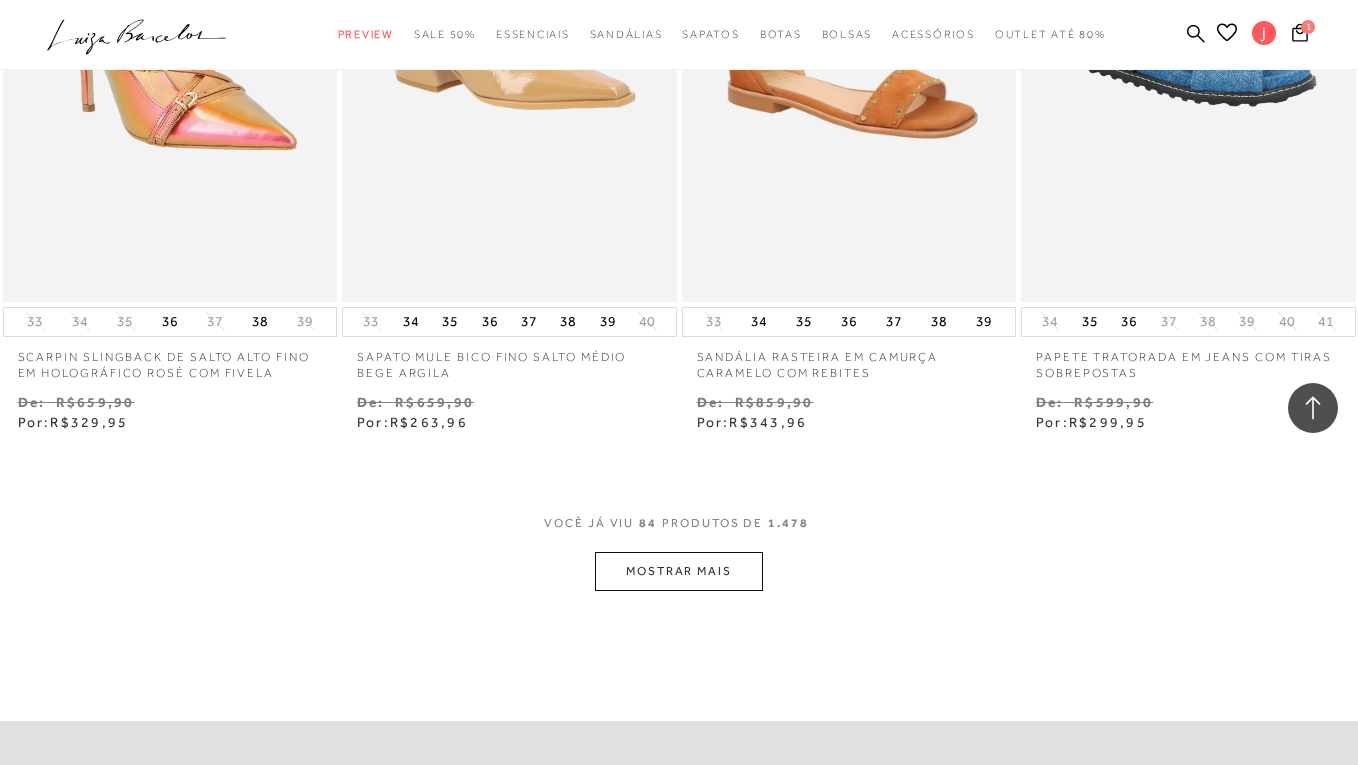 click on "MOSTRAR MAIS" at bounding box center [679, 571] 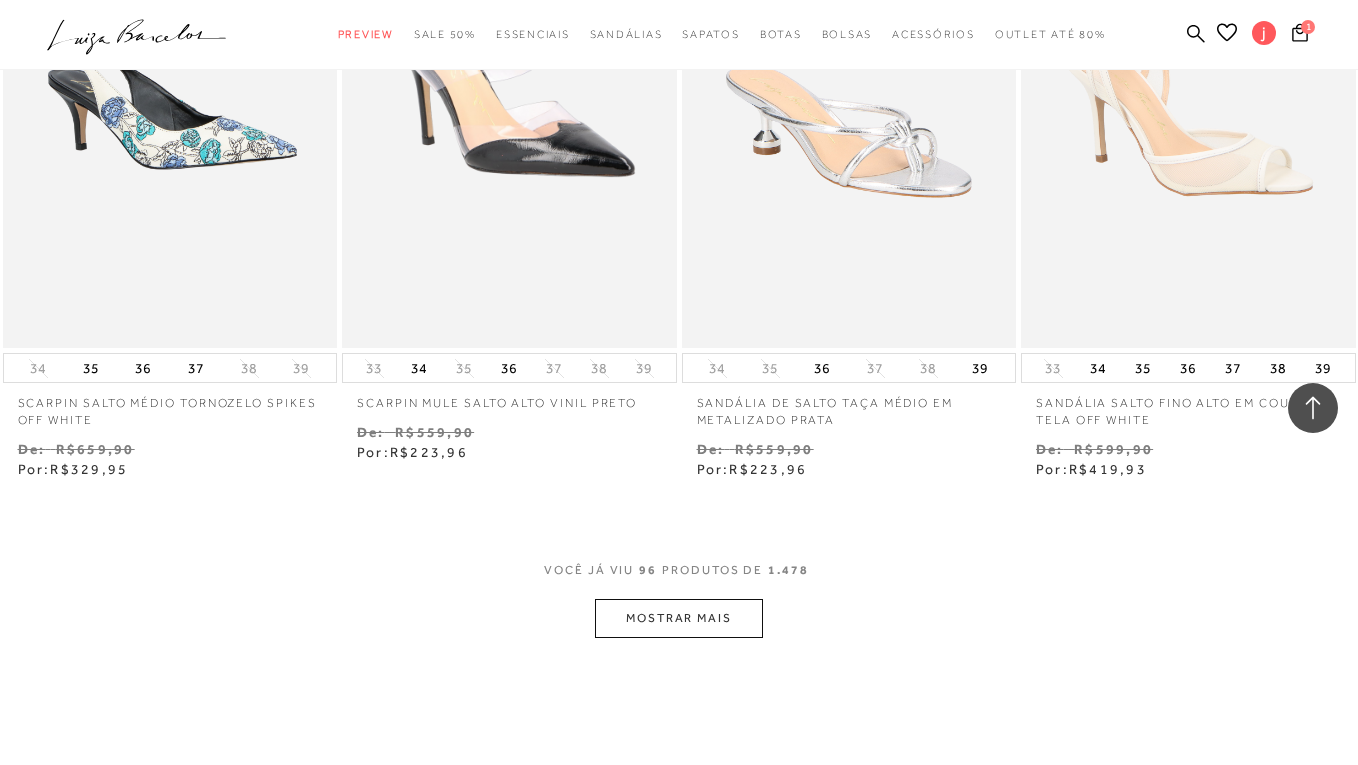 scroll, scrollTop: 15396, scrollLeft: 0, axis: vertical 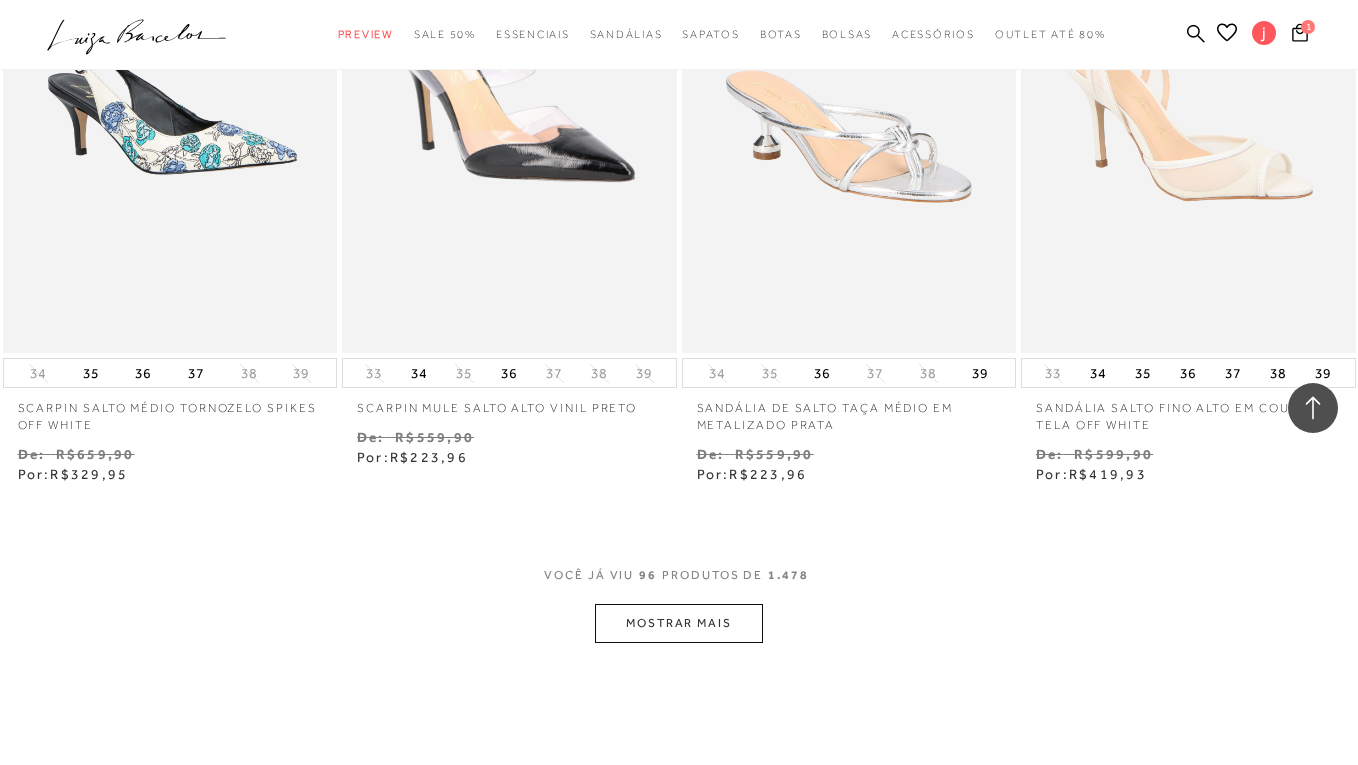 click on "VOCê JÁ VIU
96
PRODUTOS DE
1.478" at bounding box center (679, 585) 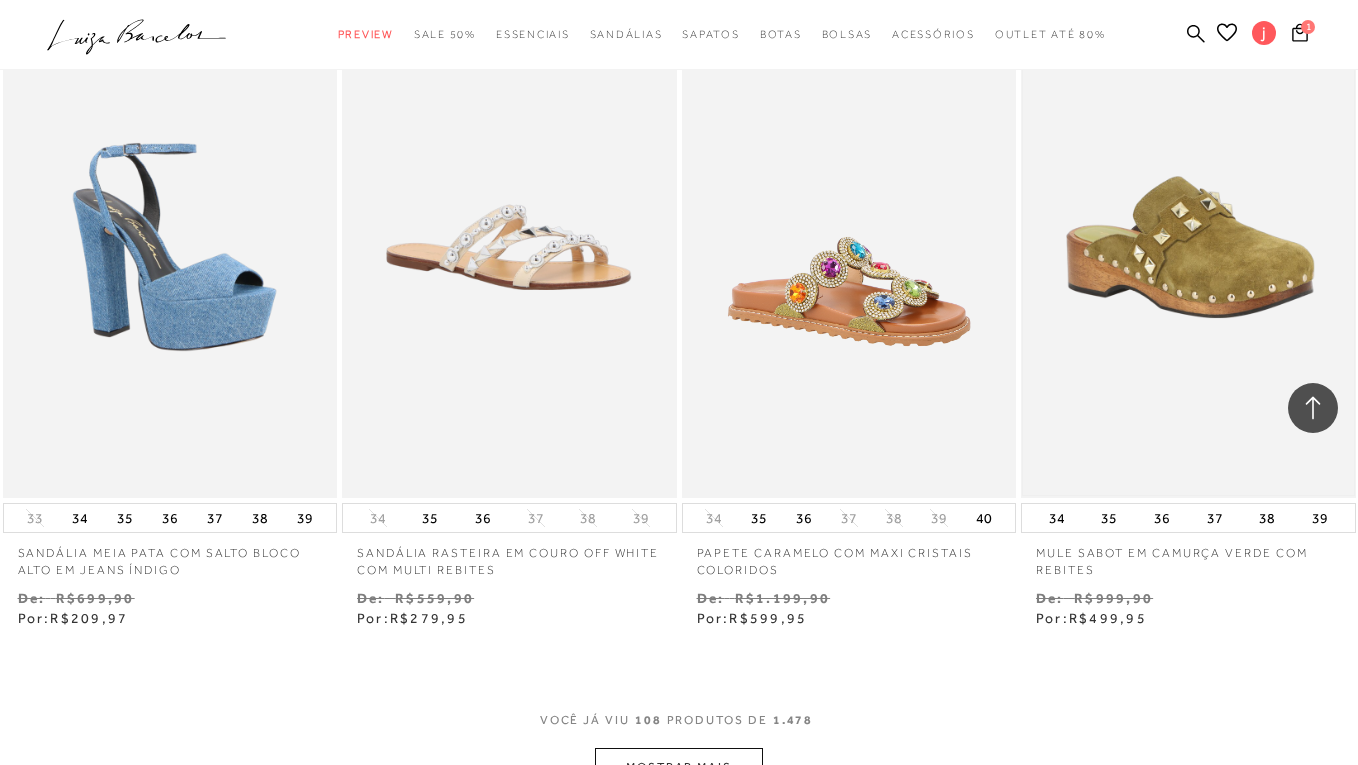 scroll, scrollTop: 17228, scrollLeft: 0, axis: vertical 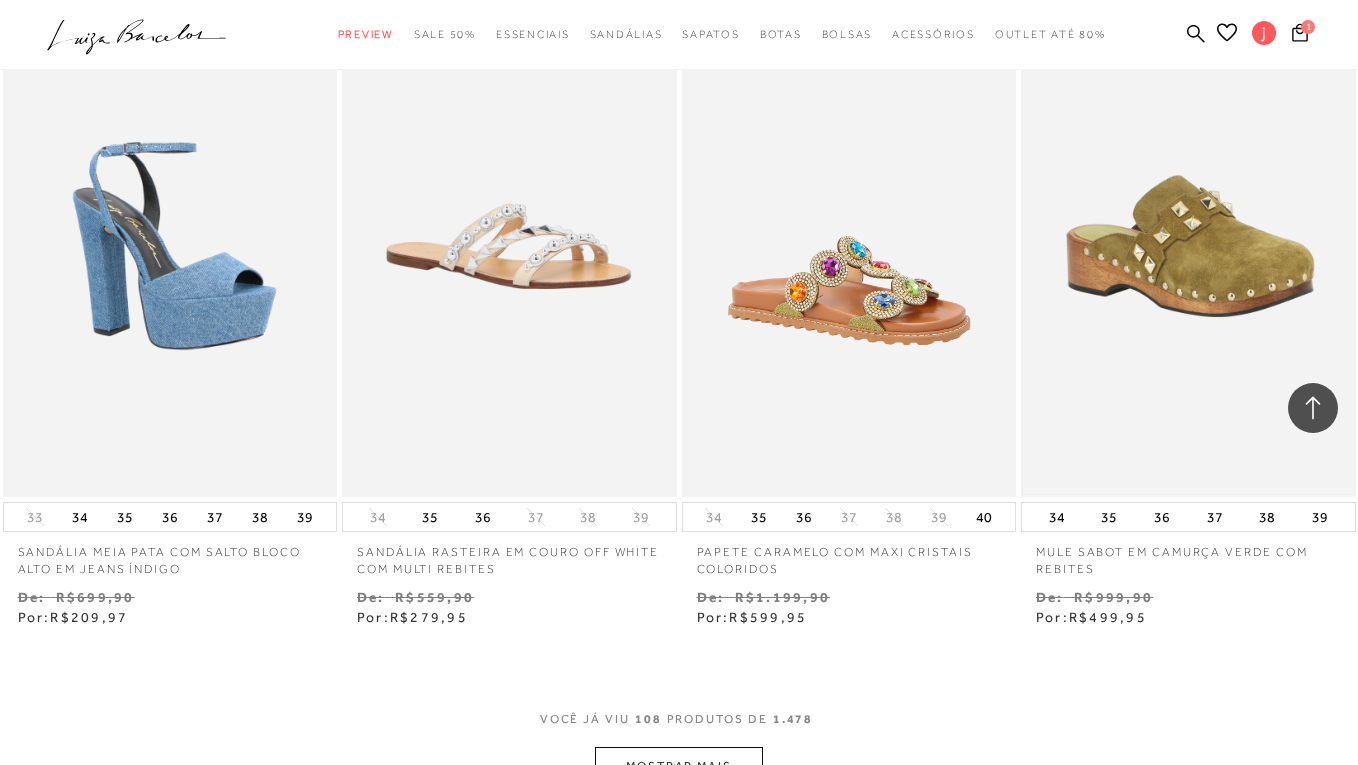click at bounding box center (1188, 246) 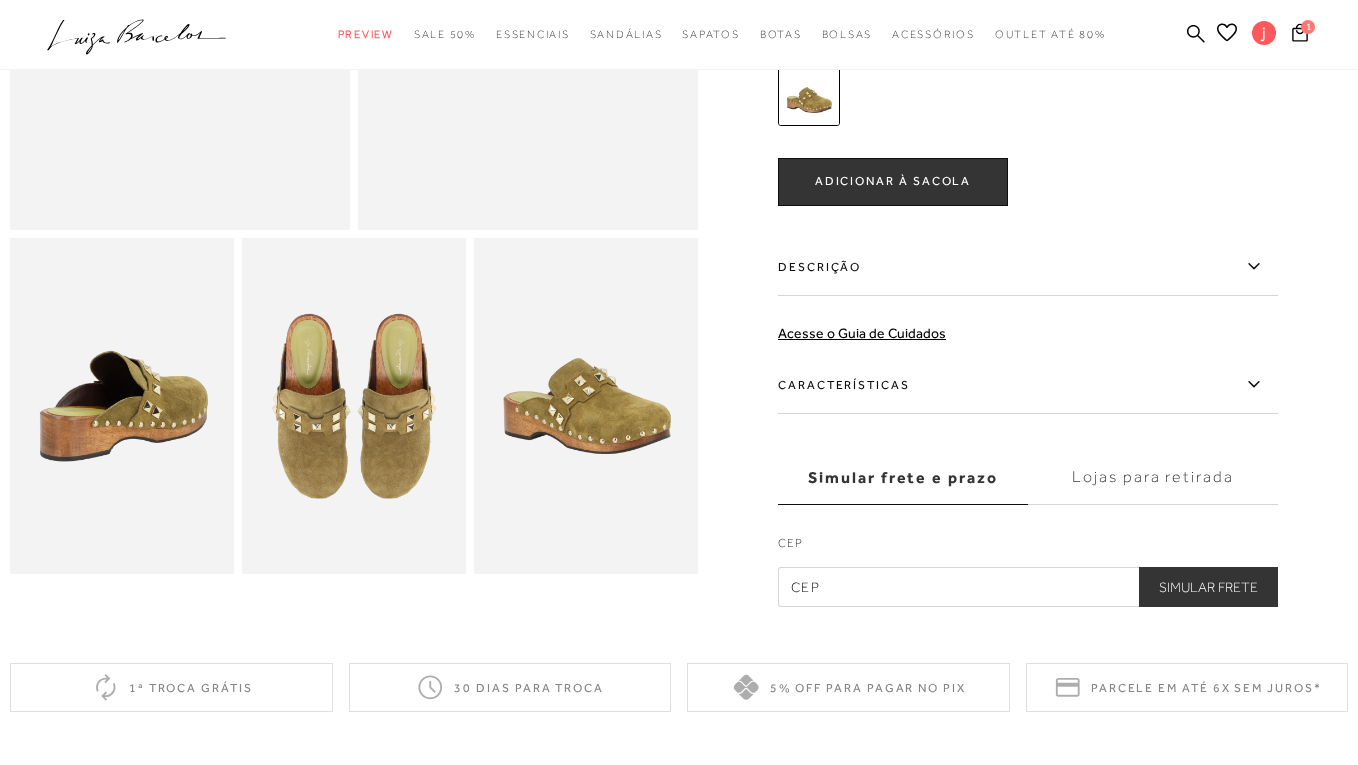 scroll, scrollTop: 471, scrollLeft: 0, axis: vertical 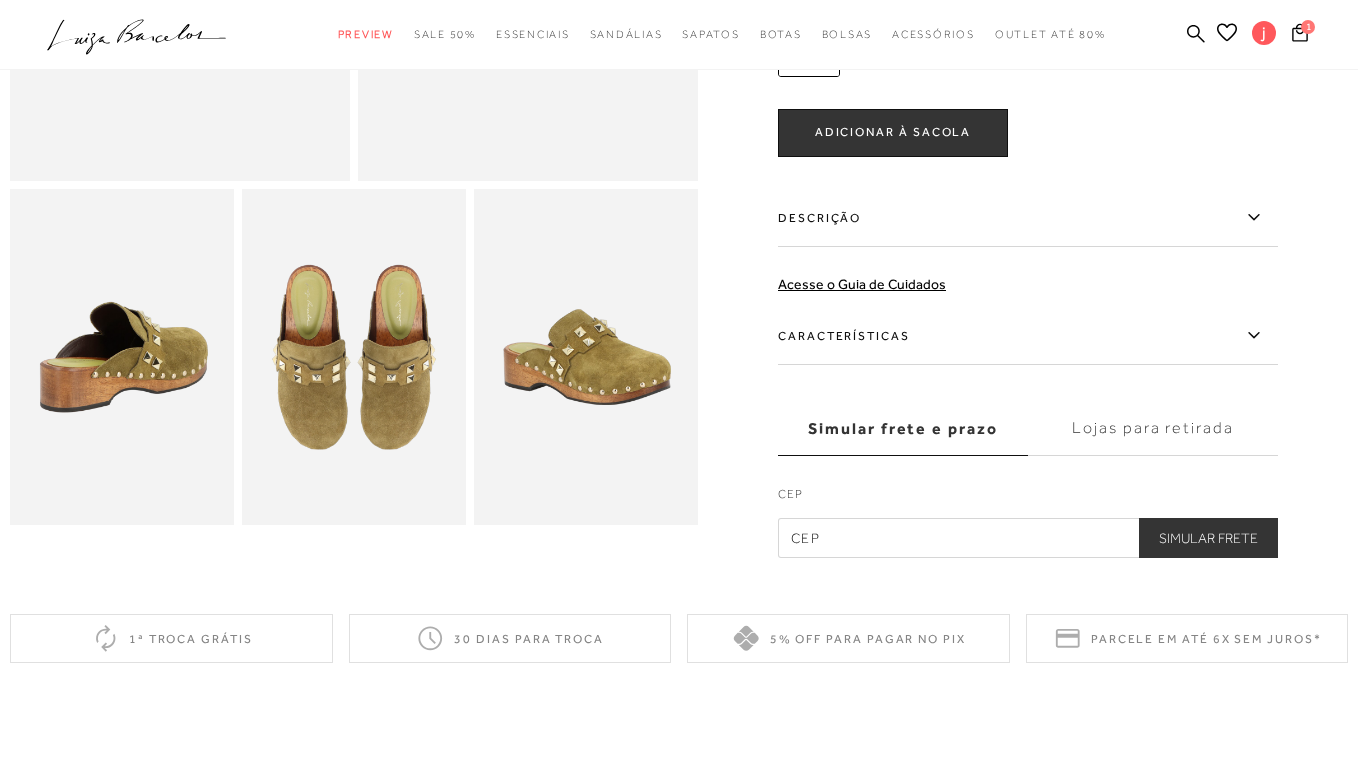 click at bounding box center [354, 357] 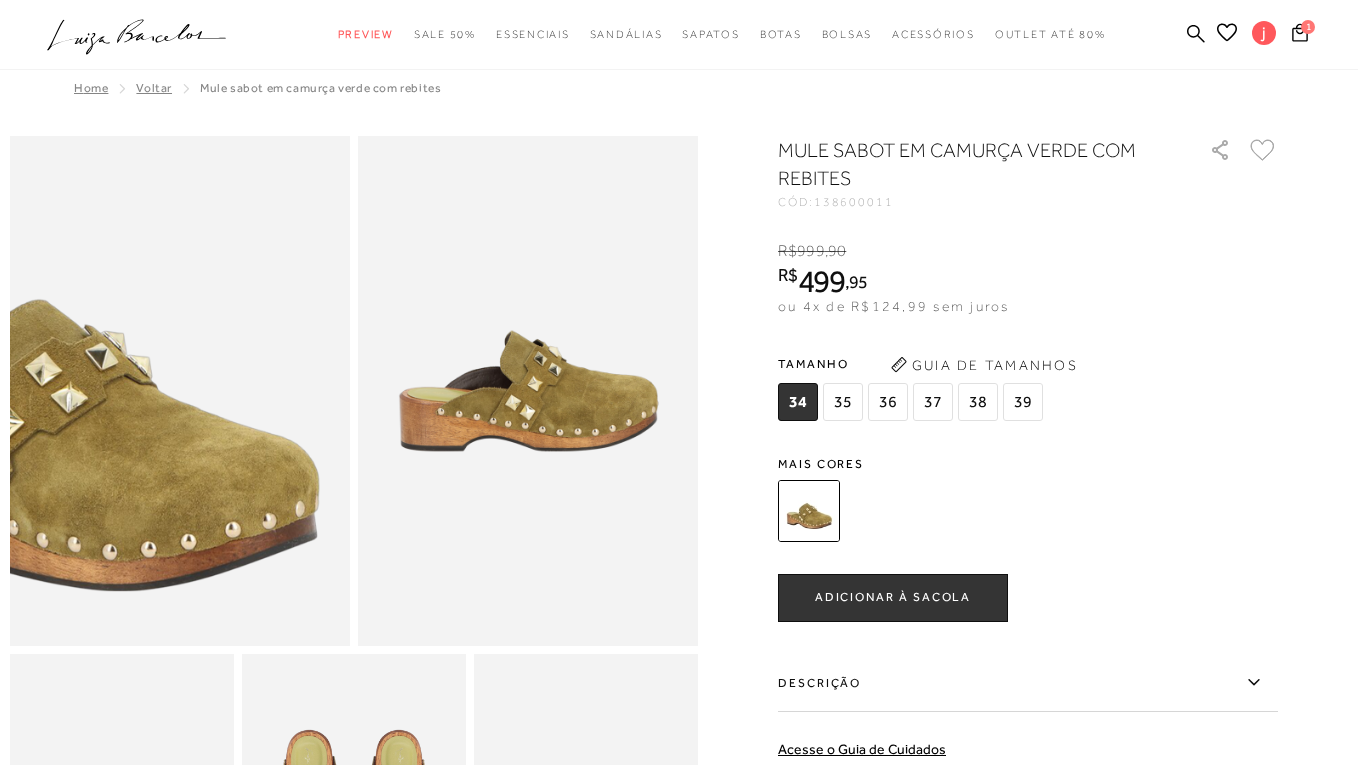 scroll, scrollTop: 0, scrollLeft: 0, axis: both 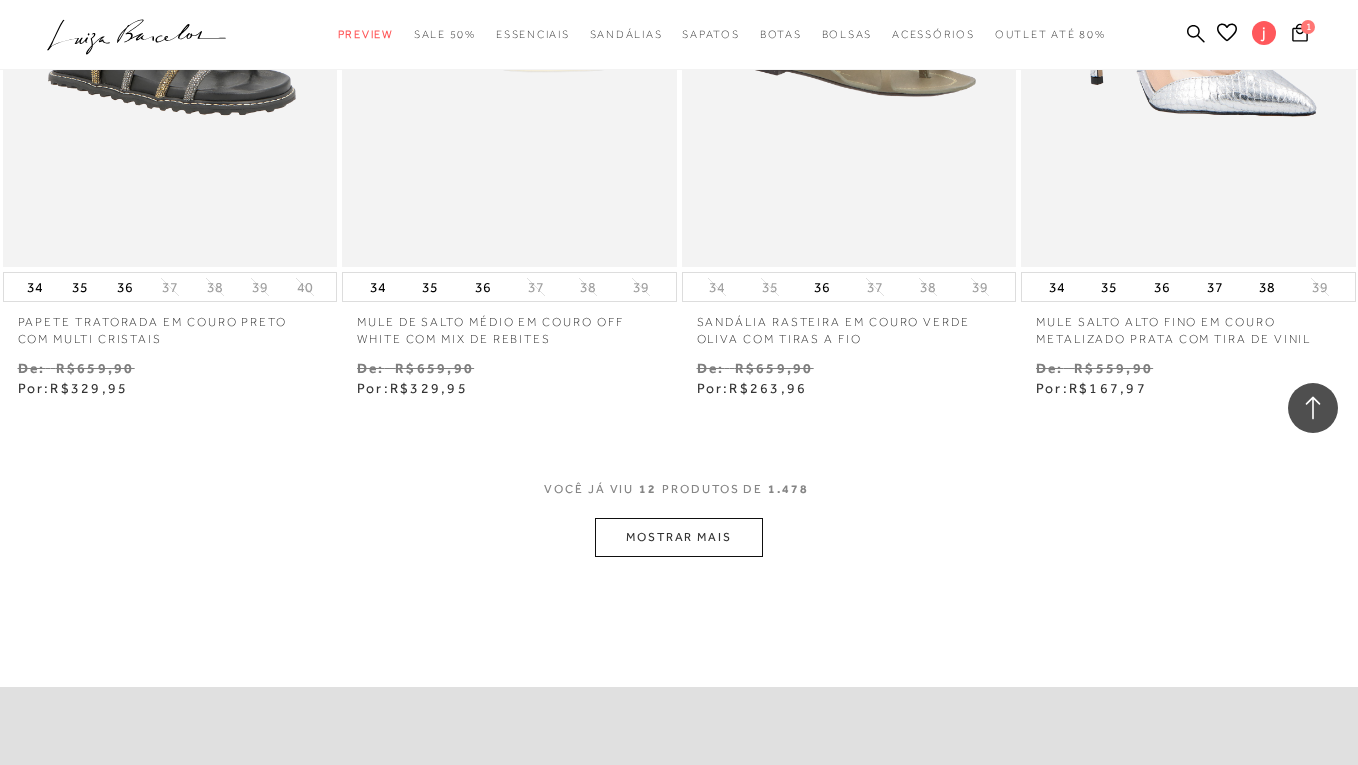 click on "MOSTRAR MAIS" at bounding box center [679, 537] 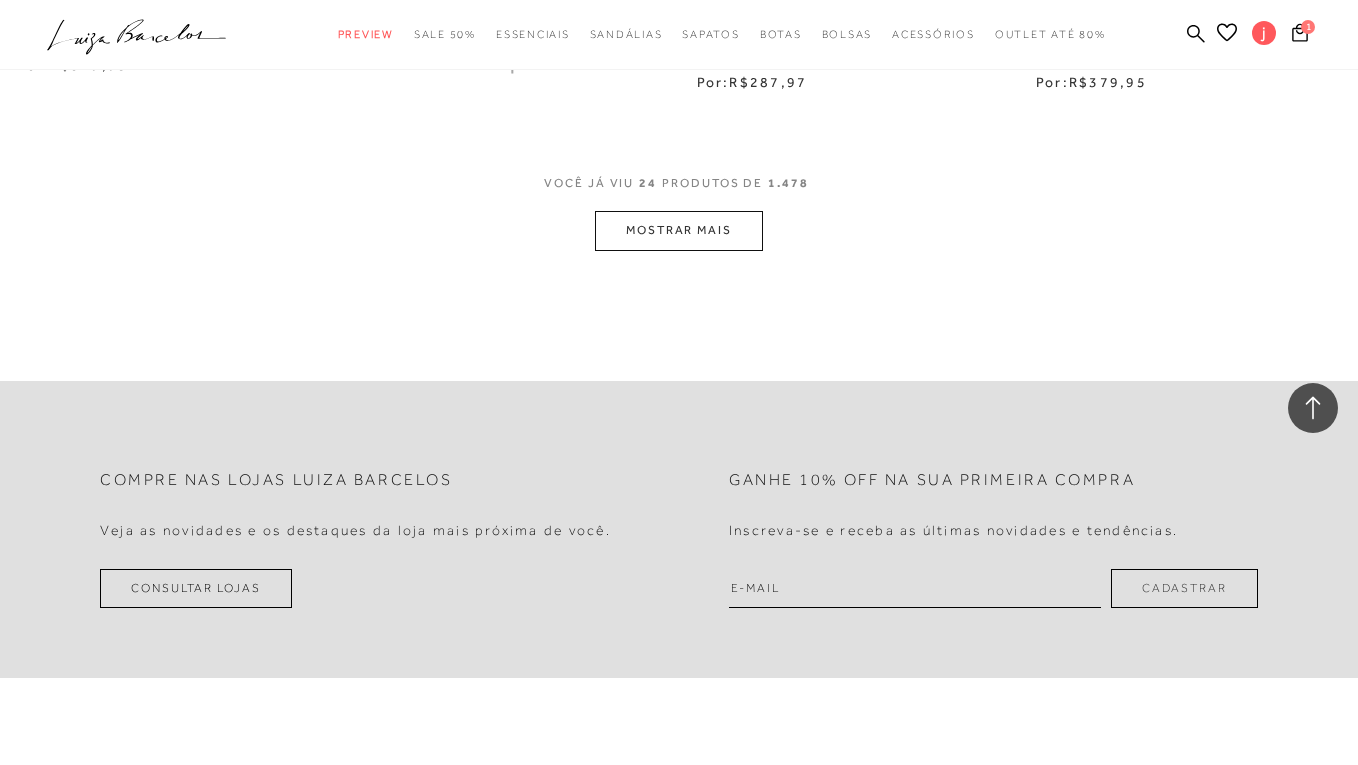 scroll, scrollTop: 3793, scrollLeft: 0, axis: vertical 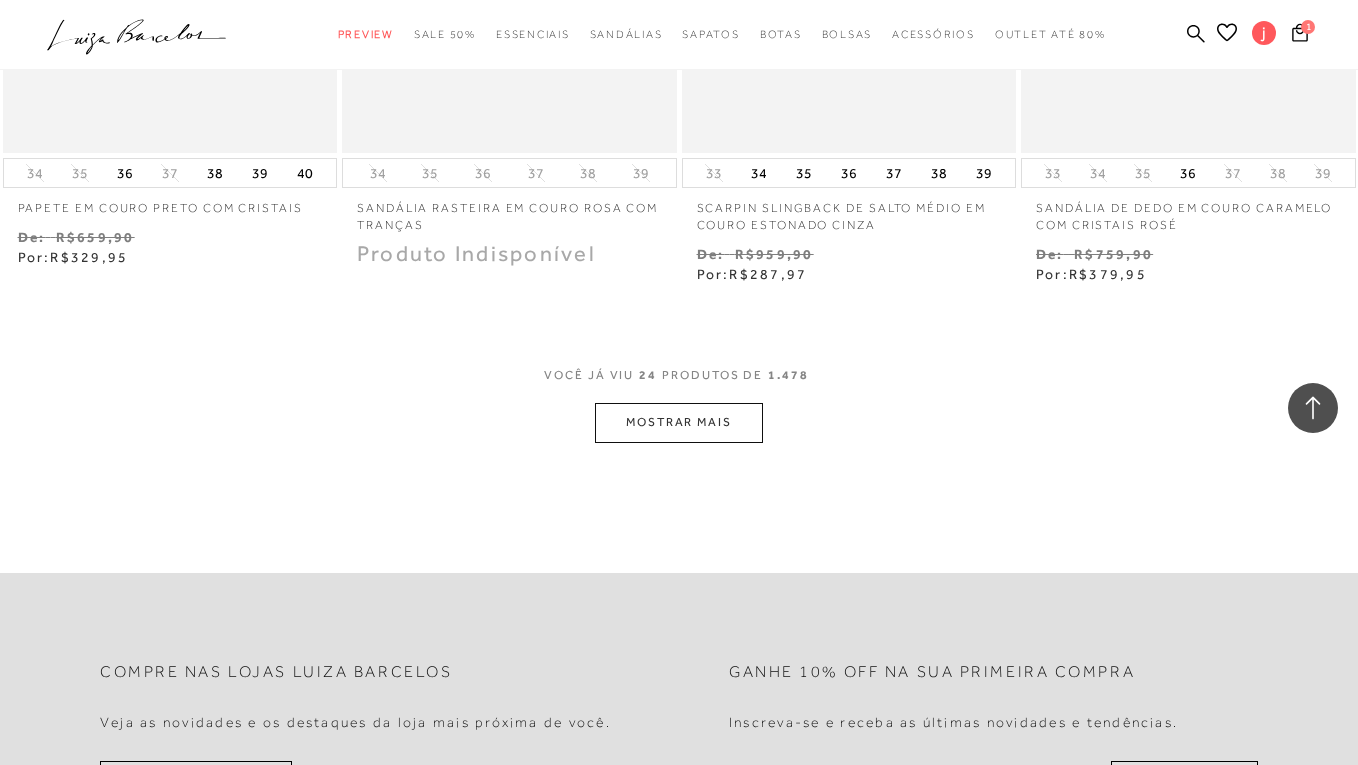 click on "MOSTRAR MAIS" at bounding box center (679, 422) 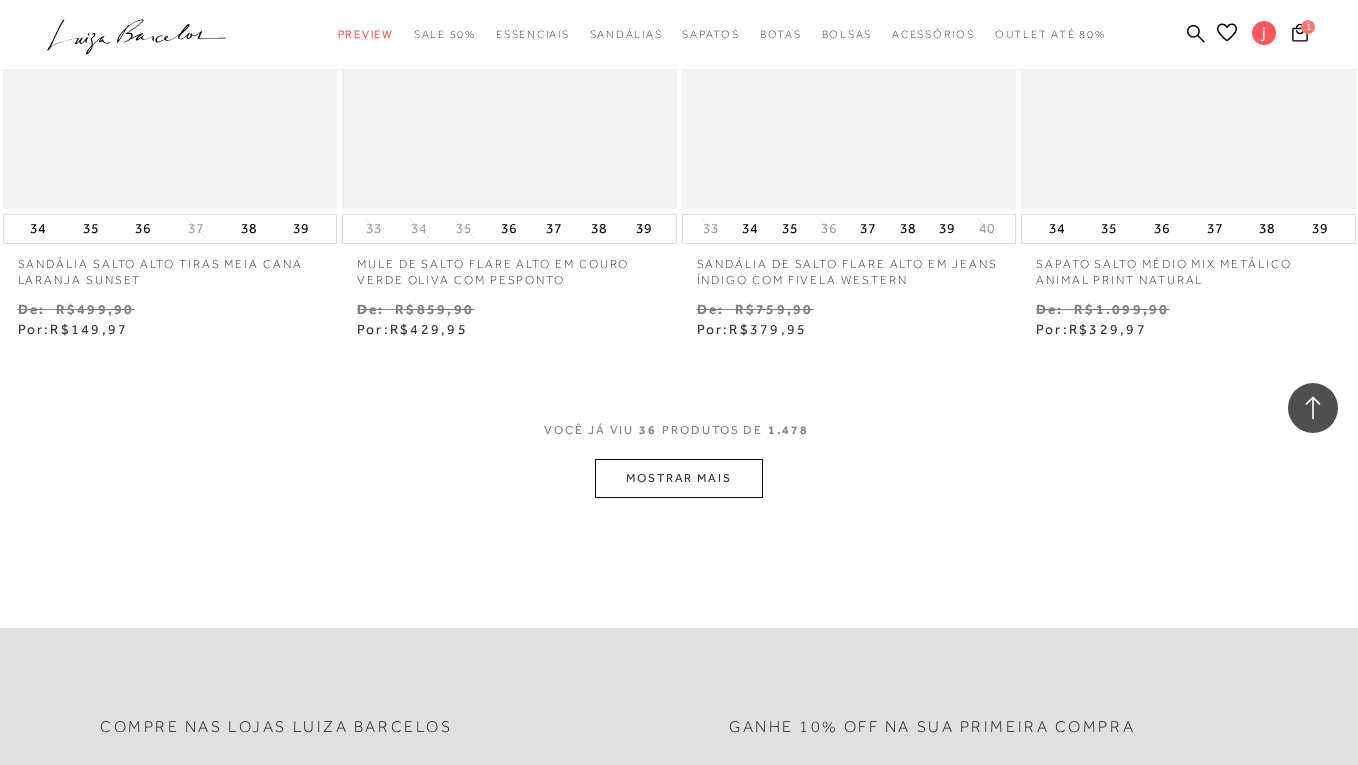 scroll, scrollTop: 5546, scrollLeft: 0, axis: vertical 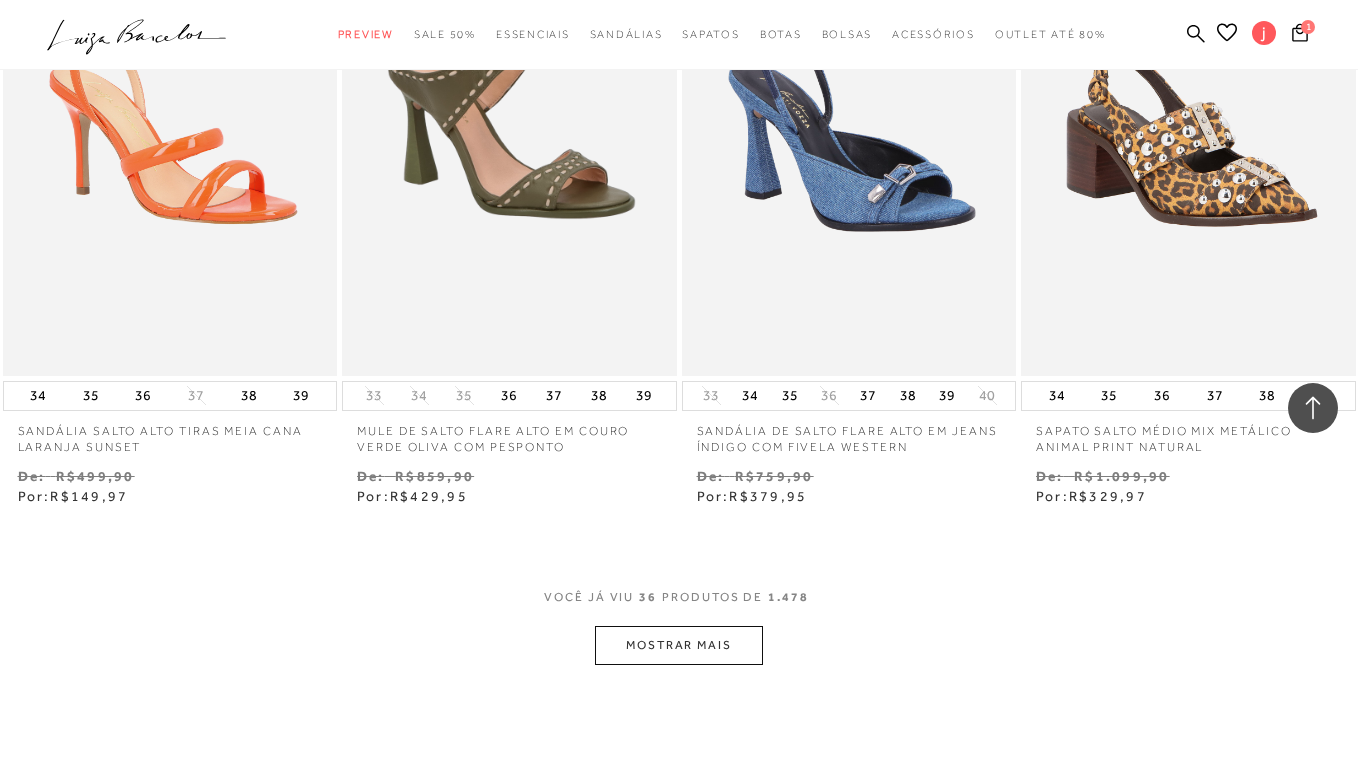 click on "MOSTRAR MAIS" at bounding box center (679, 645) 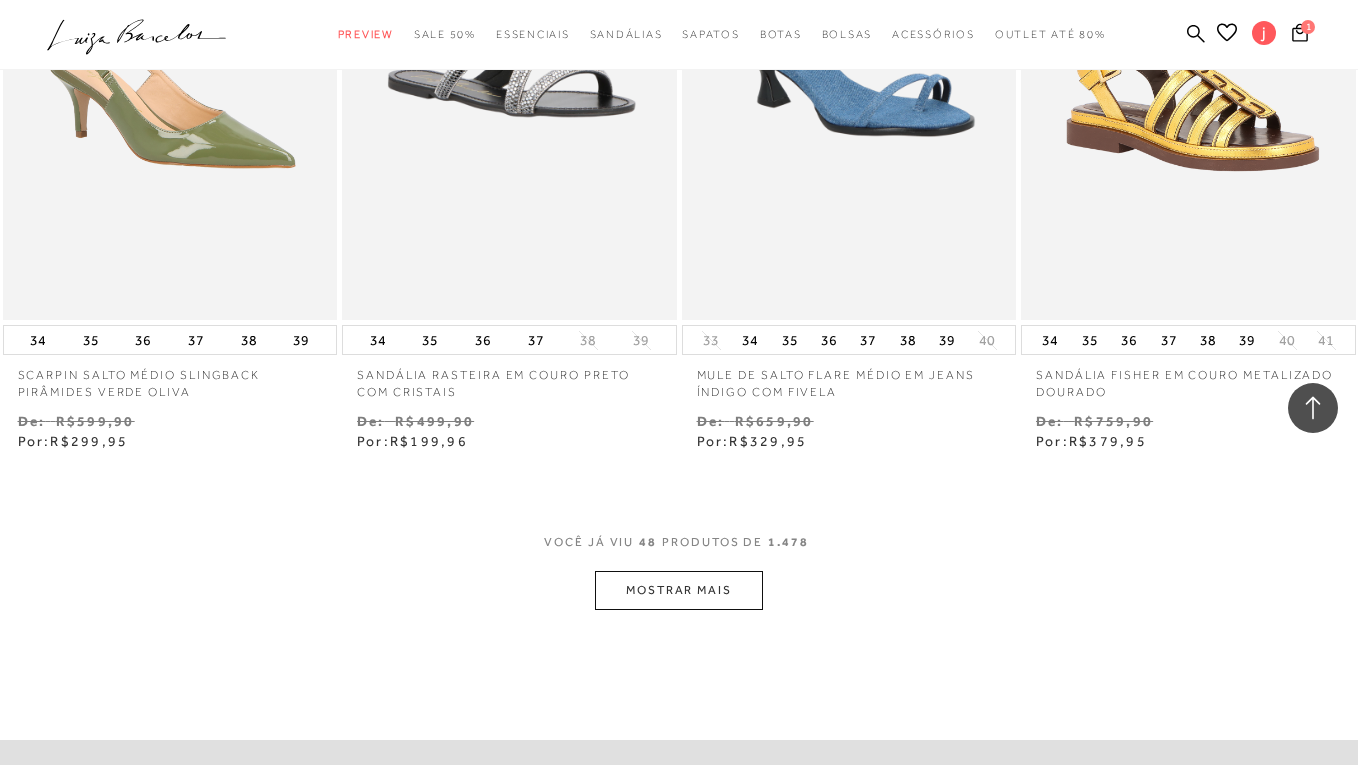 scroll, scrollTop: 7499, scrollLeft: 0, axis: vertical 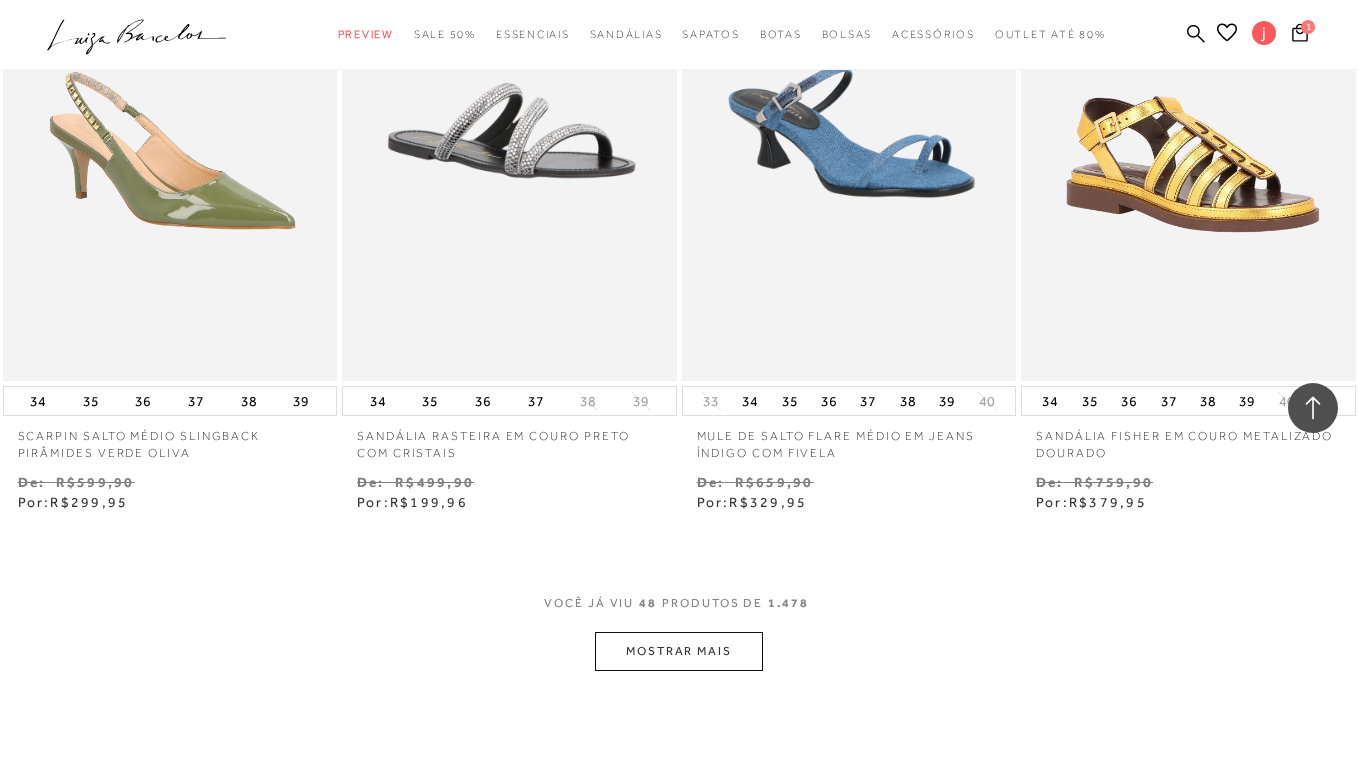 click on "MOSTRAR MAIS" at bounding box center [679, 651] 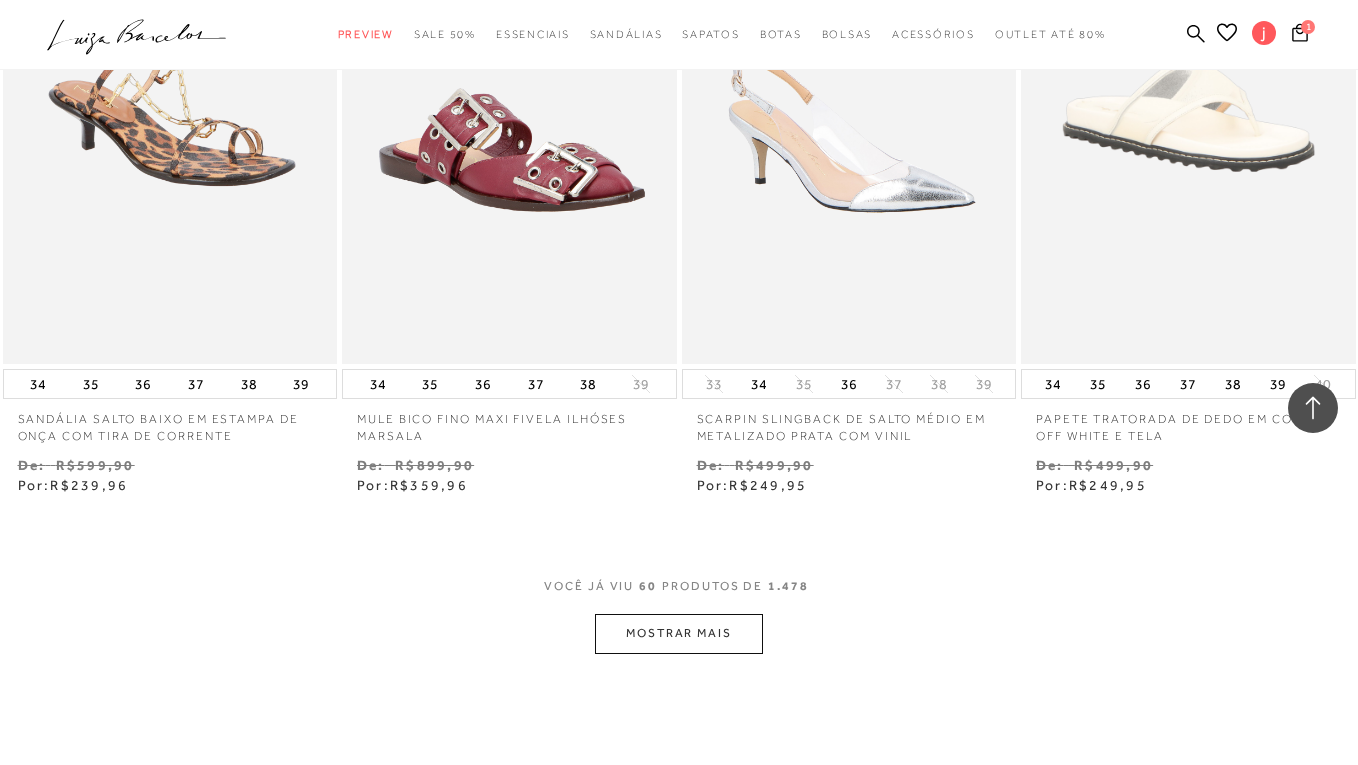 scroll, scrollTop: 9497, scrollLeft: 0, axis: vertical 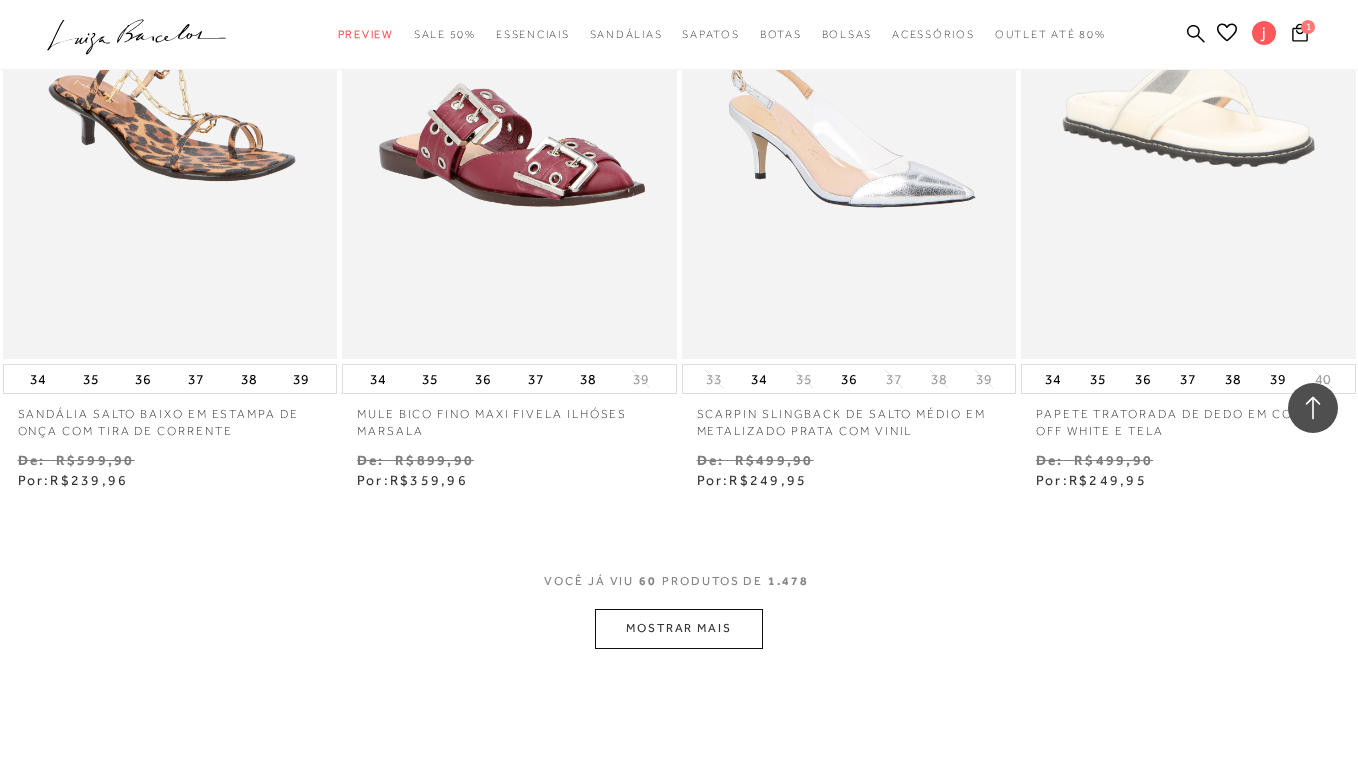 click on "MOSTRAR MAIS" at bounding box center [679, 628] 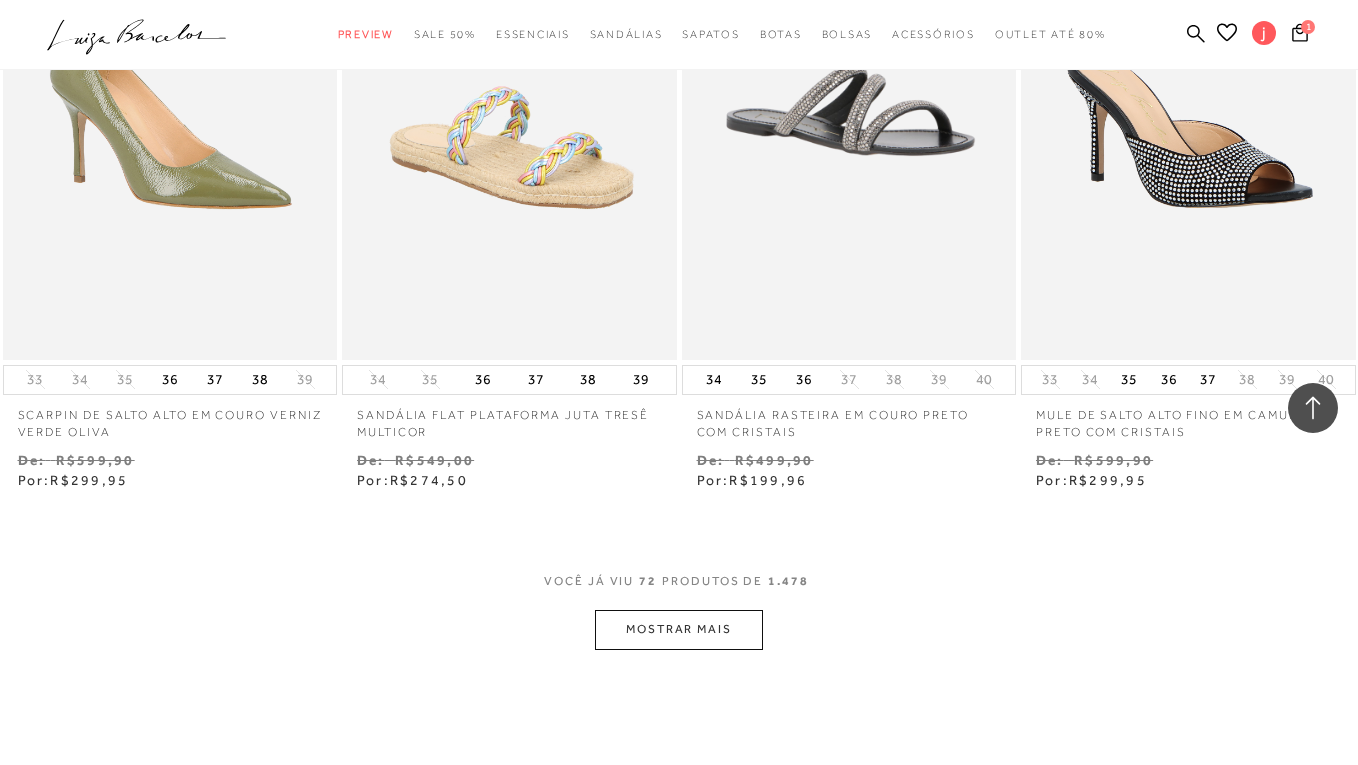 scroll, scrollTop: 11499, scrollLeft: 0, axis: vertical 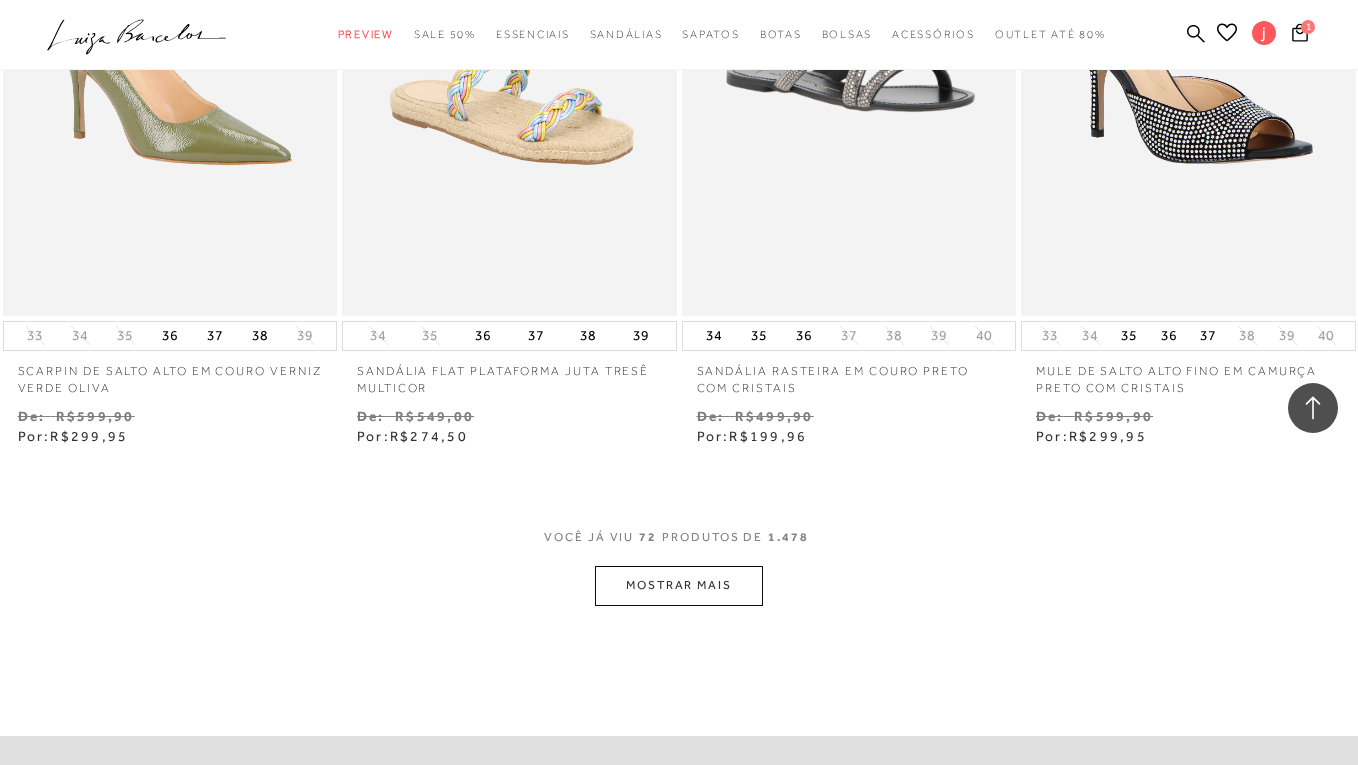 click on "MOSTRAR MAIS" at bounding box center [679, 585] 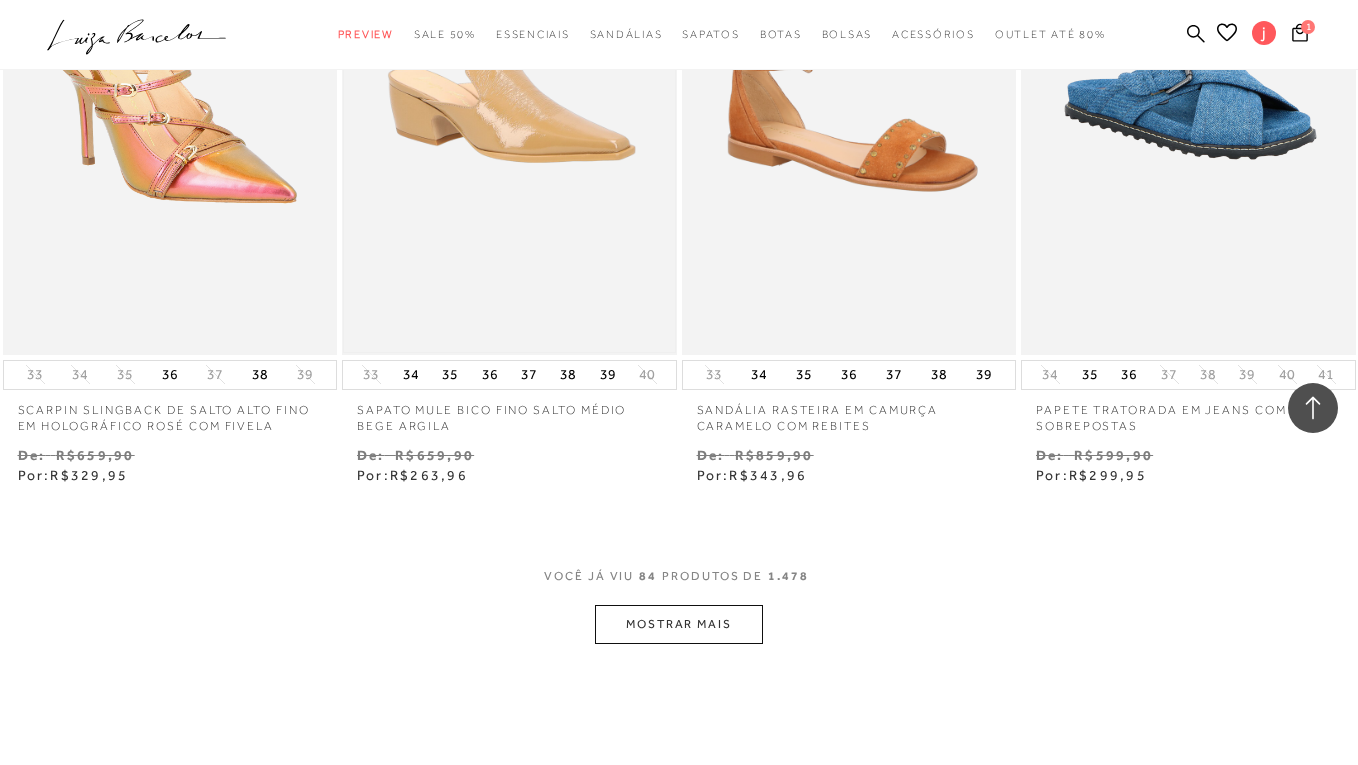 scroll, scrollTop: 13480, scrollLeft: 0, axis: vertical 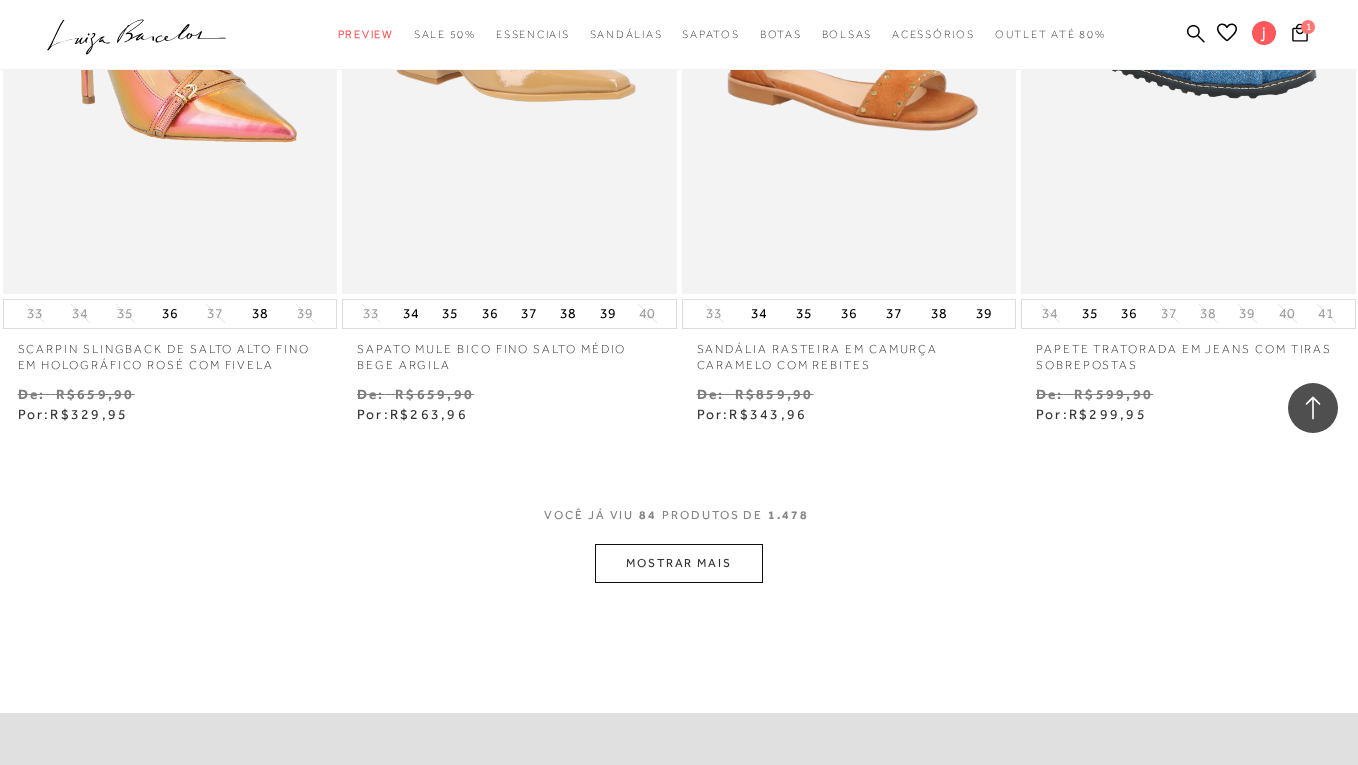 click on "MOSTRAR MAIS" at bounding box center [679, 563] 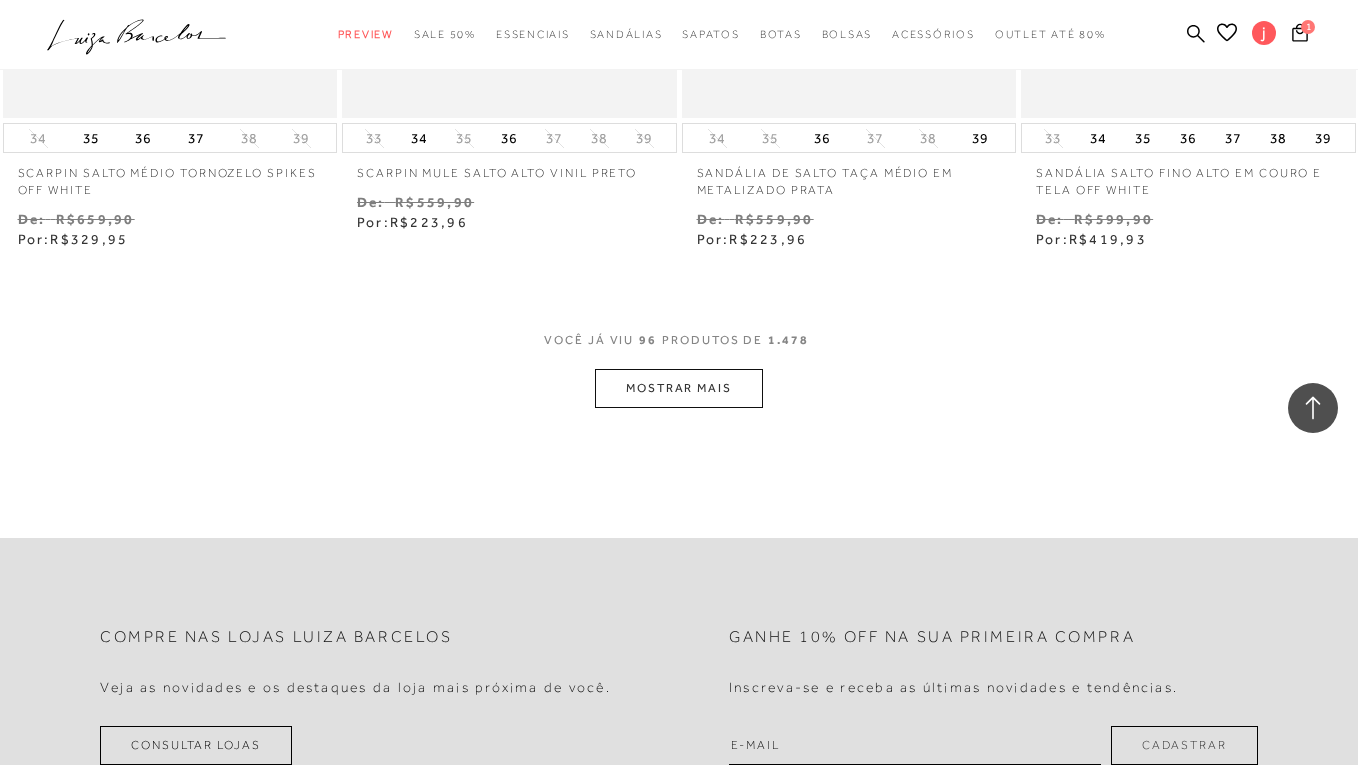 scroll, scrollTop: 15644, scrollLeft: 0, axis: vertical 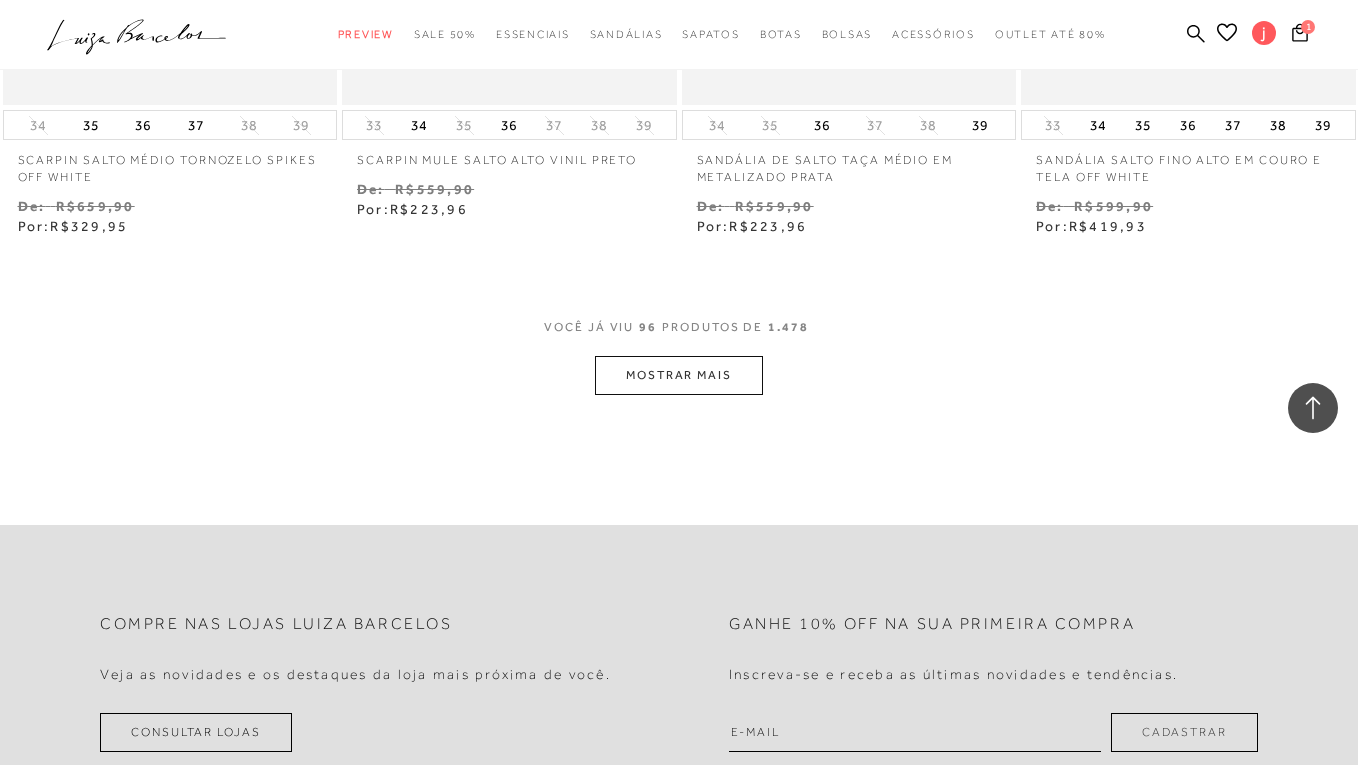 click on "MOSTRAR MAIS" at bounding box center (679, 375) 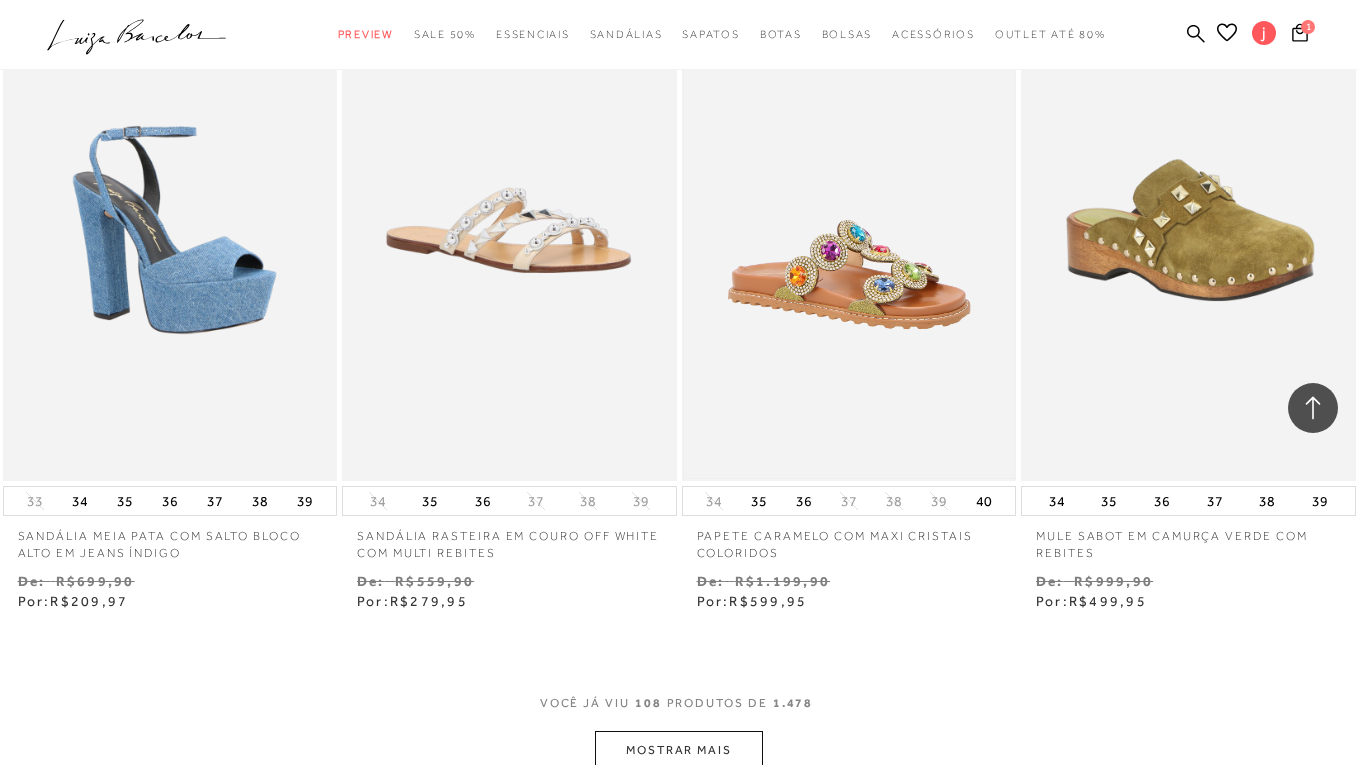 scroll, scrollTop: 17235, scrollLeft: 0, axis: vertical 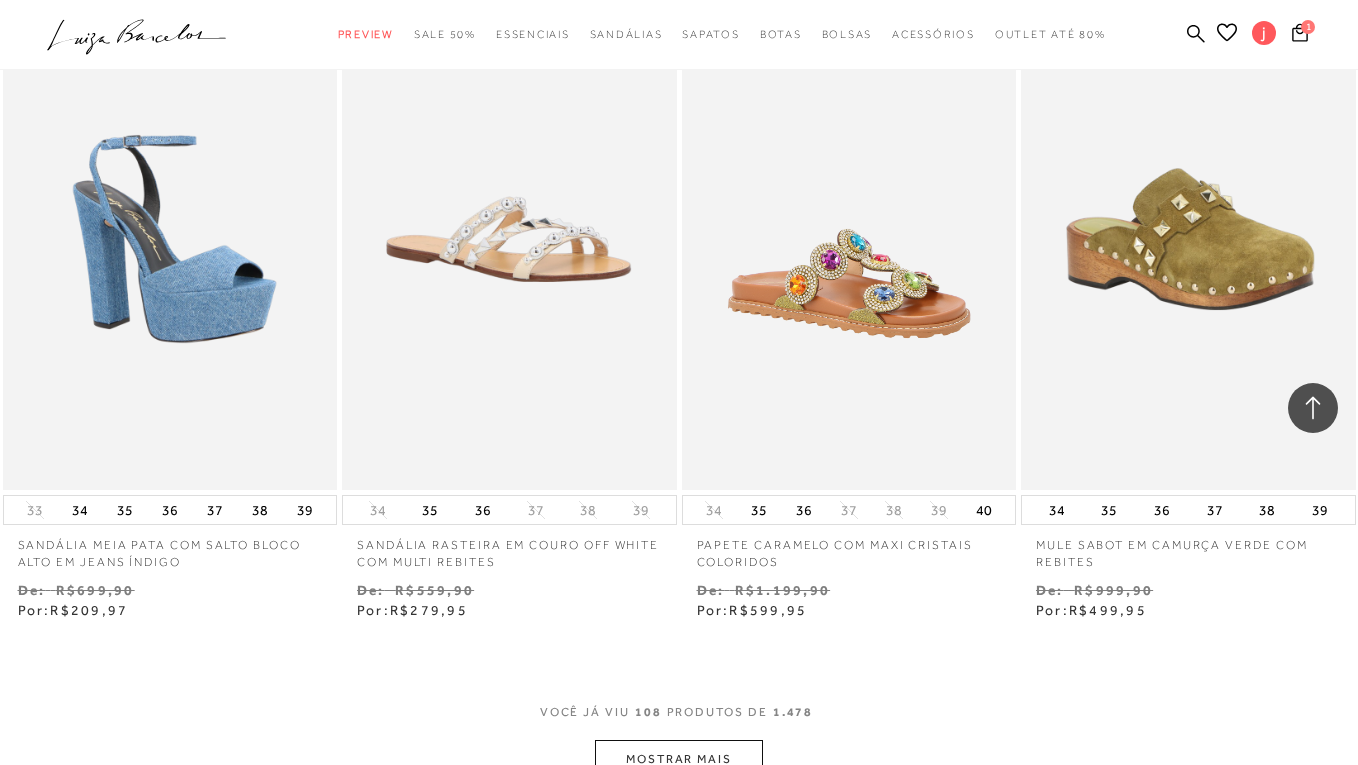 click on "MOSTRAR MAIS" at bounding box center [679, 759] 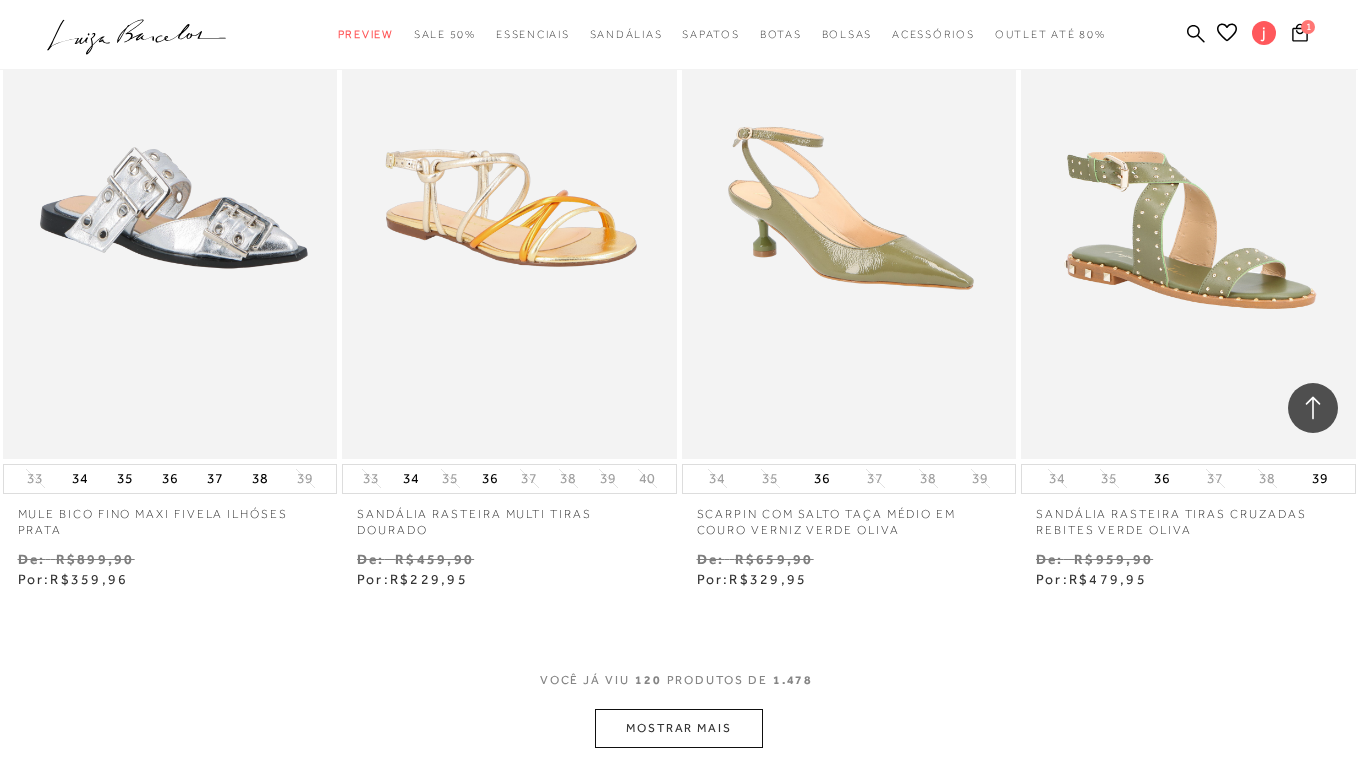 scroll, scrollTop: 19220, scrollLeft: 0, axis: vertical 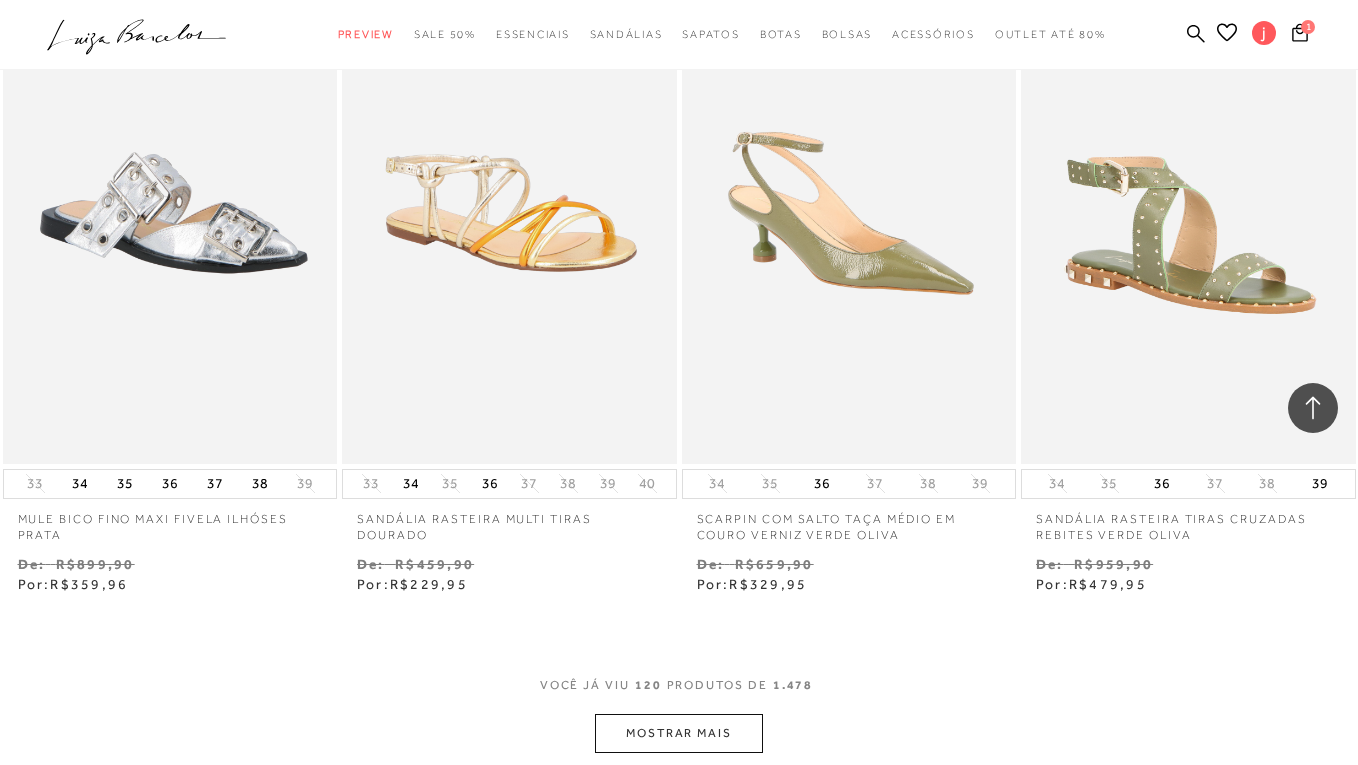 click on "VOCê JÁ VIU
120
PRODUTOS DE
1.478" at bounding box center [679, 695] 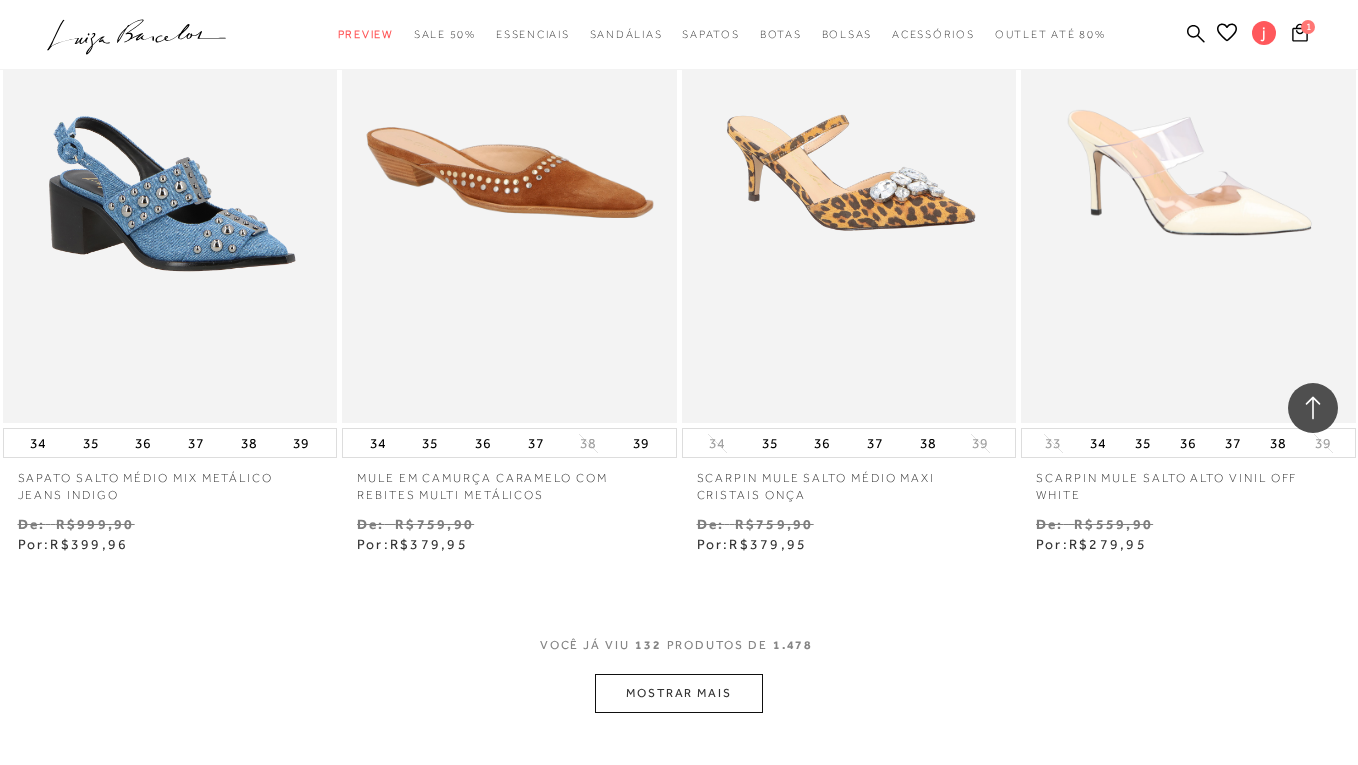 scroll, scrollTop: 21190, scrollLeft: 0, axis: vertical 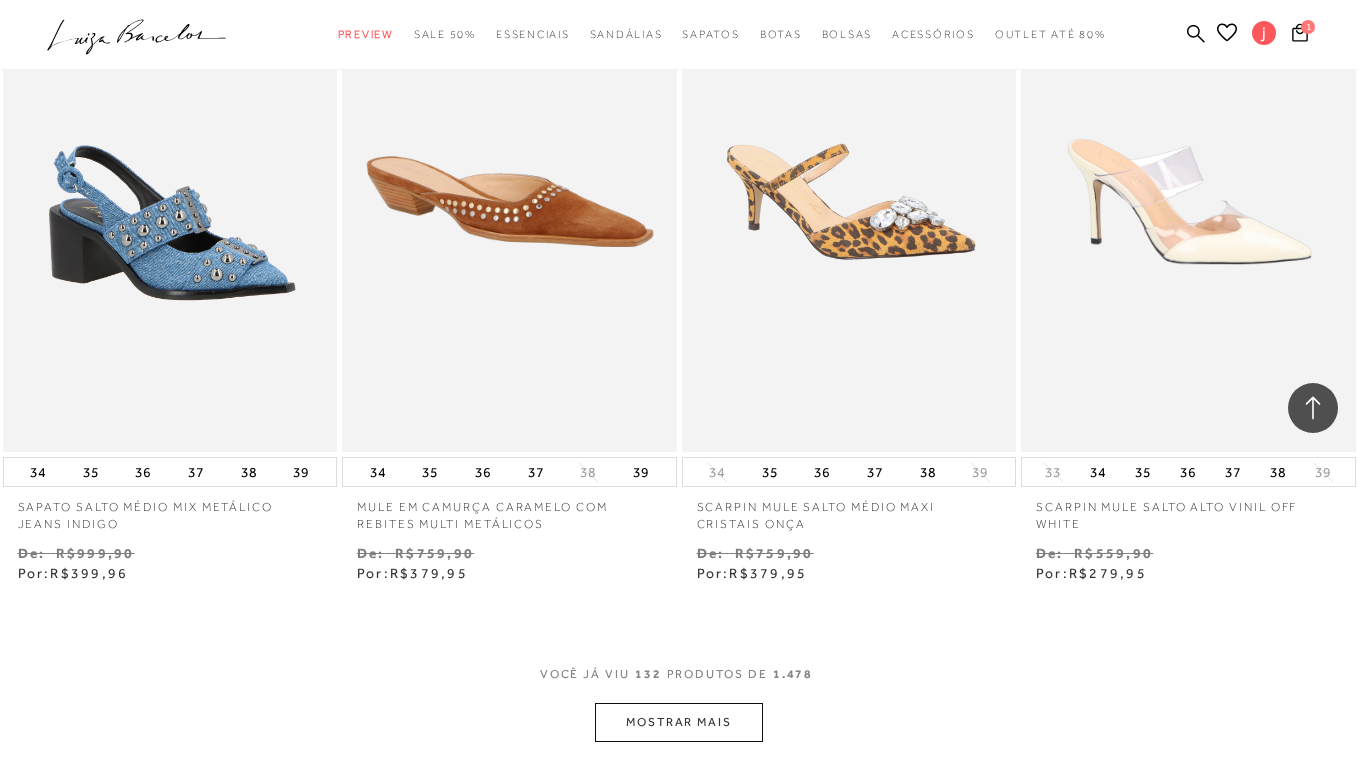 click on "MOSTRAR MAIS" at bounding box center [679, 722] 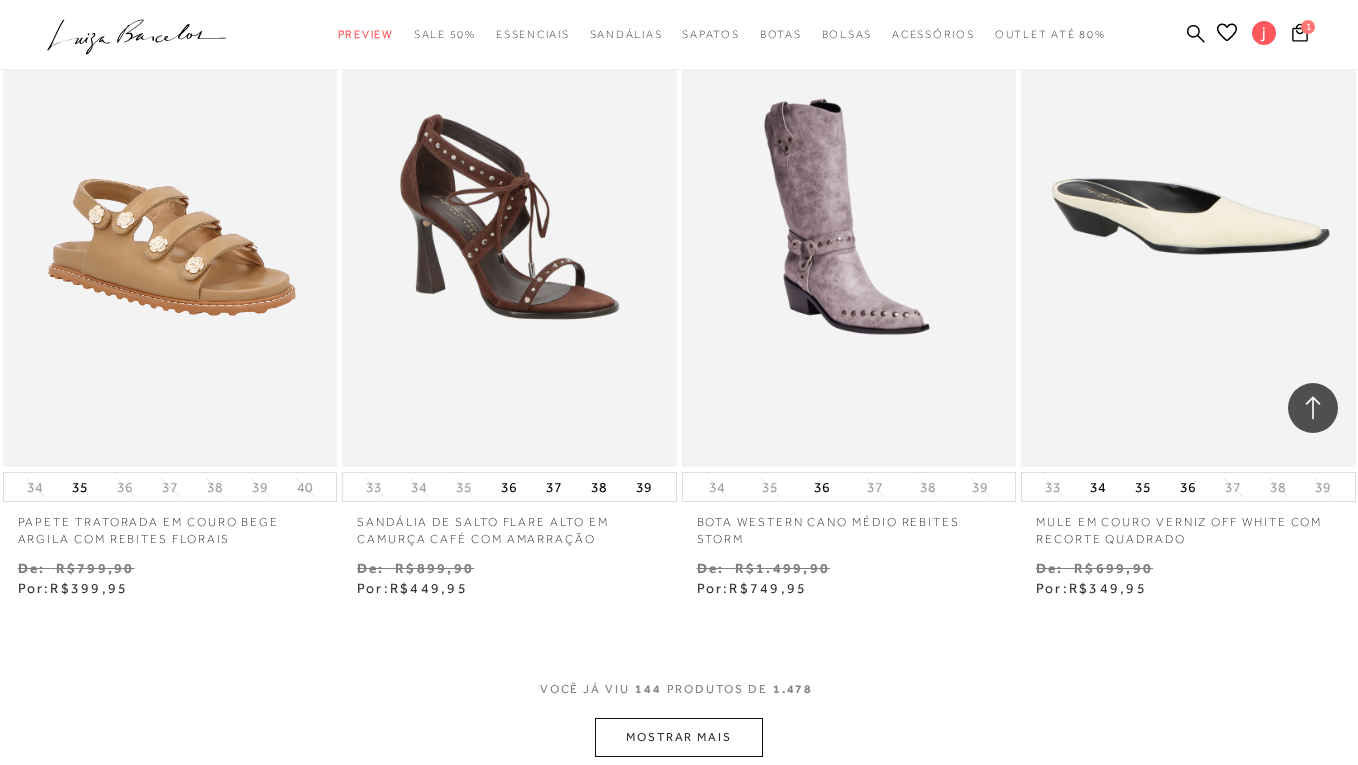 scroll, scrollTop: 23096, scrollLeft: 0, axis: vertical 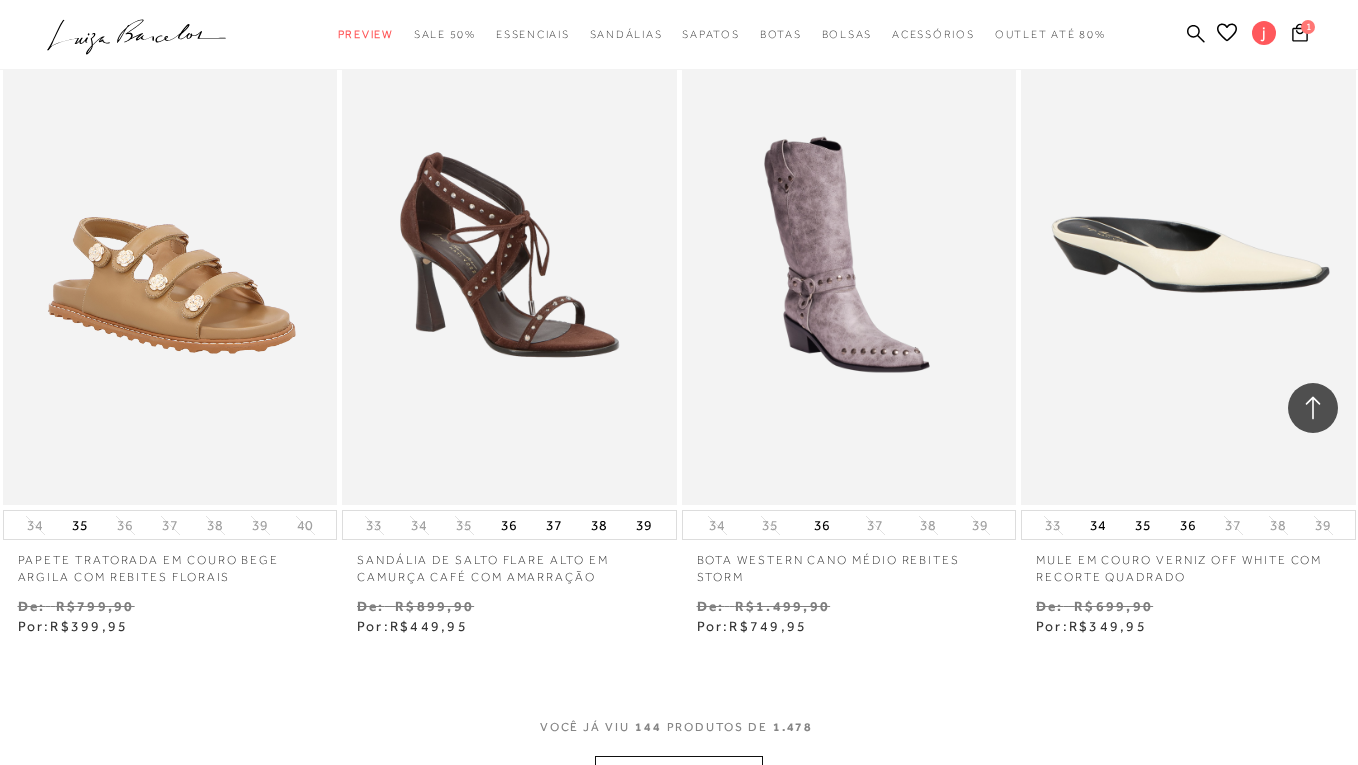 click on "VOCê JÁ VIU
144
PRODUTOS DE
1.478" at bounding box center (679, 737) 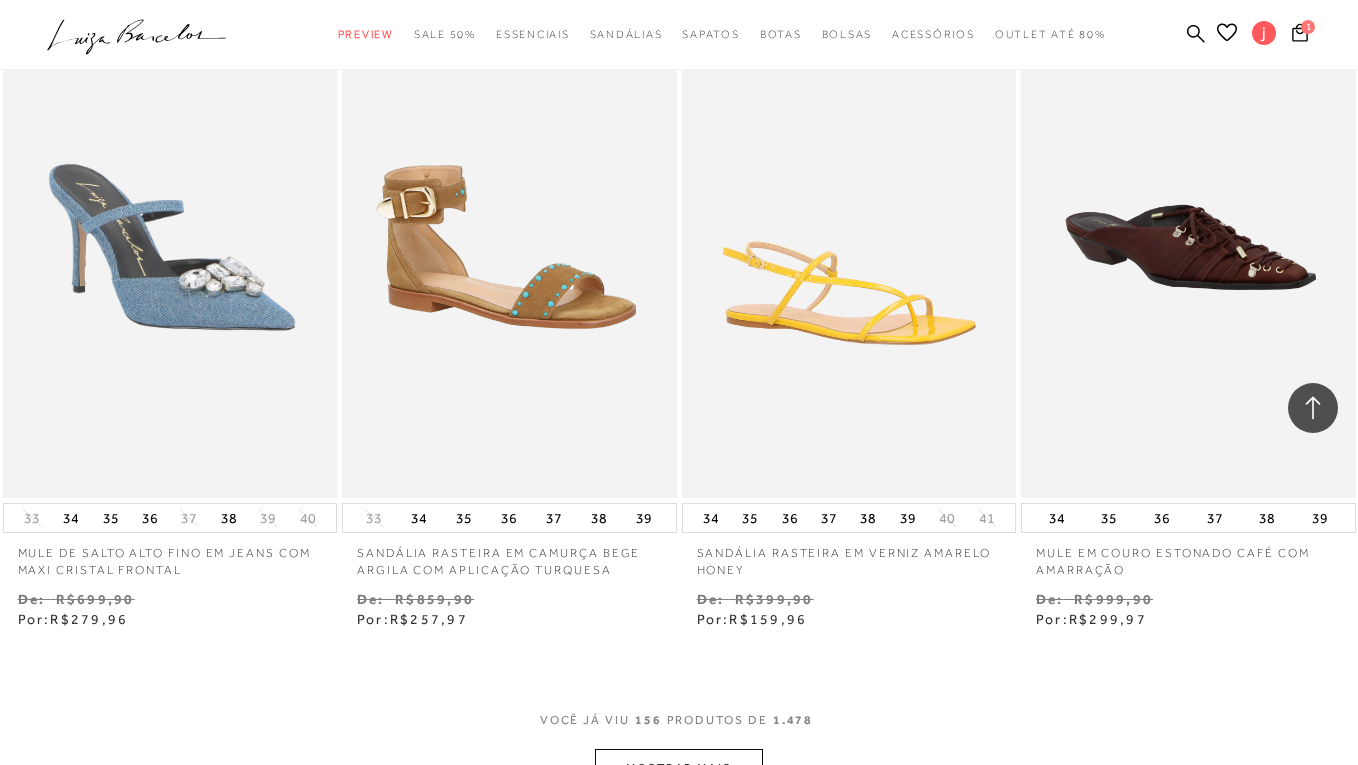 scroll, scrollTop: 25066, scrollLeft: 0, axis: vertical 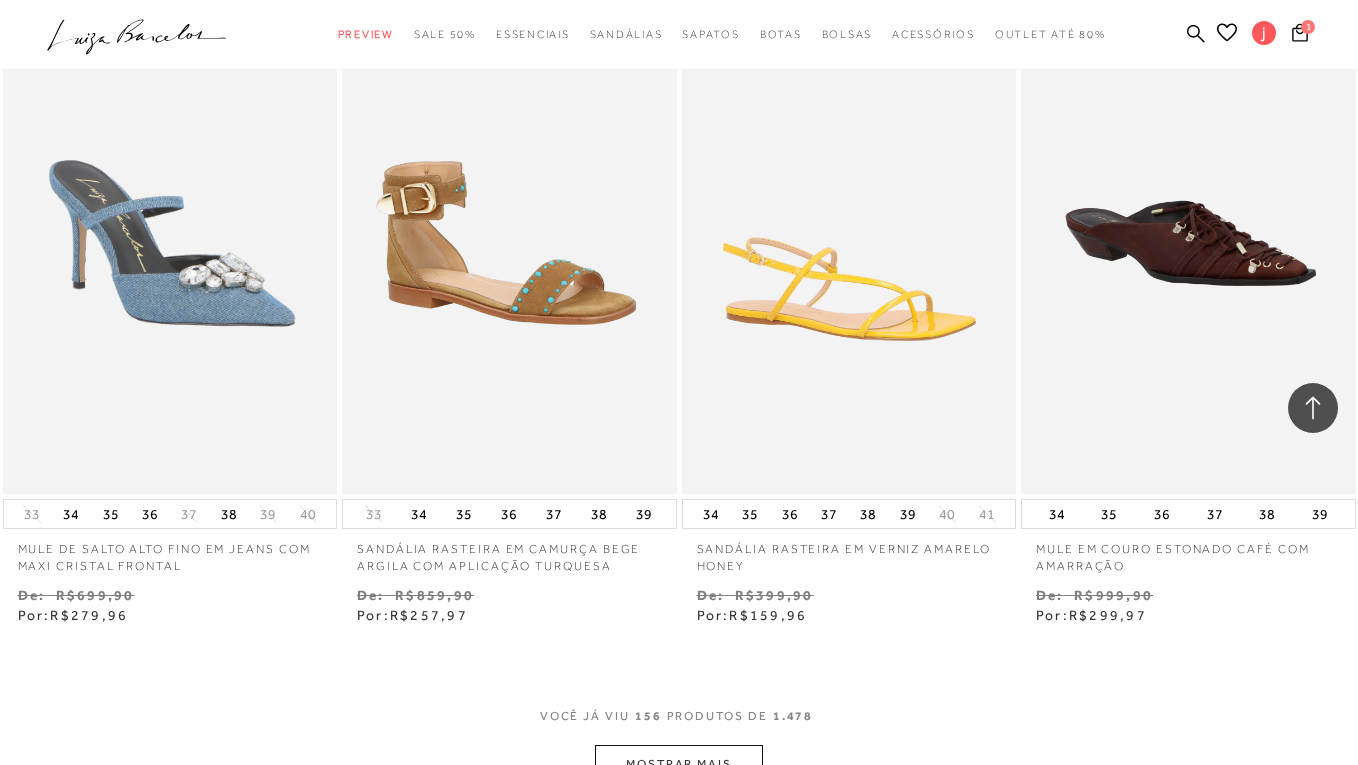 click on "MOSTRAR MAIS" at bounding box center [679, 764] 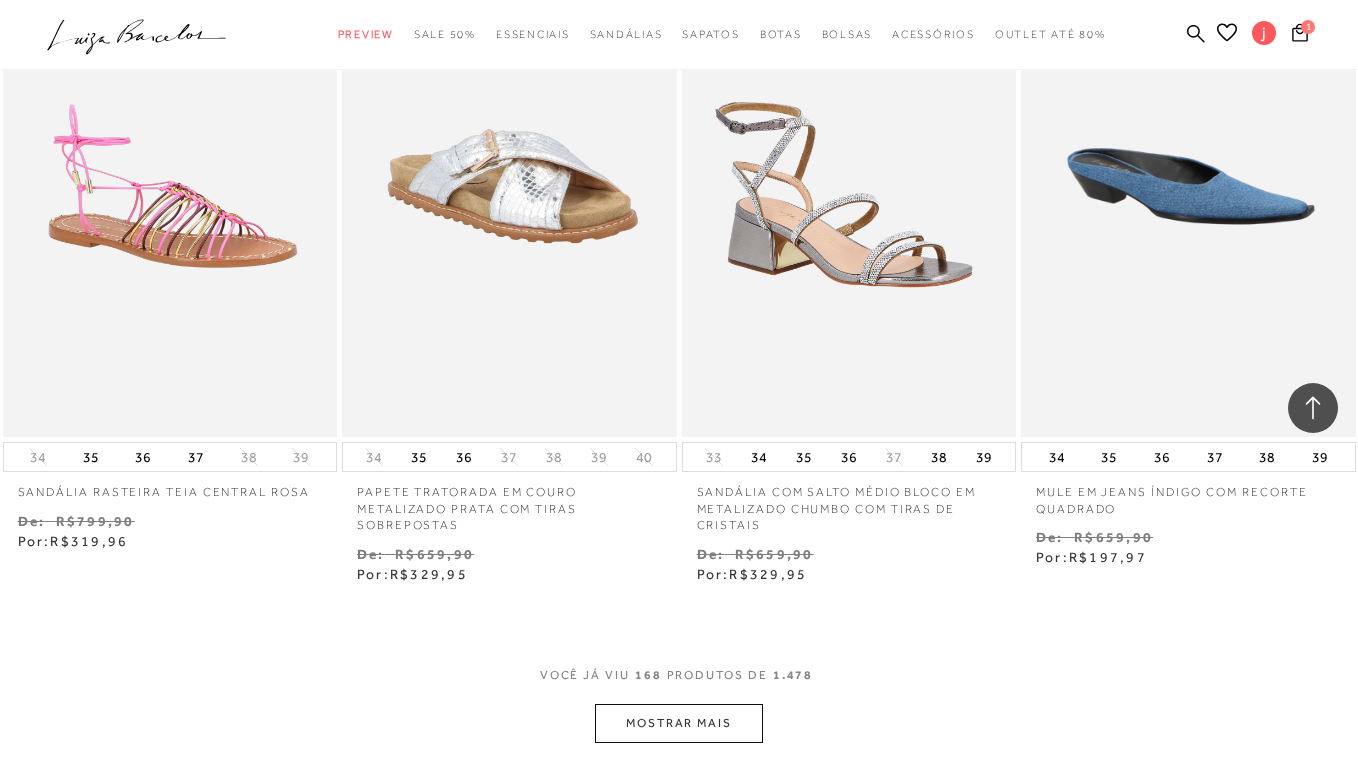 scroll, scrollTop: 27132, scrollLeft: 0, axis: vertical 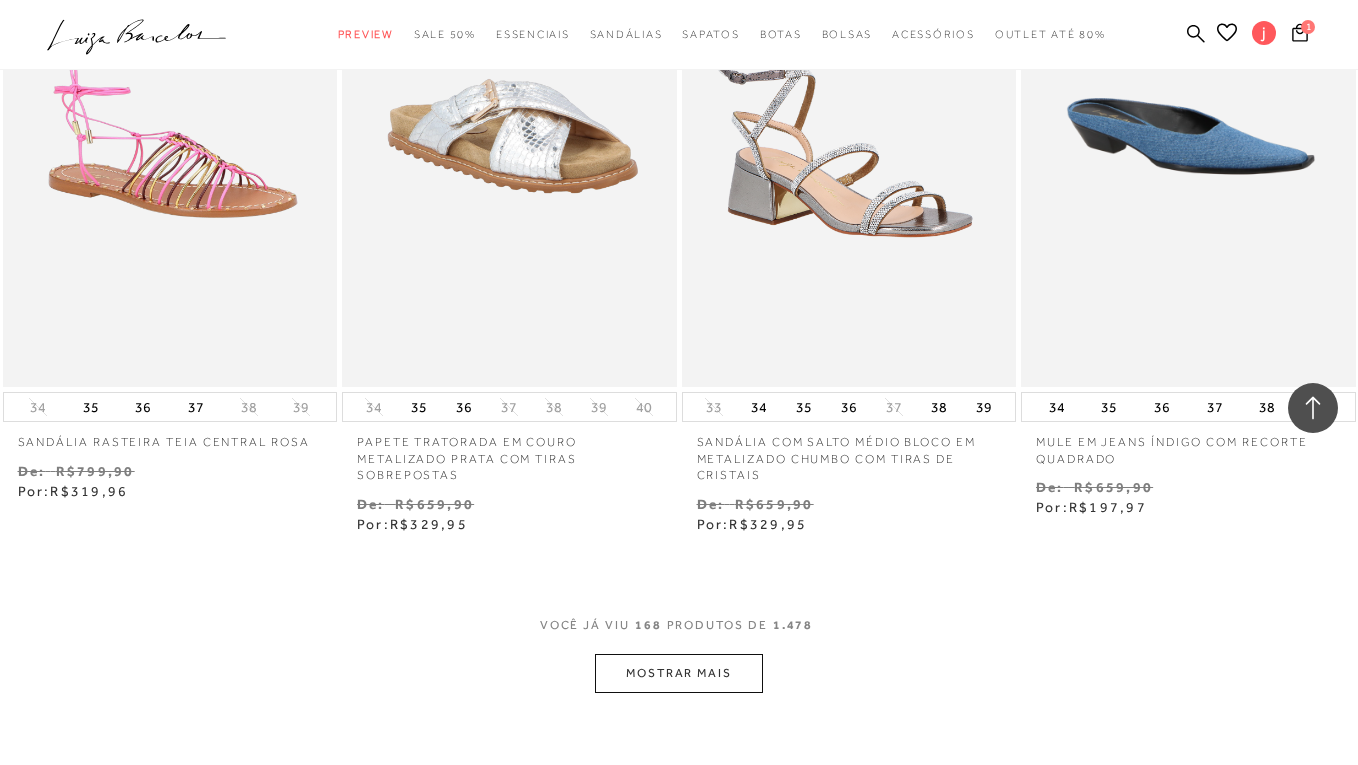 click on "MOSTRAR MAIS" at bounding box center [679, 673] 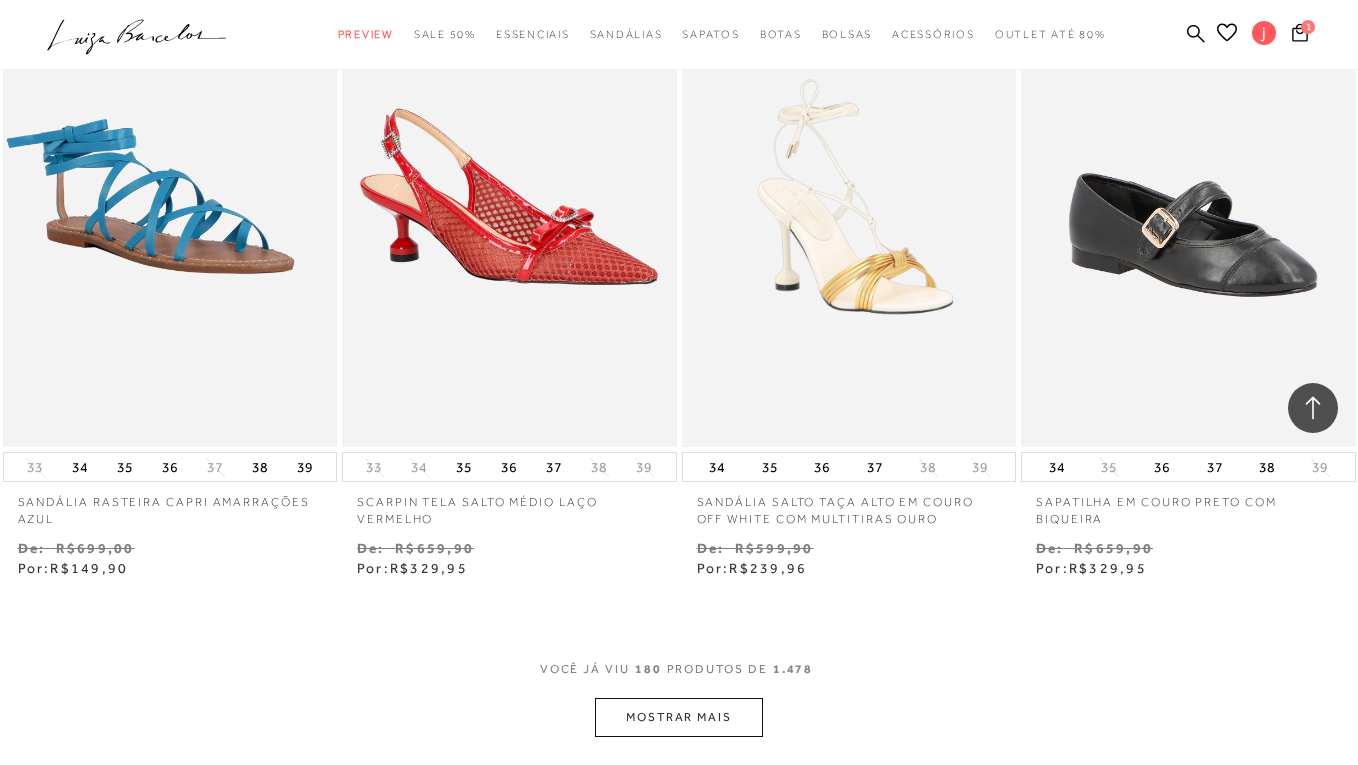 scroll, scrollTop: 29039, scrollLeft: 0, axis: vertical 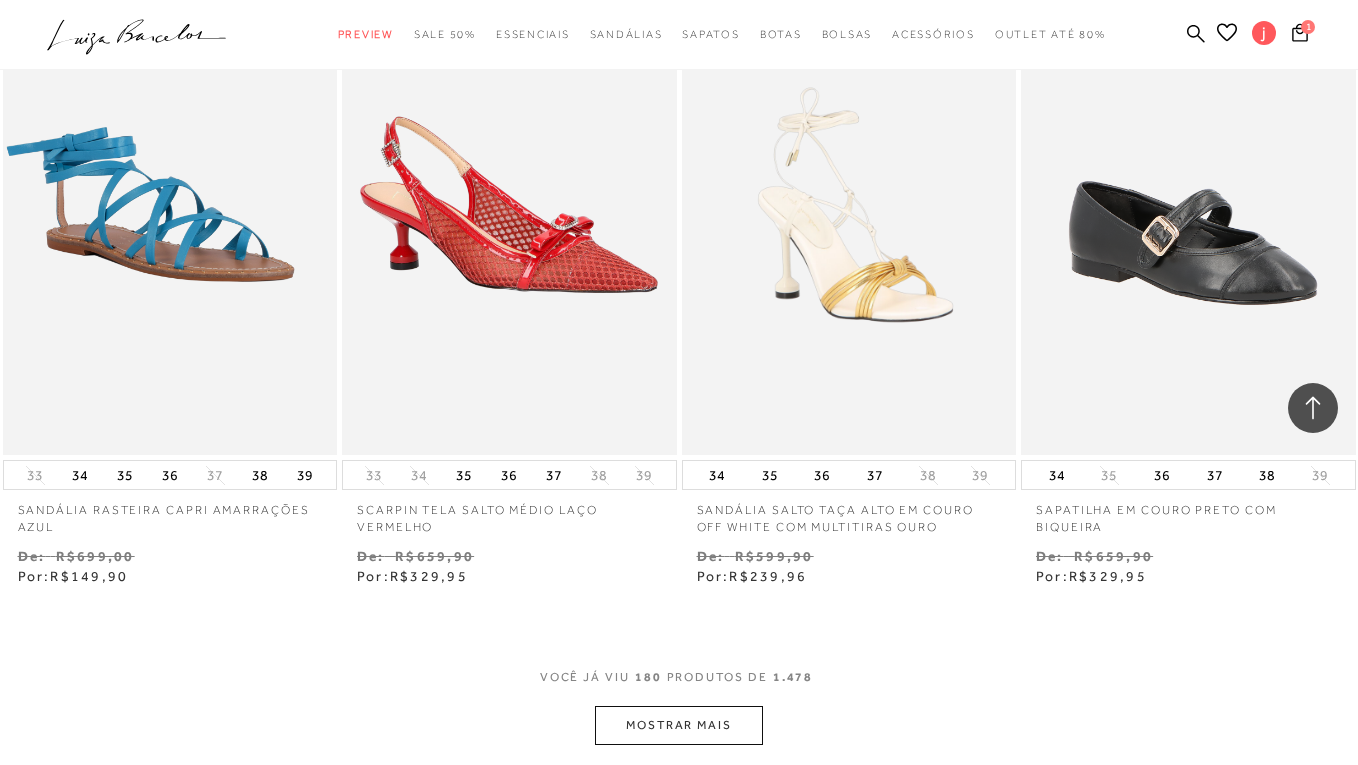 click on "MOSTRAR MAIS" at bounding box center (679, 725) 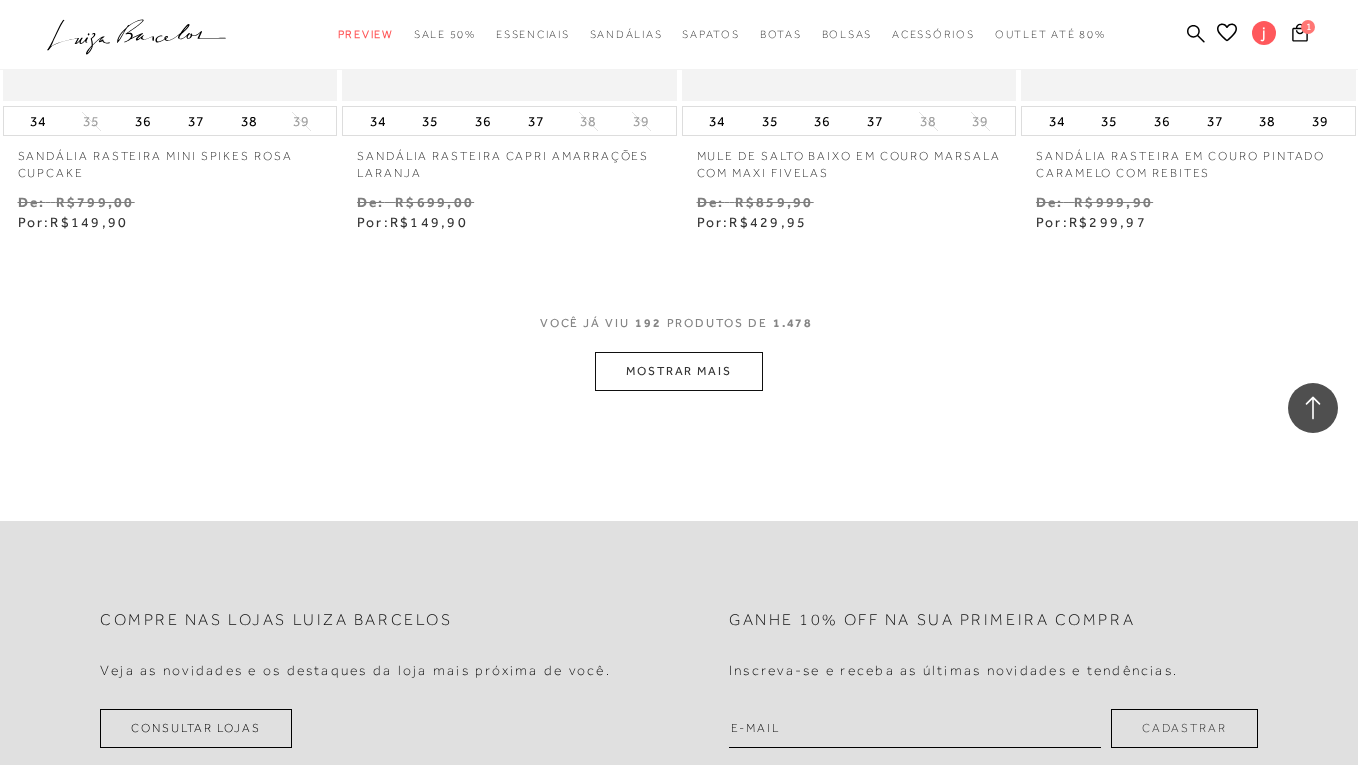 scroll, scrollTop: 31353, scrollLeft: 0, axis: vertical 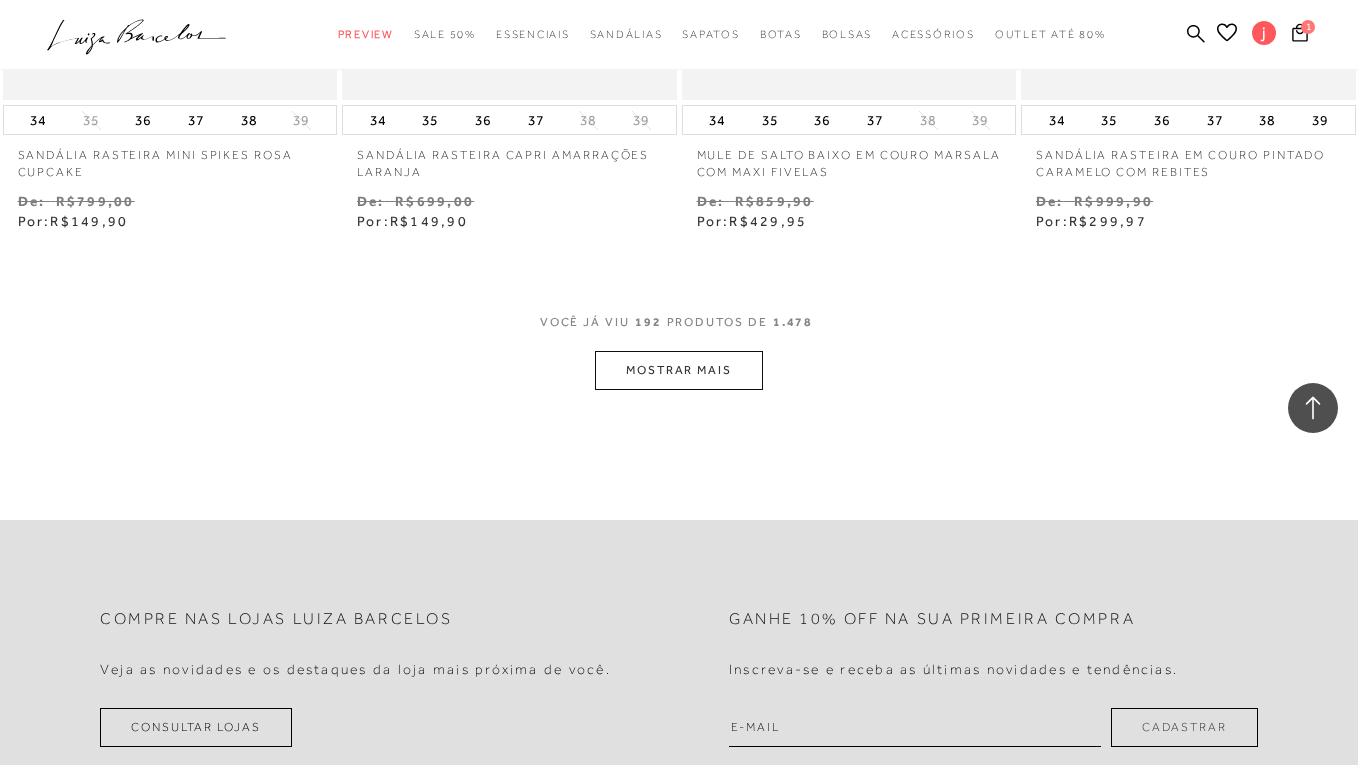 click on "MOSTRAR MAIS" at bounding box center (679, 370) 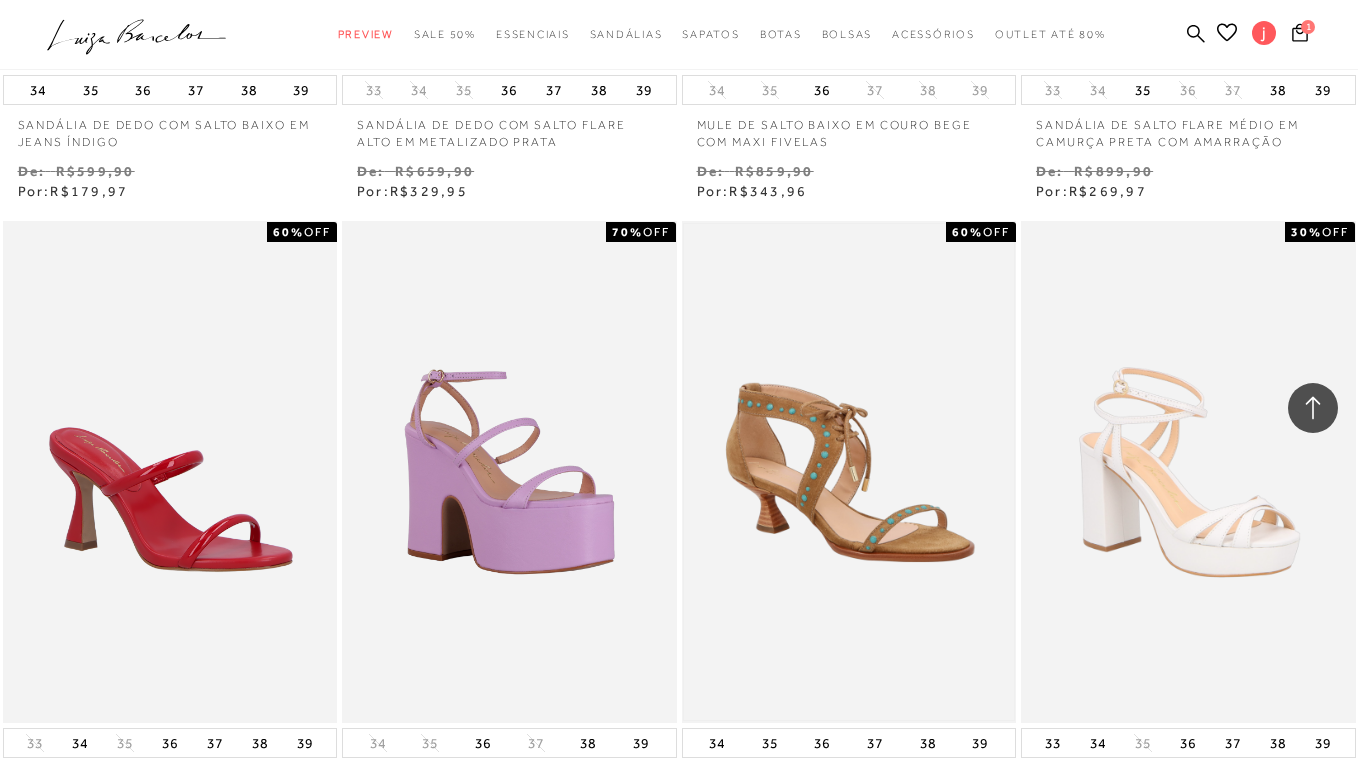 scroll, scrollTop: 32691, scrollLeft: 0, axis: vertical 